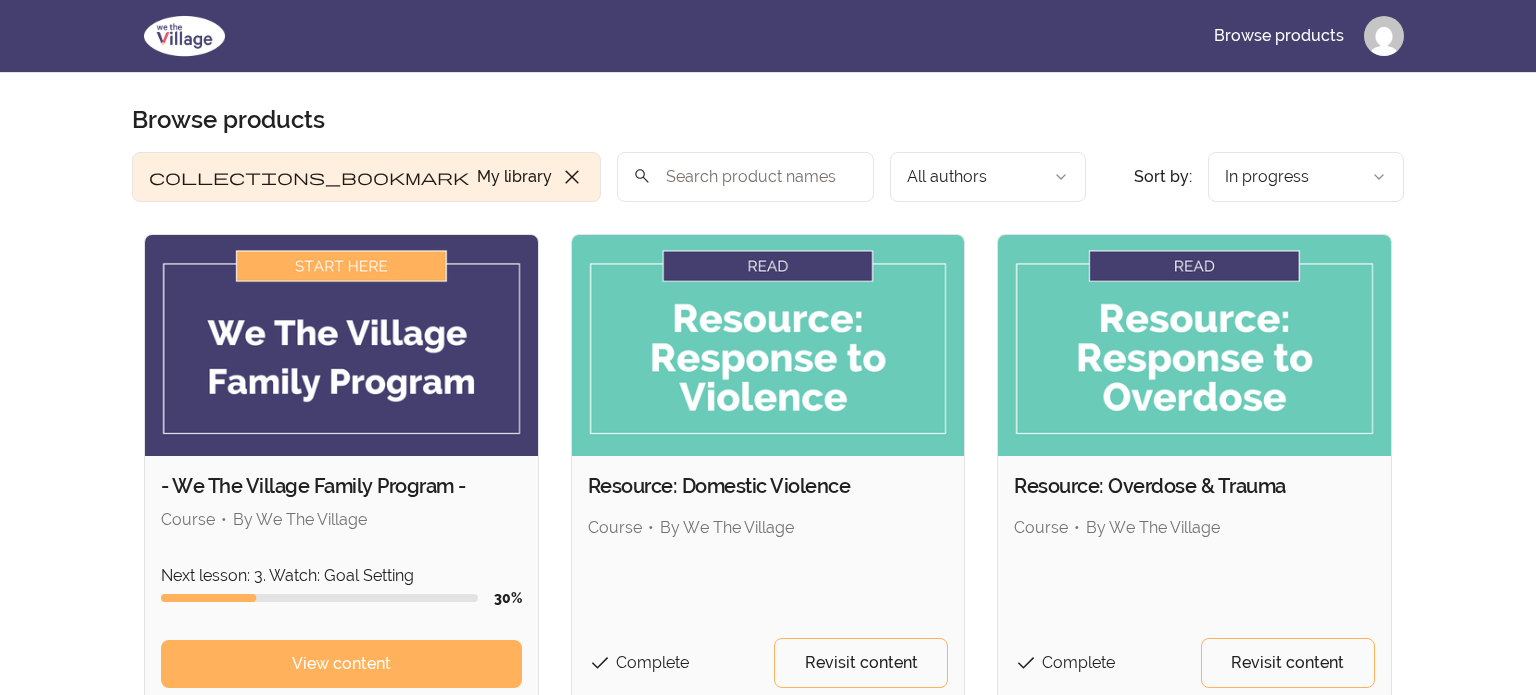 scroll, scrollTop: 0, scrollLeft: 0, axis: both 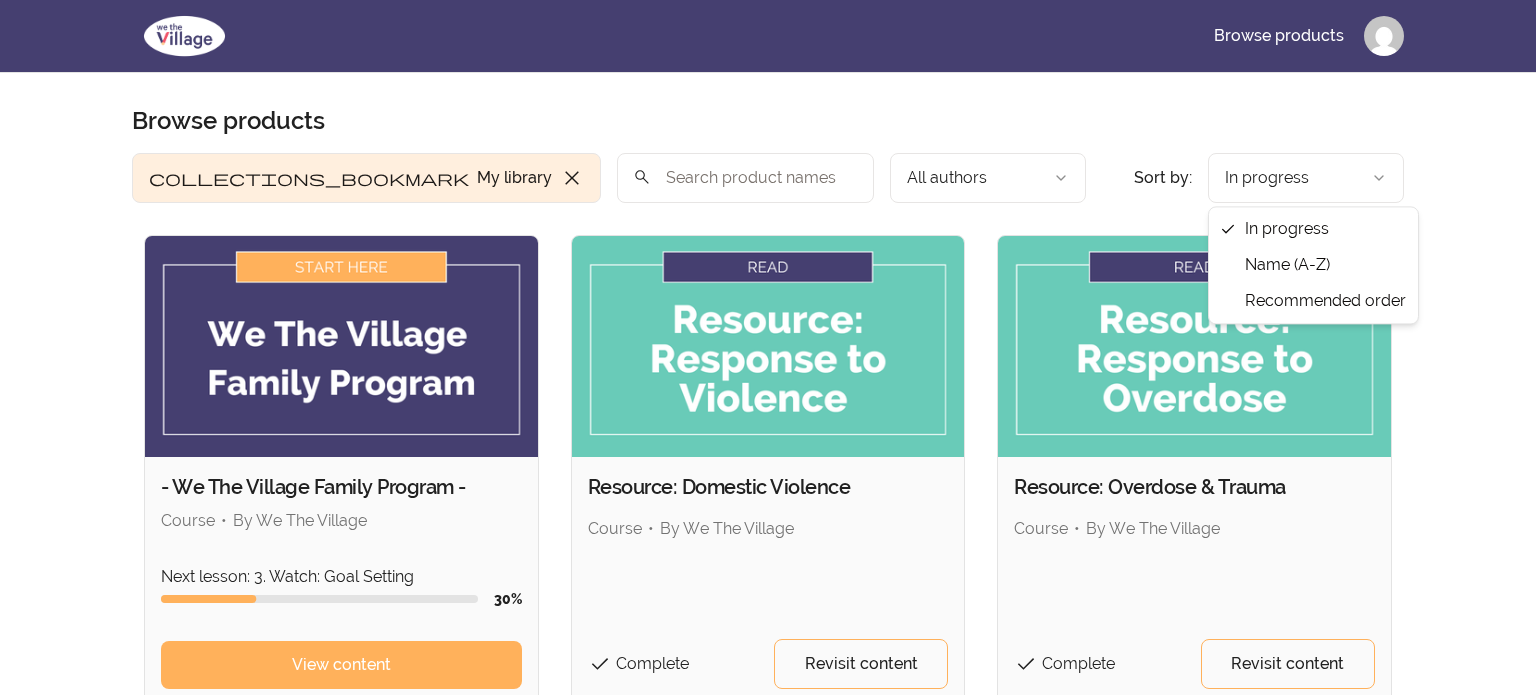 click on "Skip to main content Main menu Includes navigation links and user settings Browse products Browse products Product filters: collections_bookmark My library close Sort by: import_export In progress search All authors Sort by: import_export In progress - We The Village Family Program - Course • By We The Village Next lesson: 3. Watch: Goal Setting 30 % View content Resource: Domestic Violence Course • By We The Village check Complete Revisit content Resource: Overdose & Trauma Course • By We The Village check Complete Revisit content 3 products found ©  2025  We The Village Terms of Use Privacy Policy
In progress Name (A-Z) Recommended order" at bounding box center (768, 508) 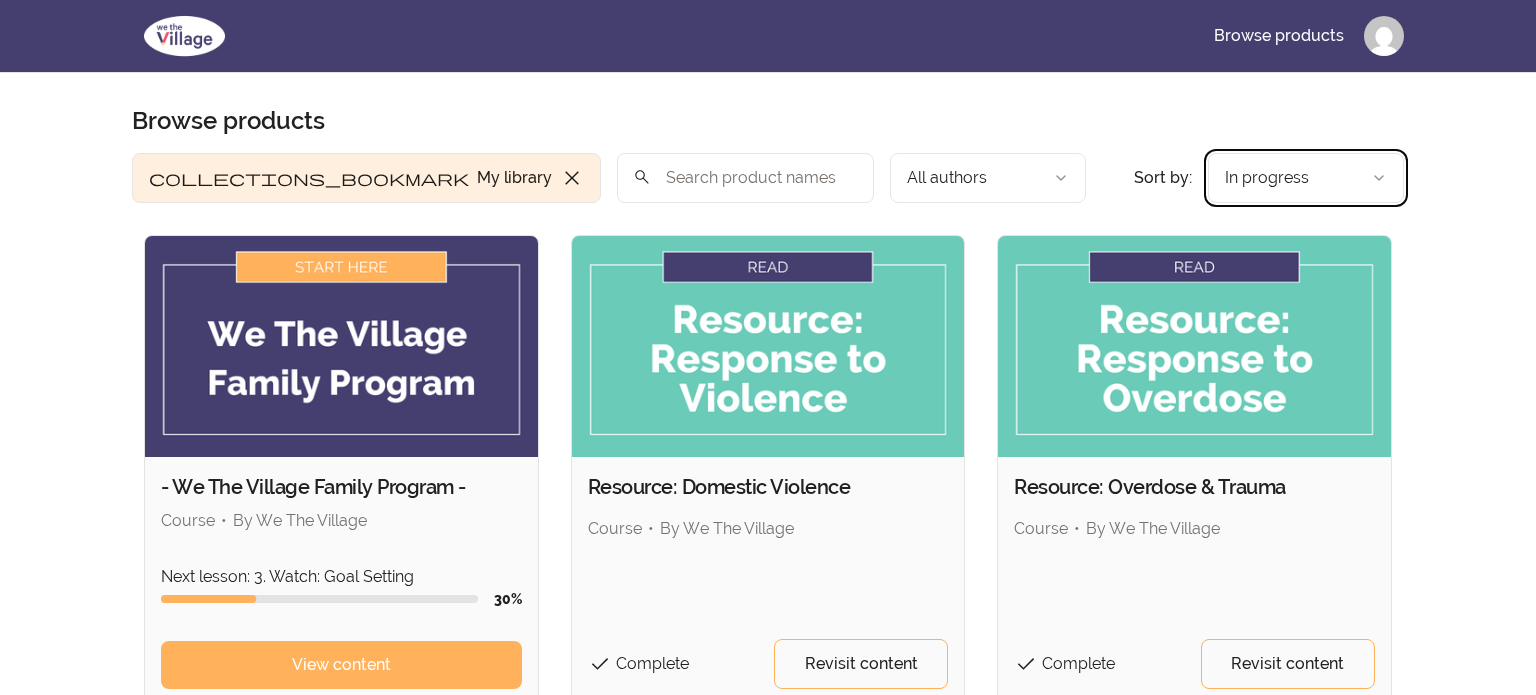 click on "Skip to main content Main menu Includes navigation links and user settings Browse products Browse products Product filters: collections_bookmark My library close Sort by: import_export In progress search All authors Sort by: import_export In progress - We The Village Family Program - Course • By We The Village Next lesson: 3. Watch: Goal Setting 30 % View content Resource: Domestic Violence Course • By We The Village check Complete Revisit content Resource: Overdose & Trauma Course • By We The Village check Complete Revisit content 3 products found ©  2025  We The Village Terms of Use Privacy Policy" at bounding box center [768, 508] 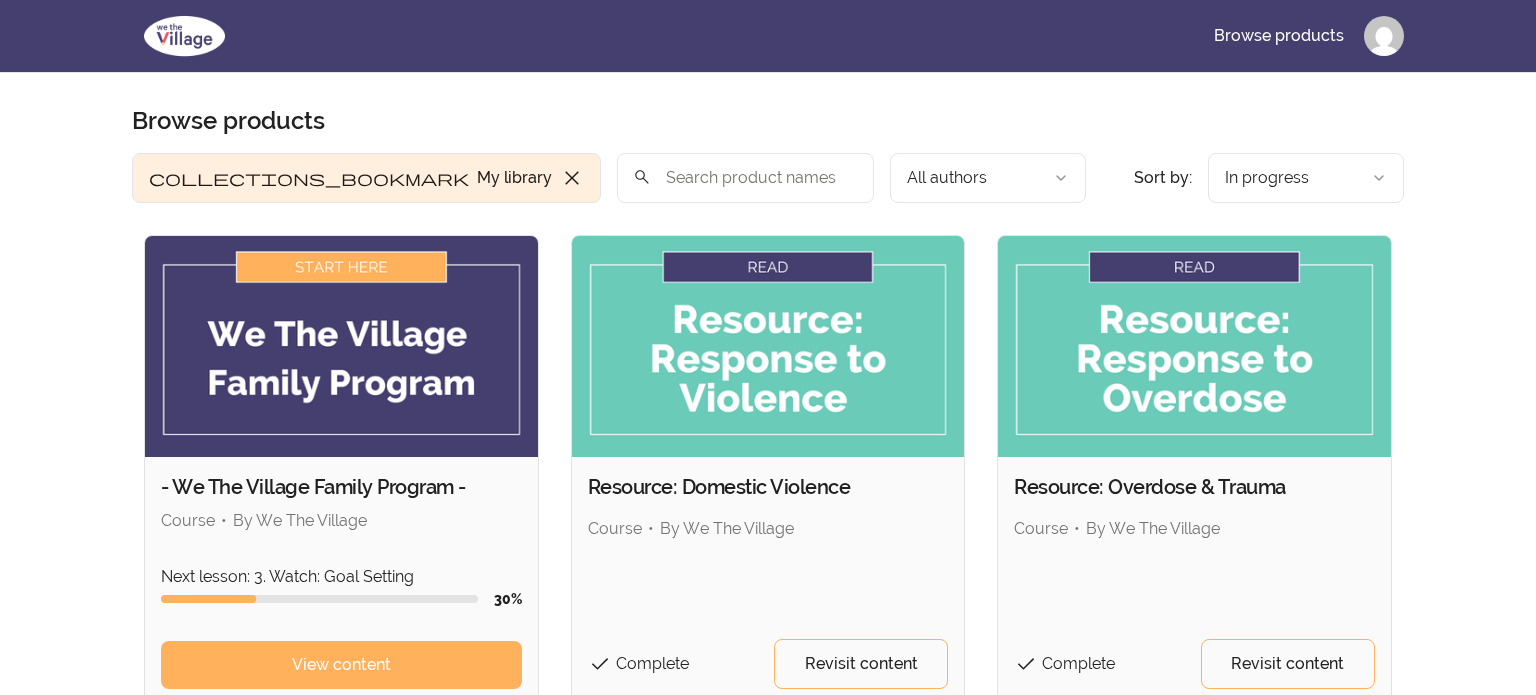 click on "collections_bookmark My library close" at bounding box center [366, 178] 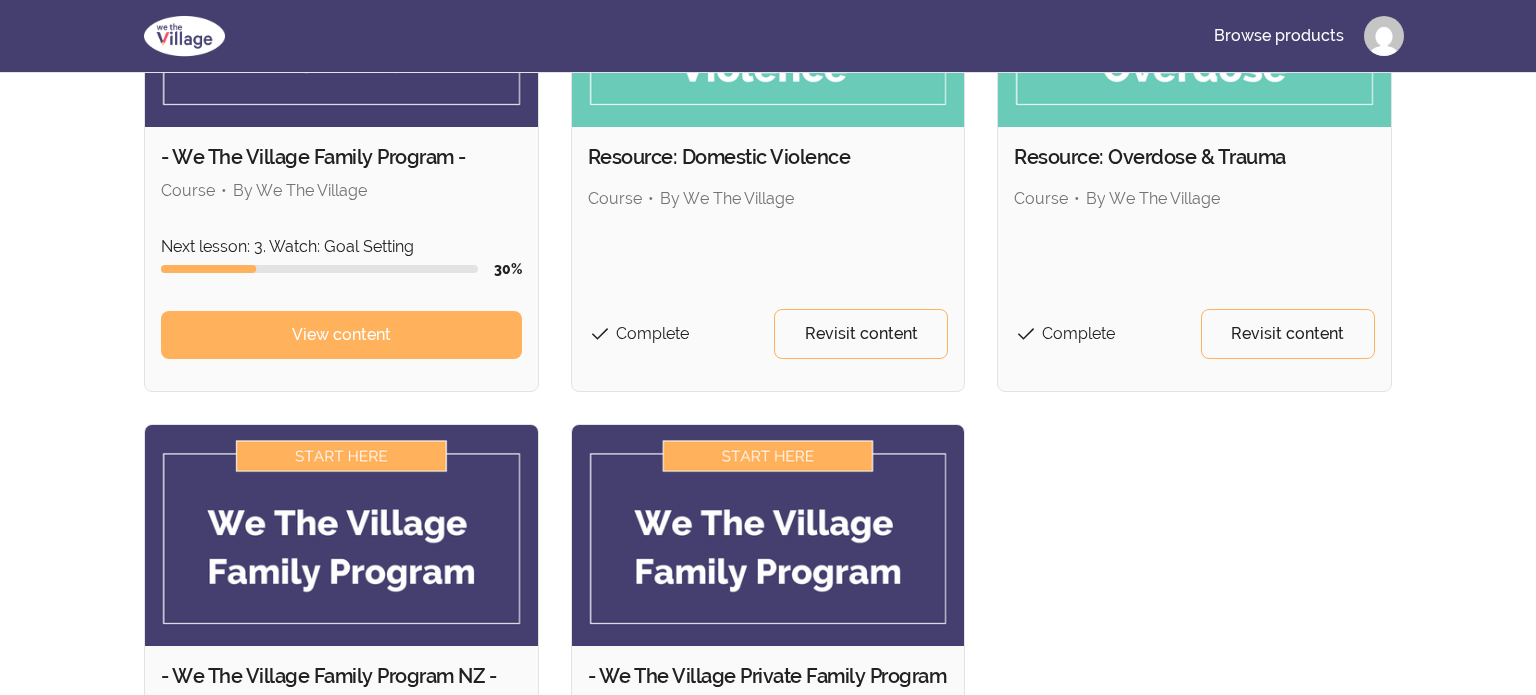 scroll, scrollTop: 320, scrollLeft: 0, axis: vertical 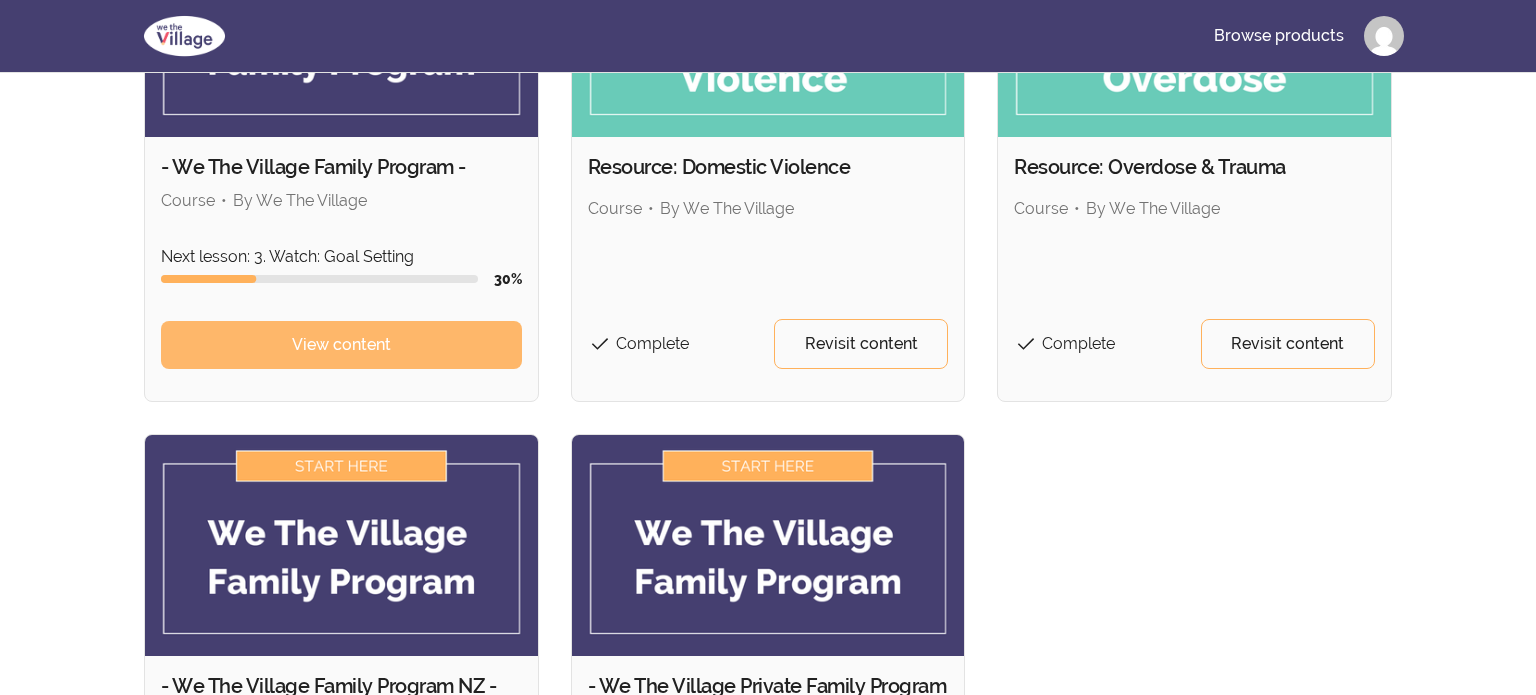 click on "View content" at bounding box center [341, 345] 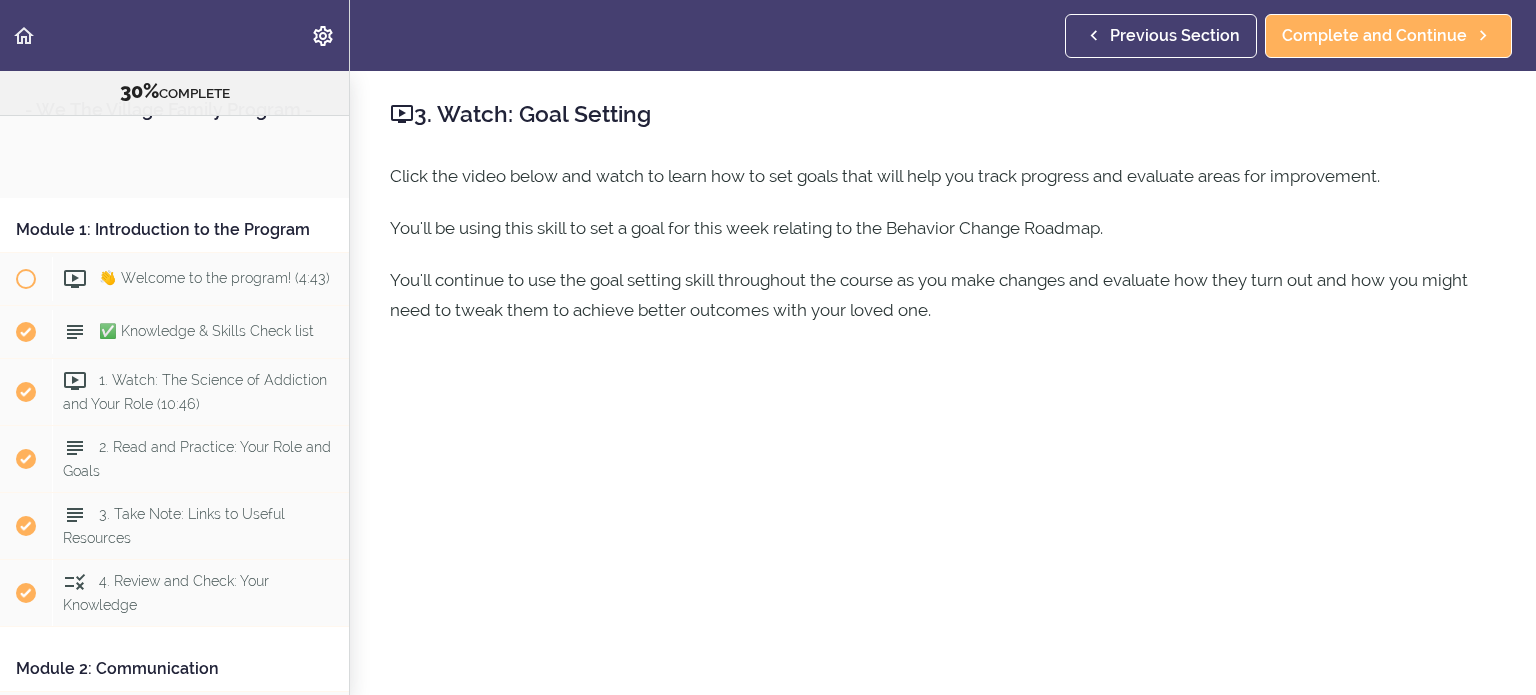 scroll, scrollTop: 0, scrollLeft: 0, axis: both 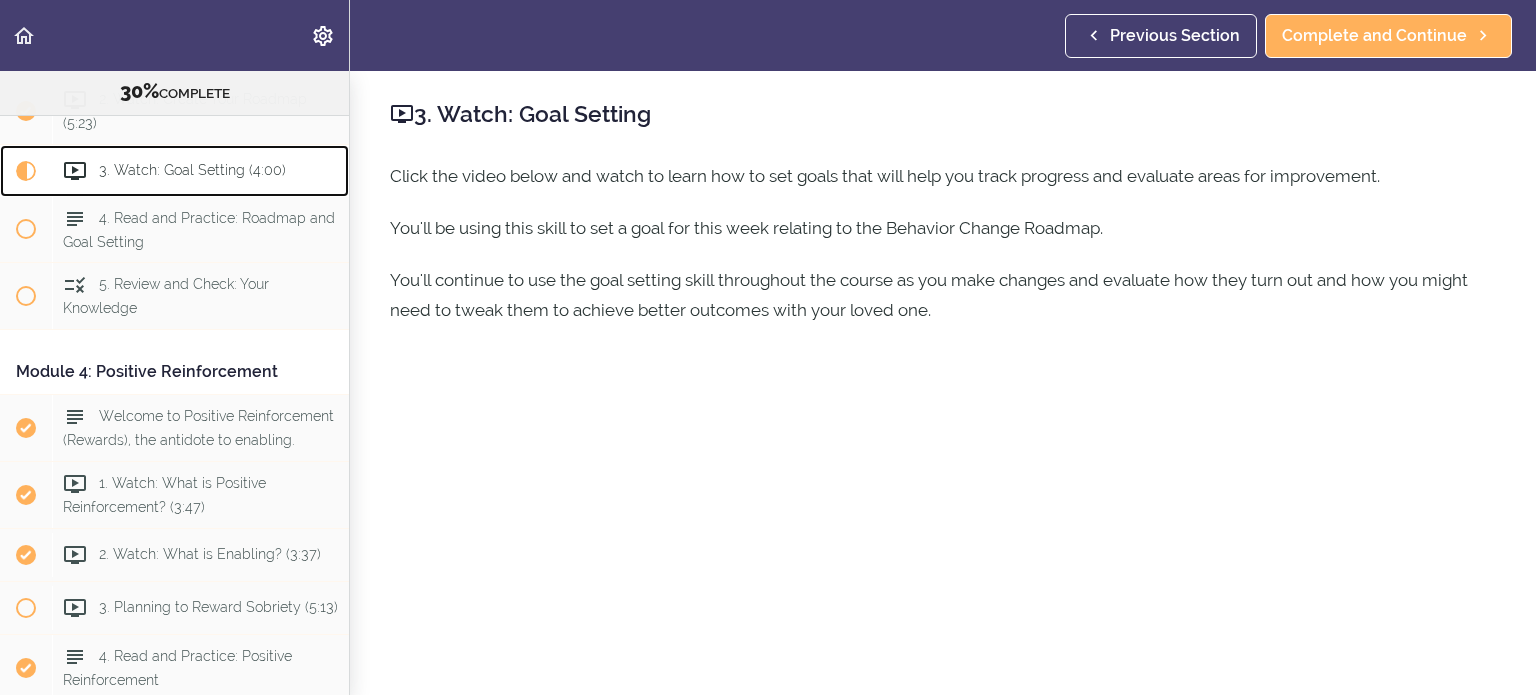 click 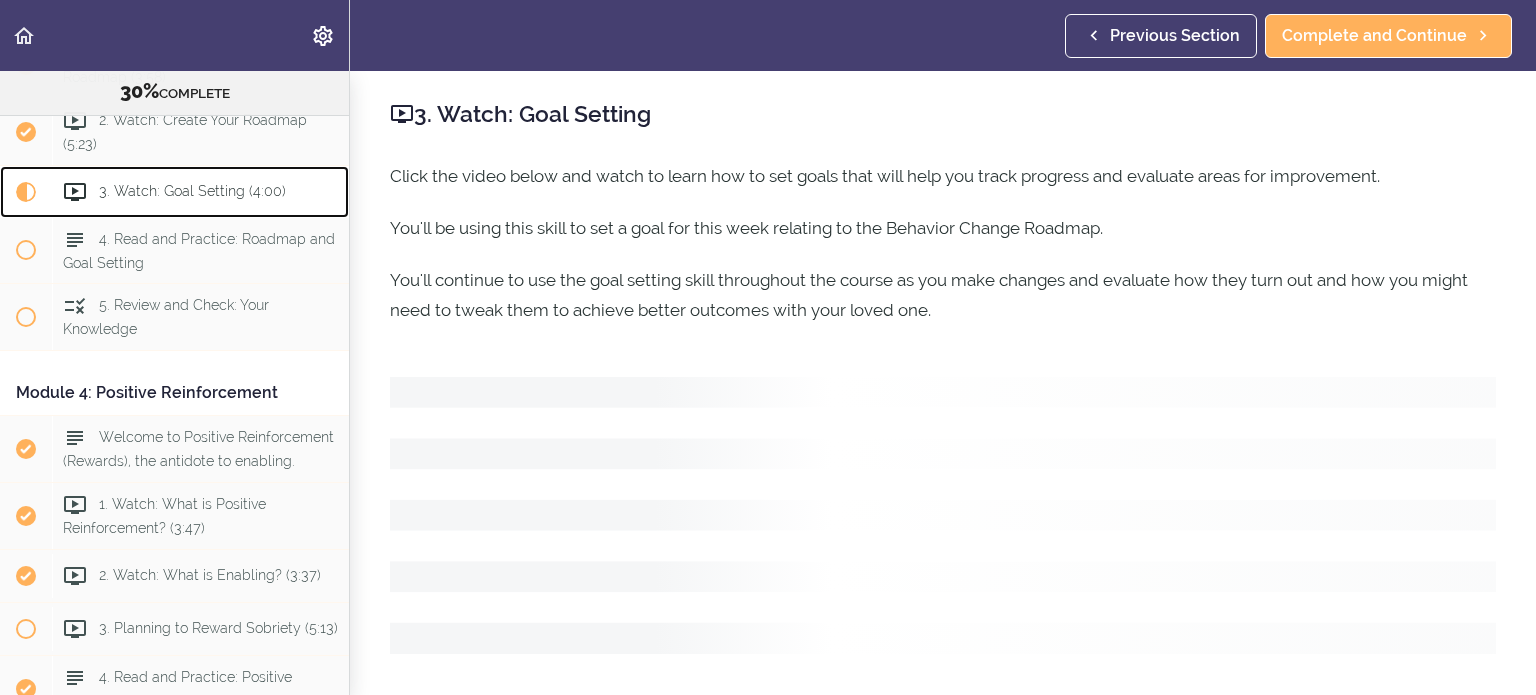 scroll, scrollTop: 1162, scrollLeft: 0, axis: vertical 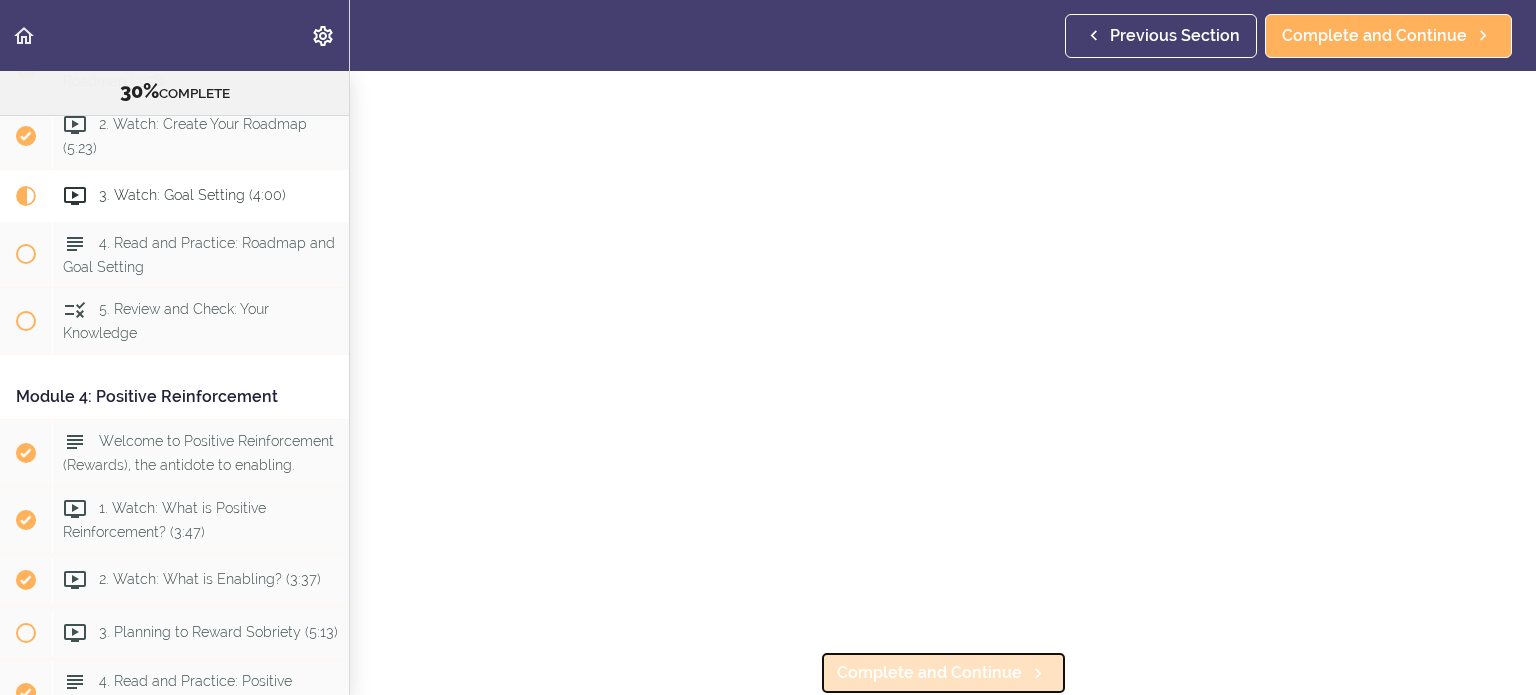 click on "Complete and Continue" at bounding box center (929, 673) 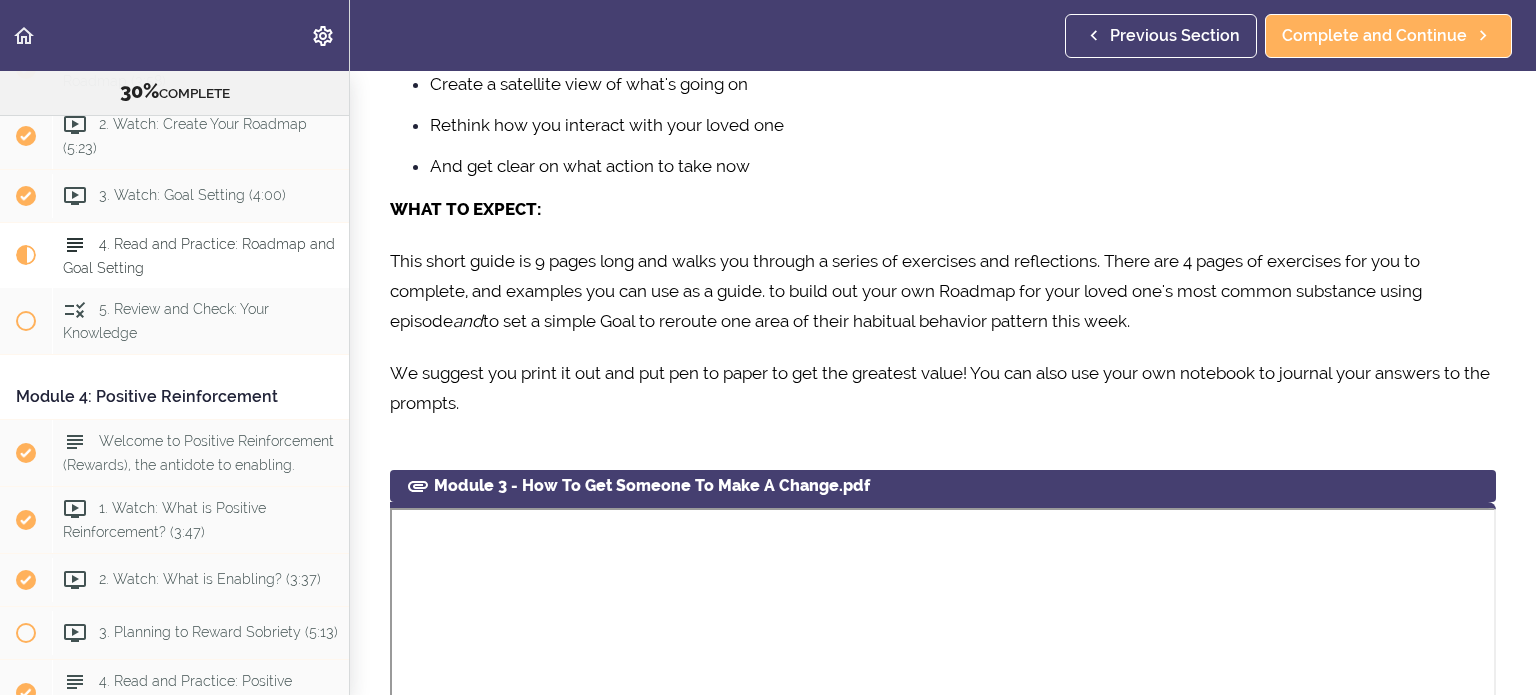 scroll, scrollTop: 0, scrollLeft: 0, axis: both 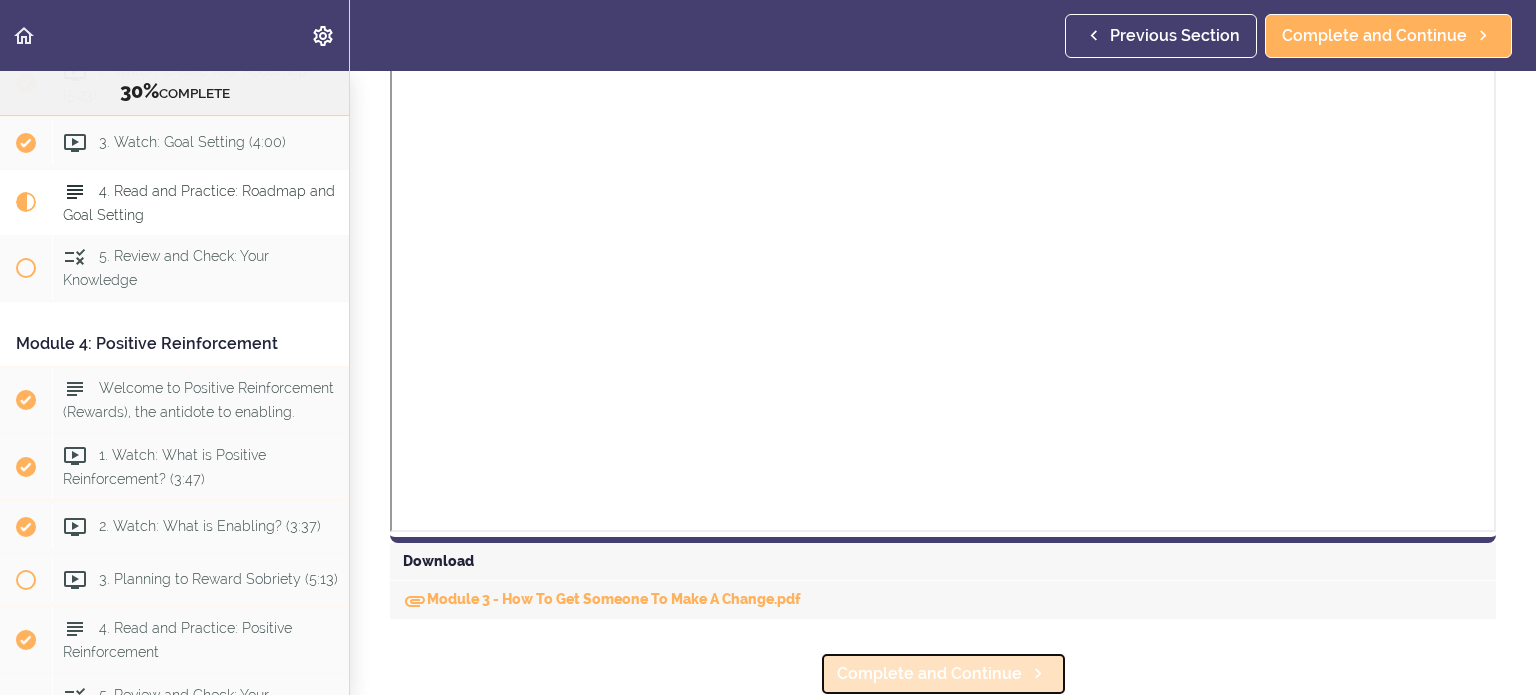 click on "Complete and Continue" at bounding box center [929, 674] 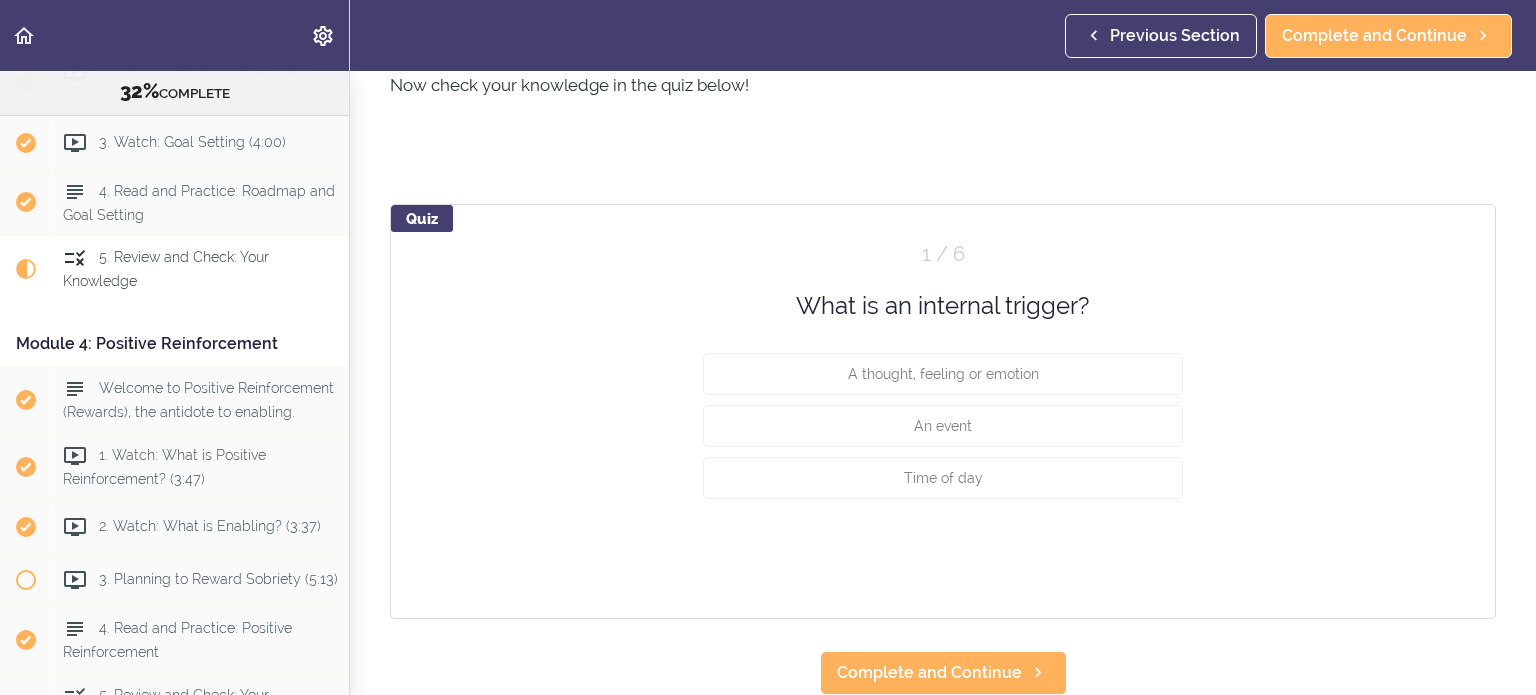 scroll, scrollTop: 0, scrollLeft: 0, axis: both 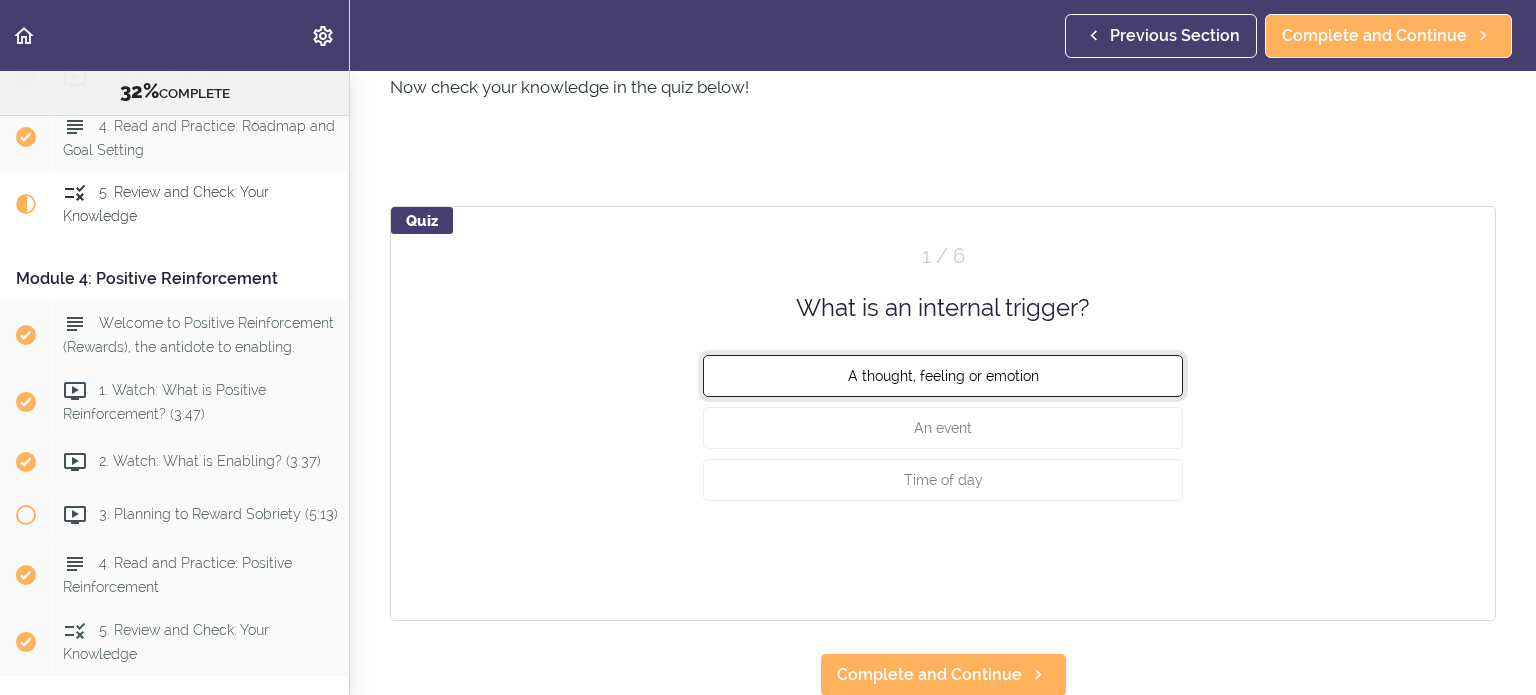 click on "A thought, feeling or emotion" at bounding box center (943, 376) 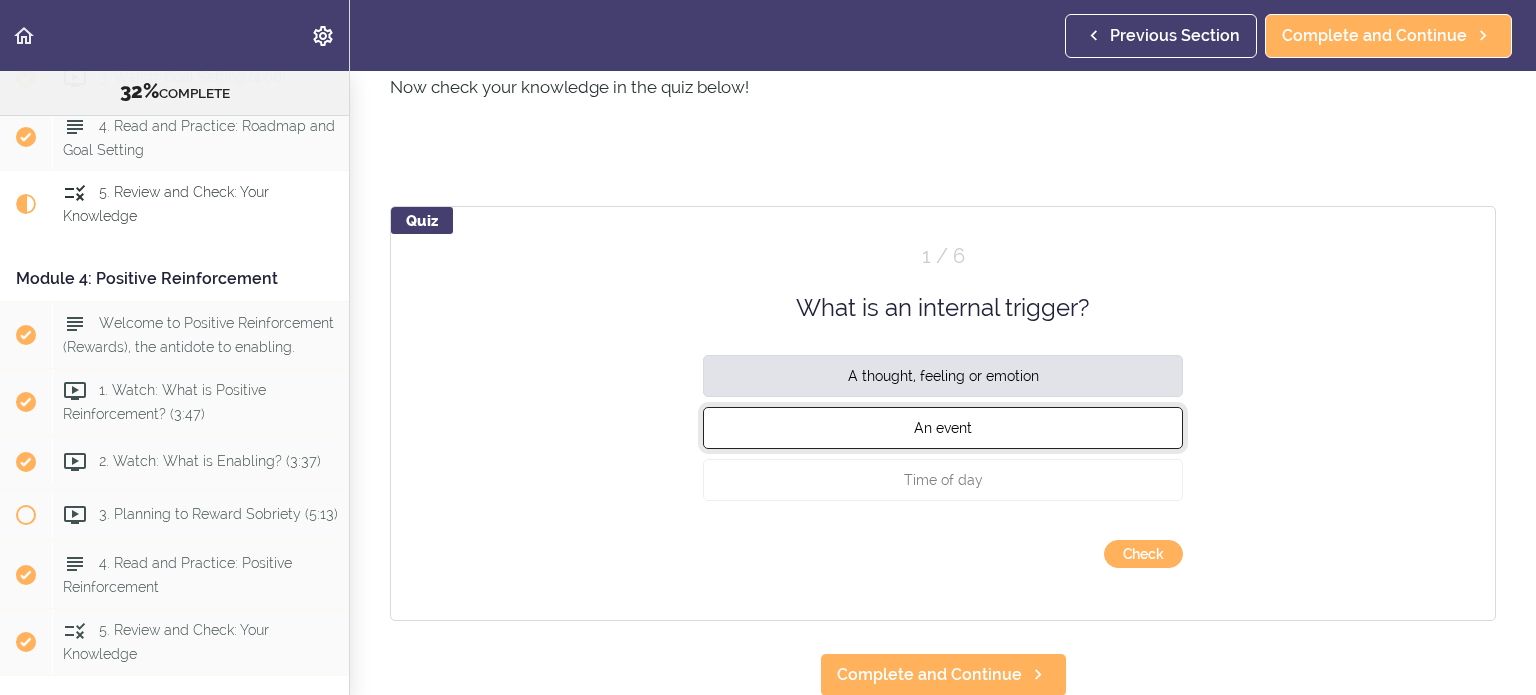click on "An event" at bounding box center [943, 428] 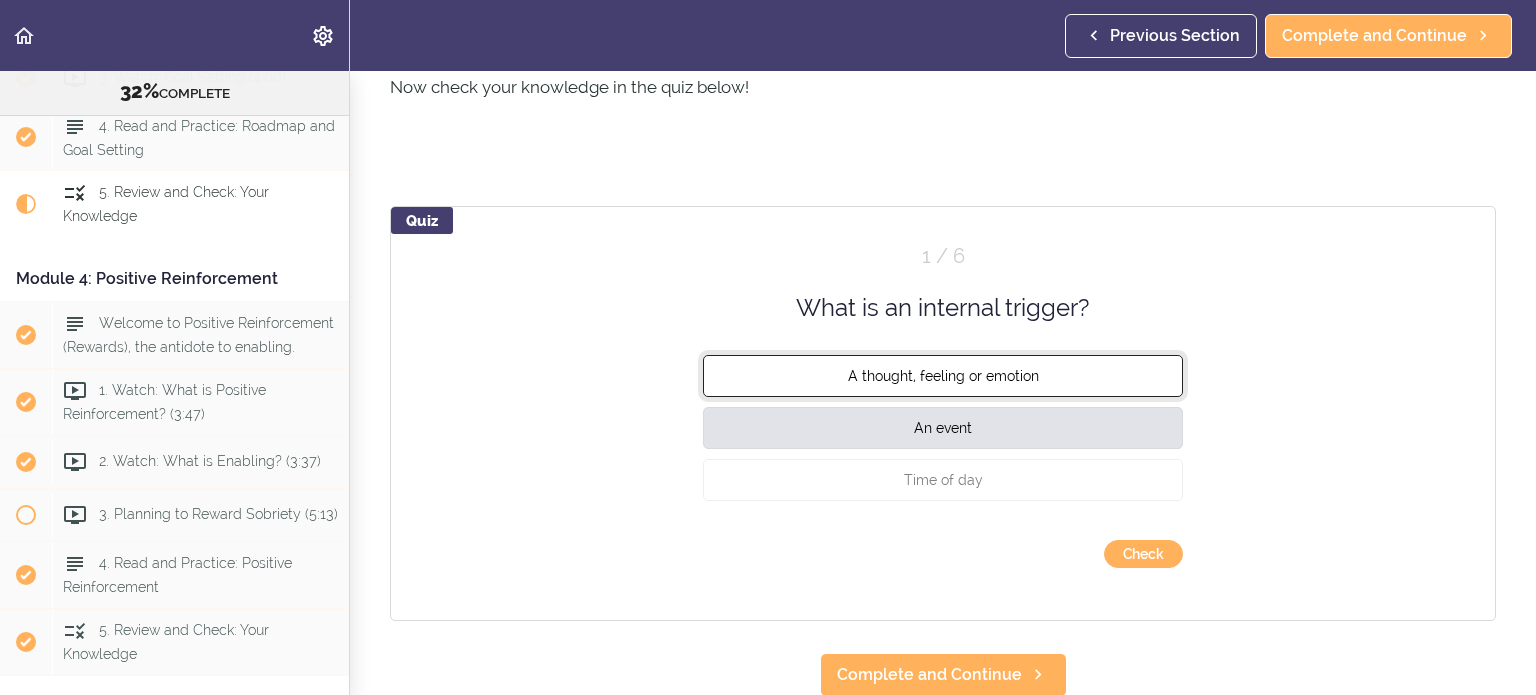 click on "A thought, feeling or emotion" at bounding box center (943, 376) 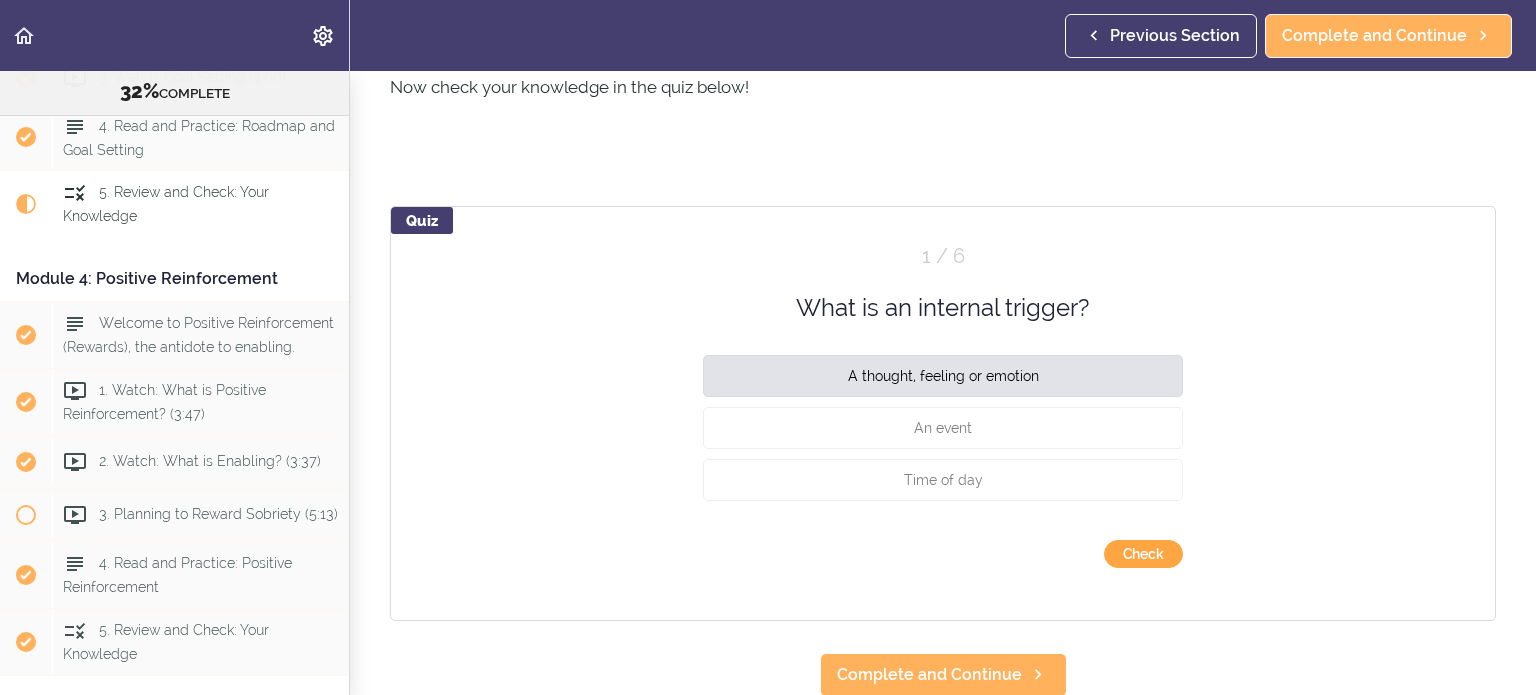 click on "Check" at bounding box center (1143, 554) 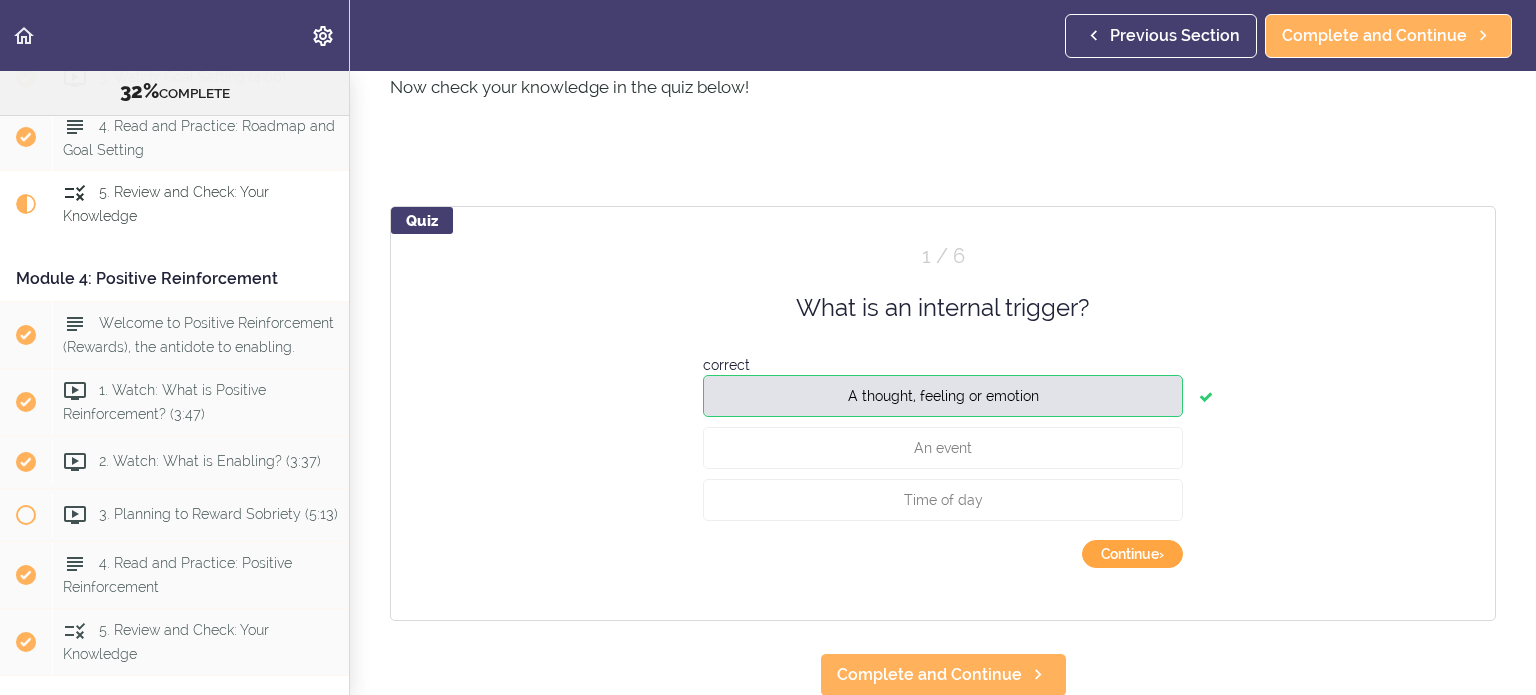 click on "Continue  ›" at bounding box center [1132, 554] 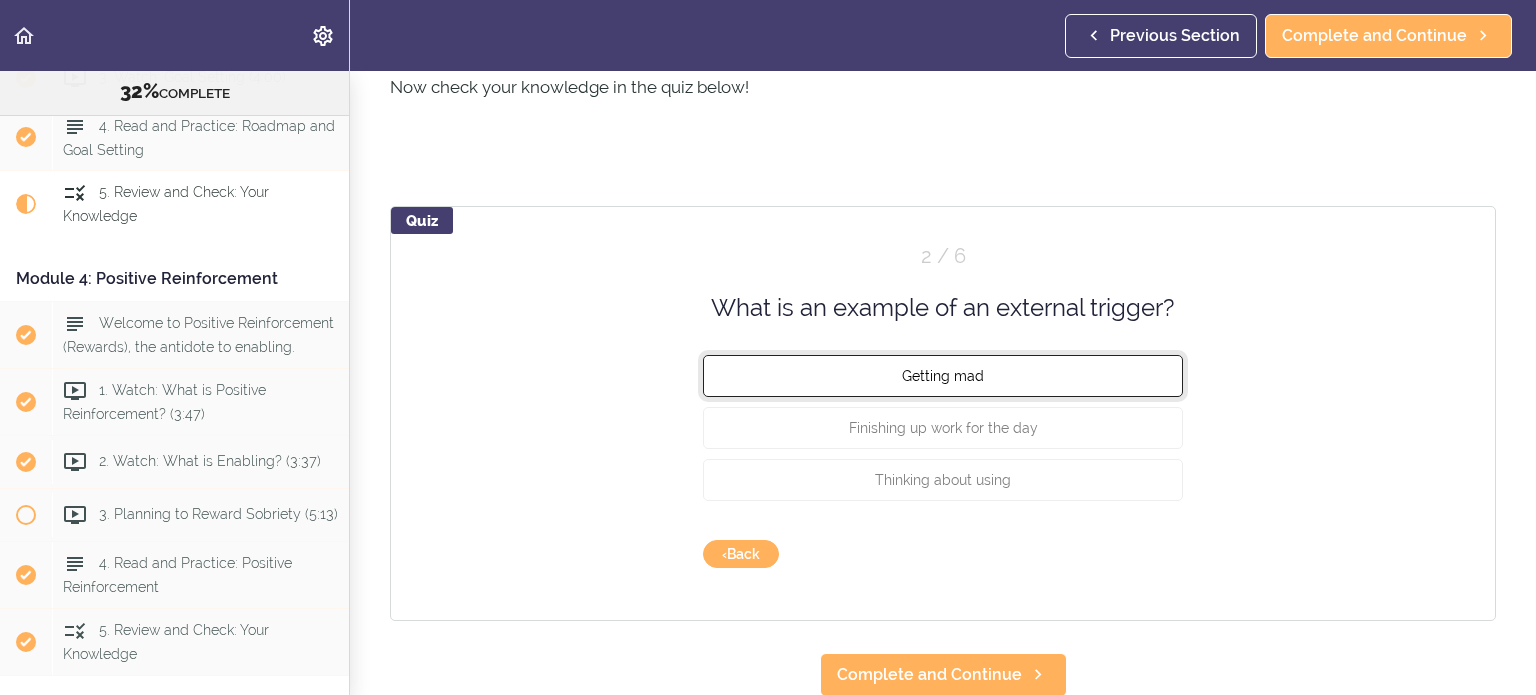 click on "Getting mad" at bounding box center (943, 376) 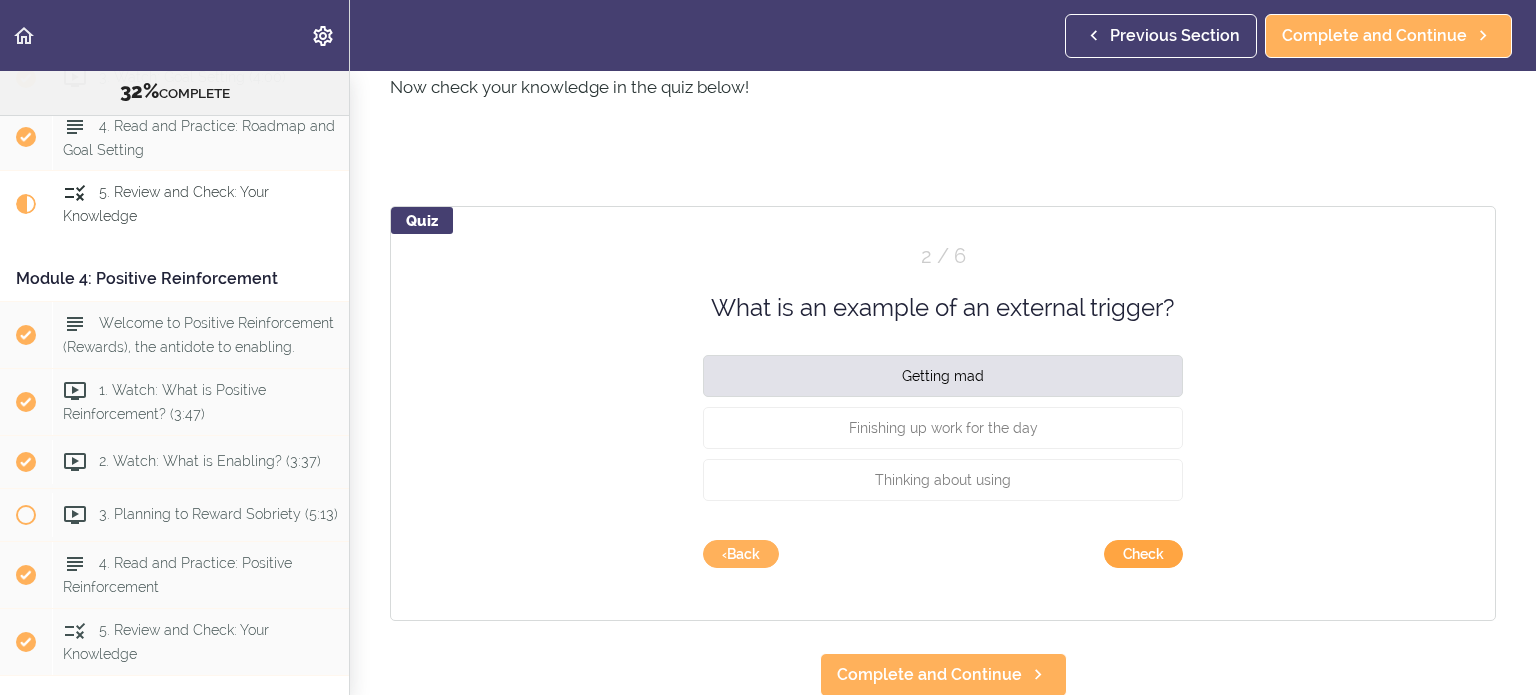 click on "Check" at bounding box center [1143, 554] 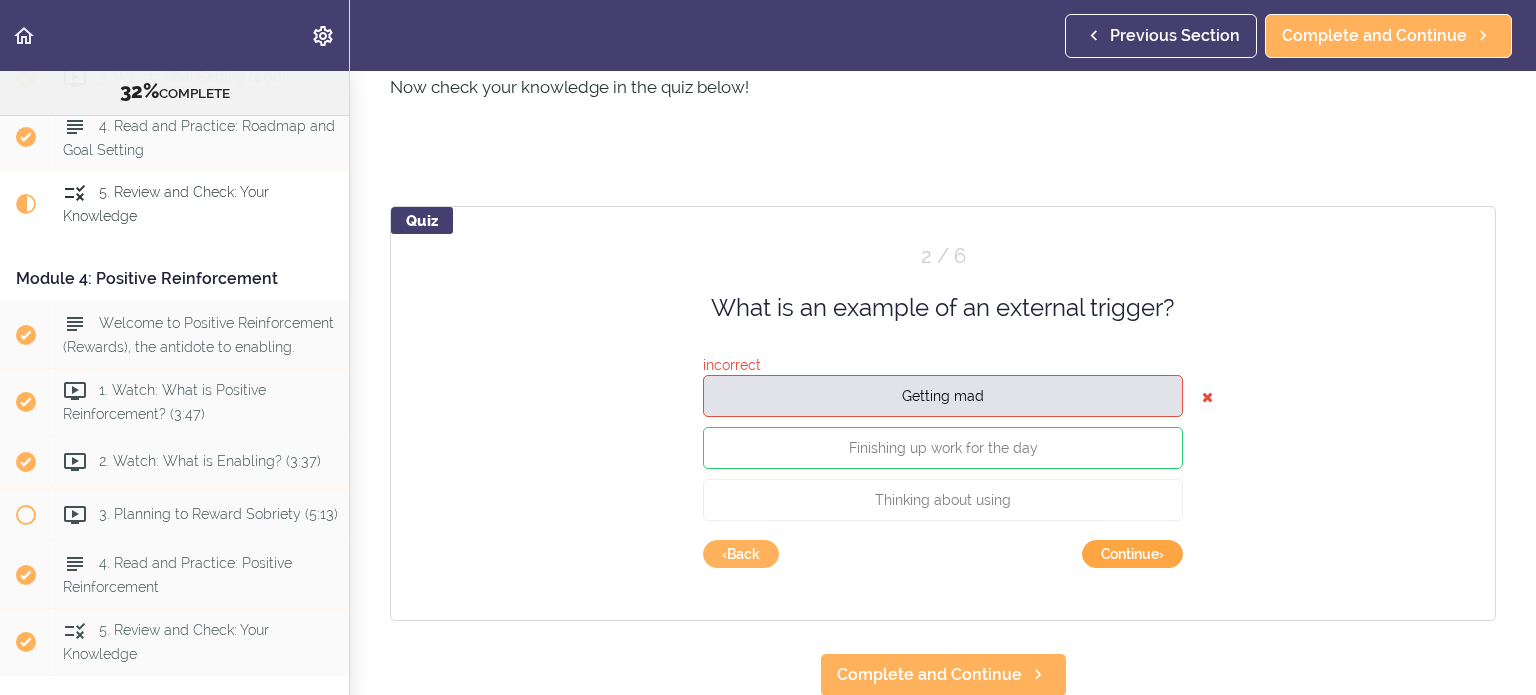 click on "Continue  ›" at bounding box center [1132, 554] 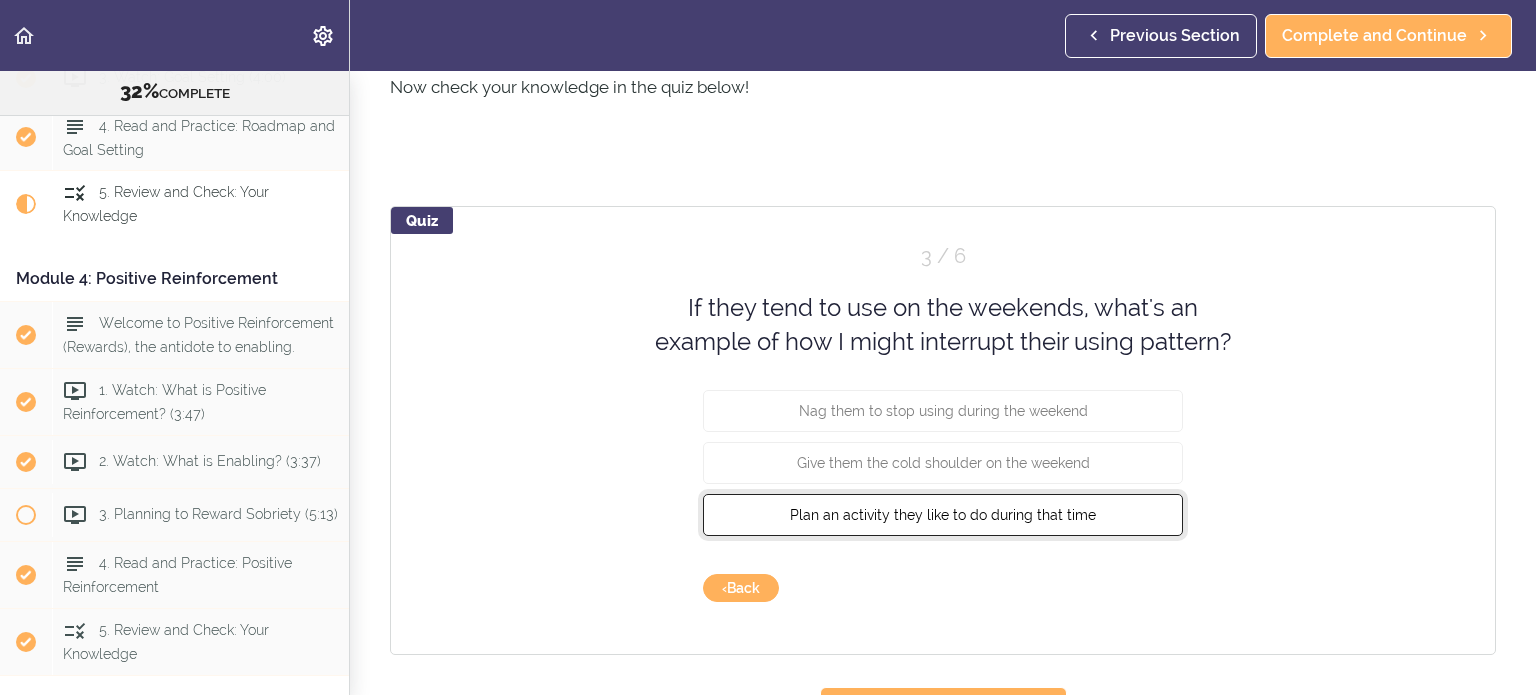 click on "Plan an activity they like to do during that time" at bounding box center [943, 514] 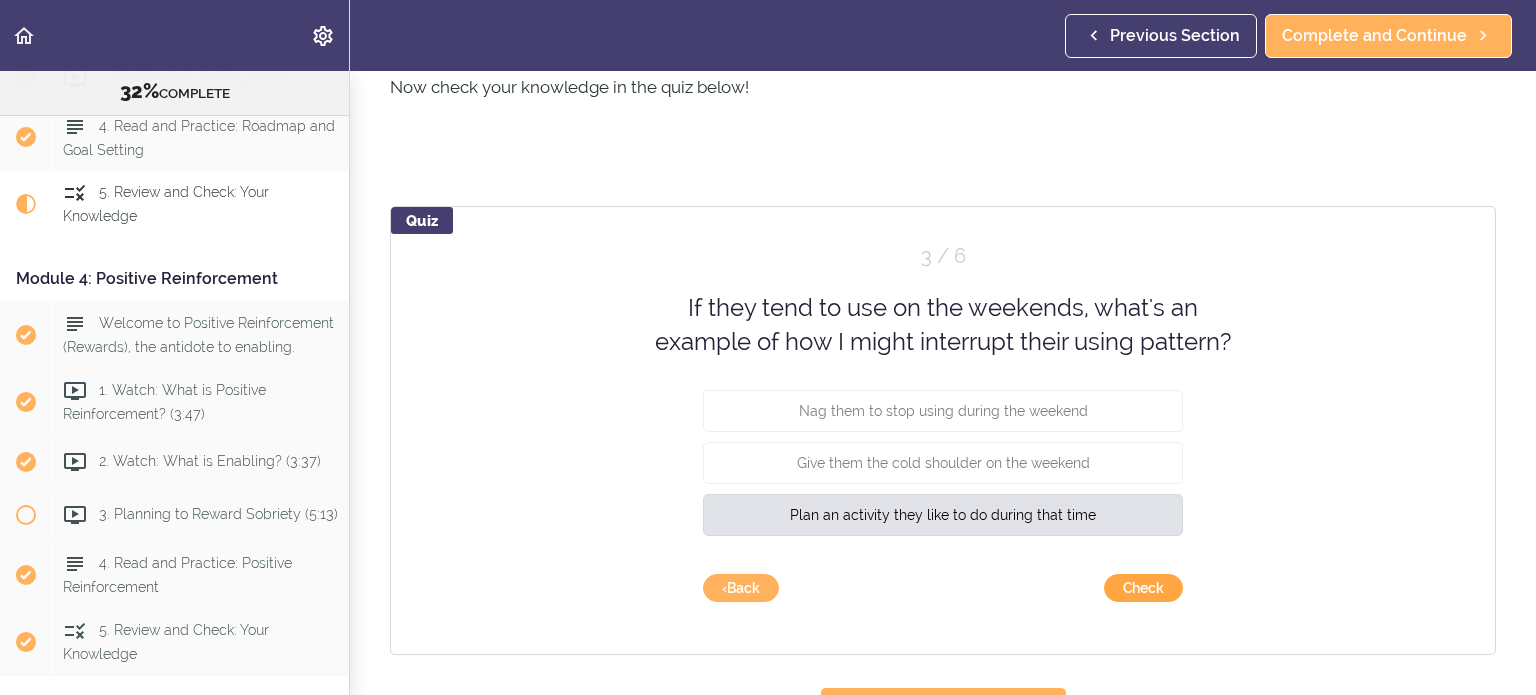 click on "Check" at bounding box center (1143, 588) 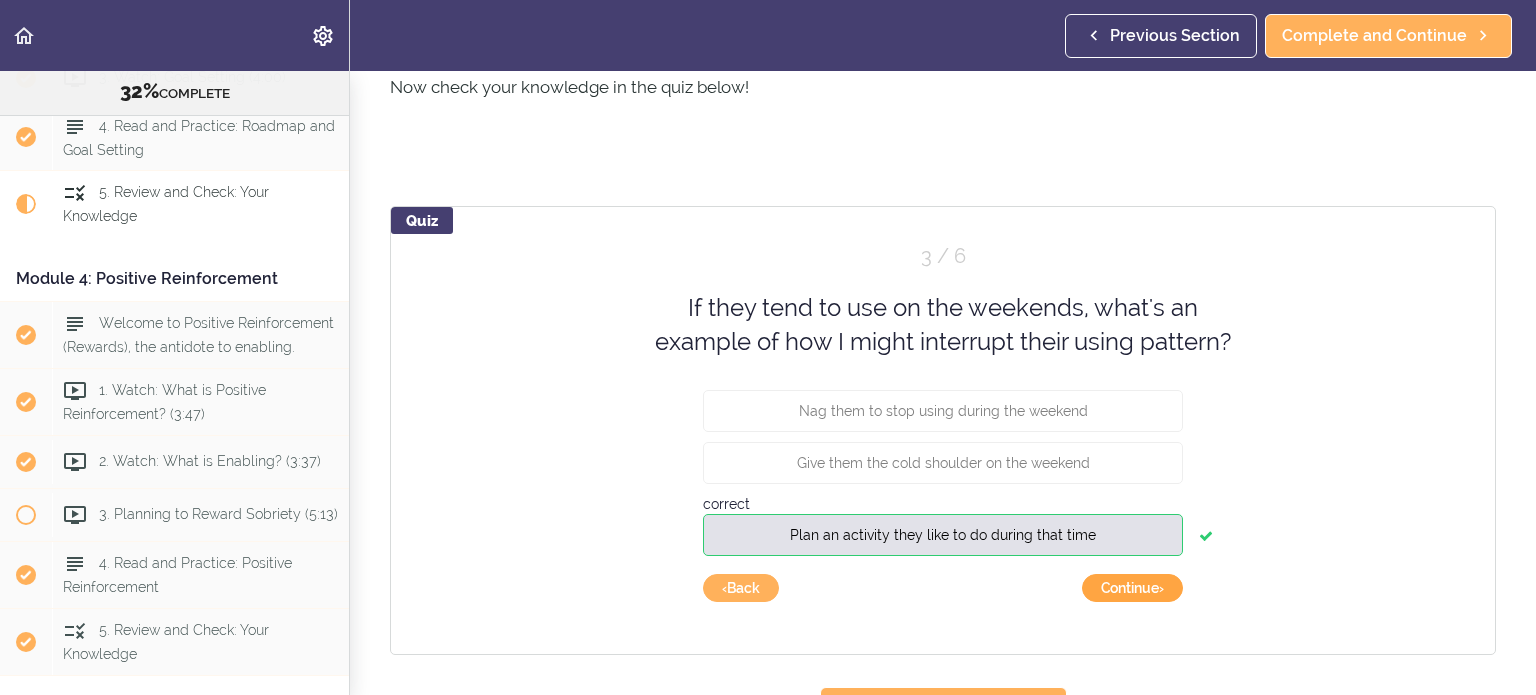click on "Continue  ›" at bounding box center (1132, 588) 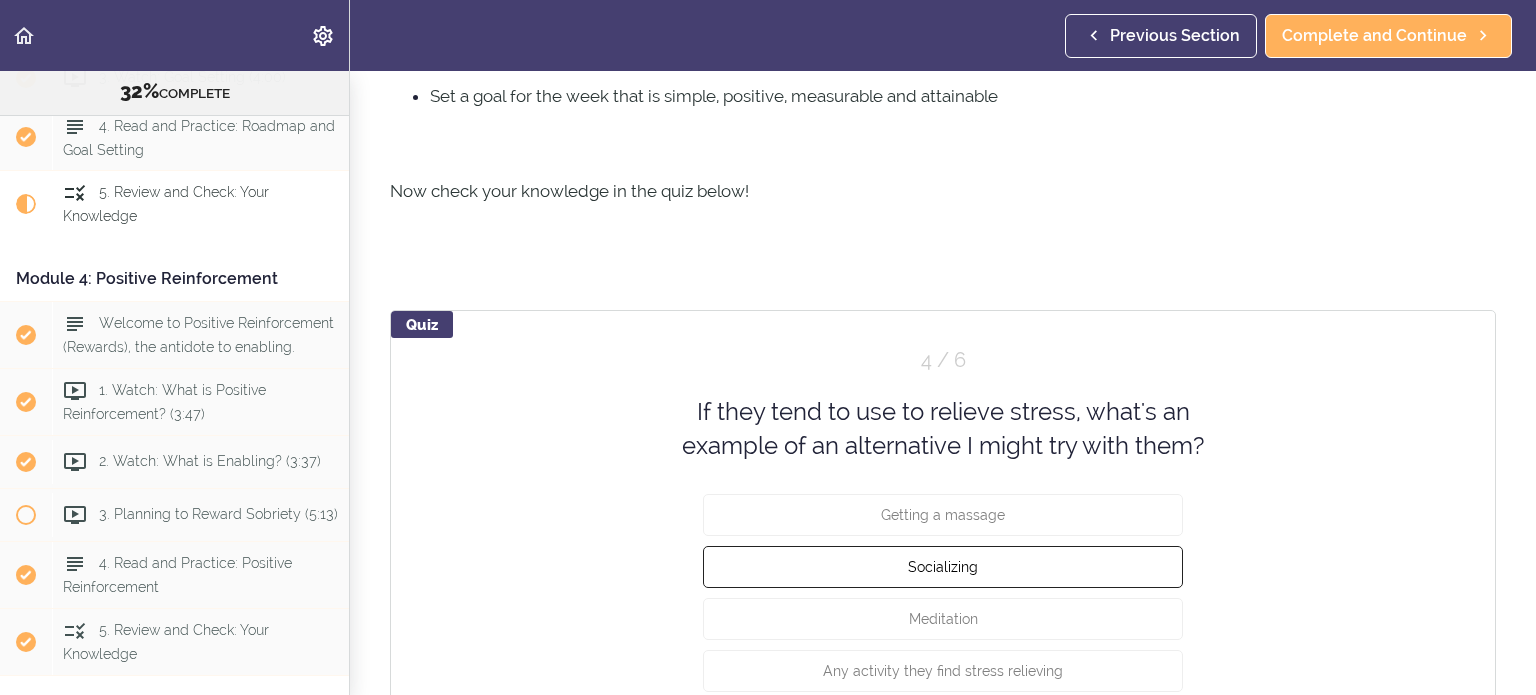 scroll, scrollTop: 781, scrollLeft: 0, axis: vertical 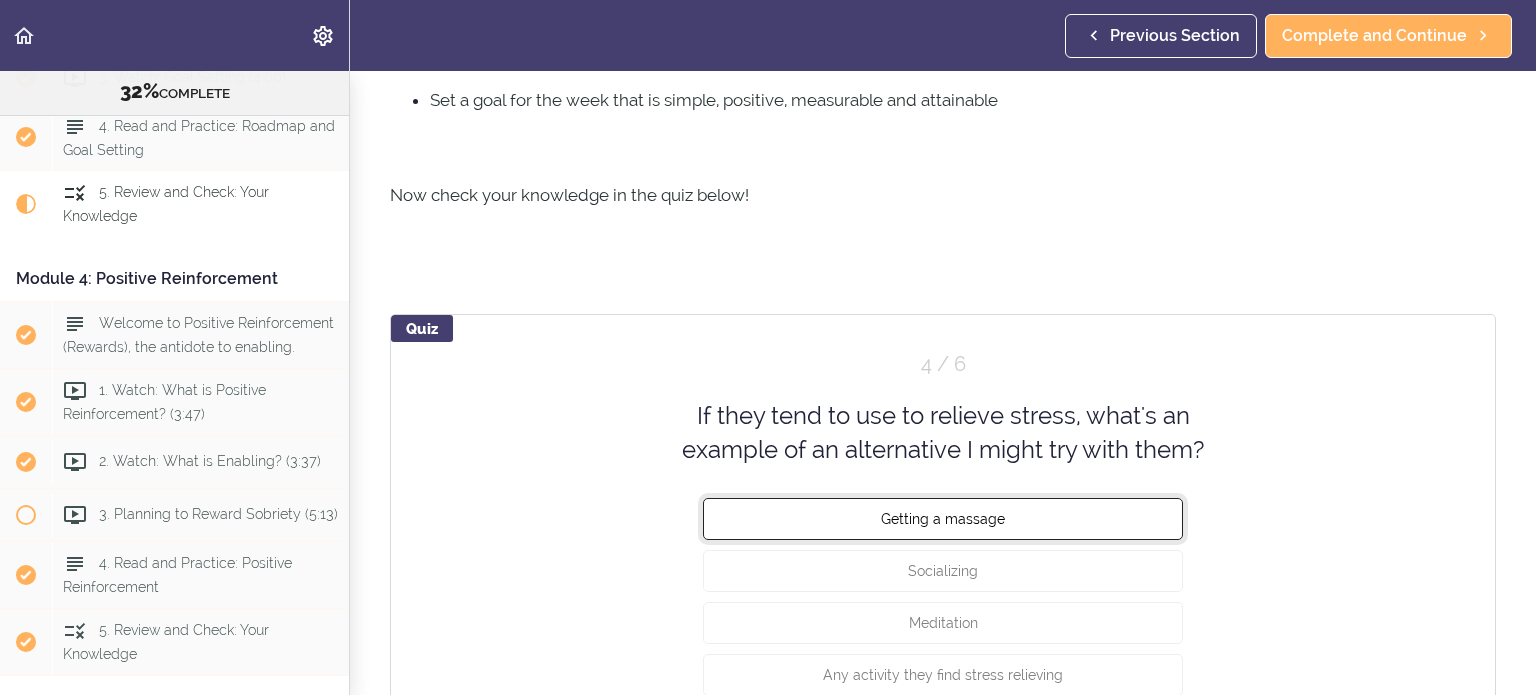 click on "Getting a massage" at bounding box center (943, 518) 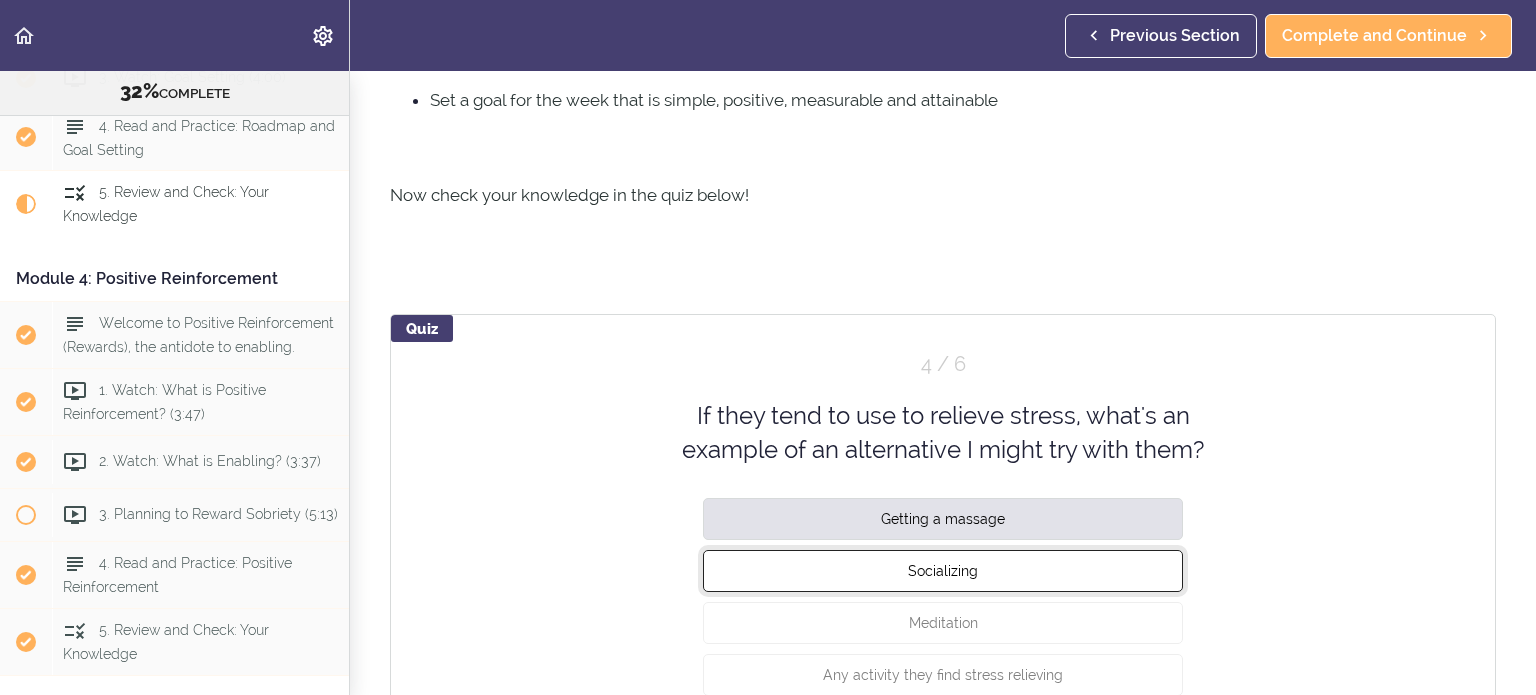 click on "Socializing" at bounding box center [943, 570] 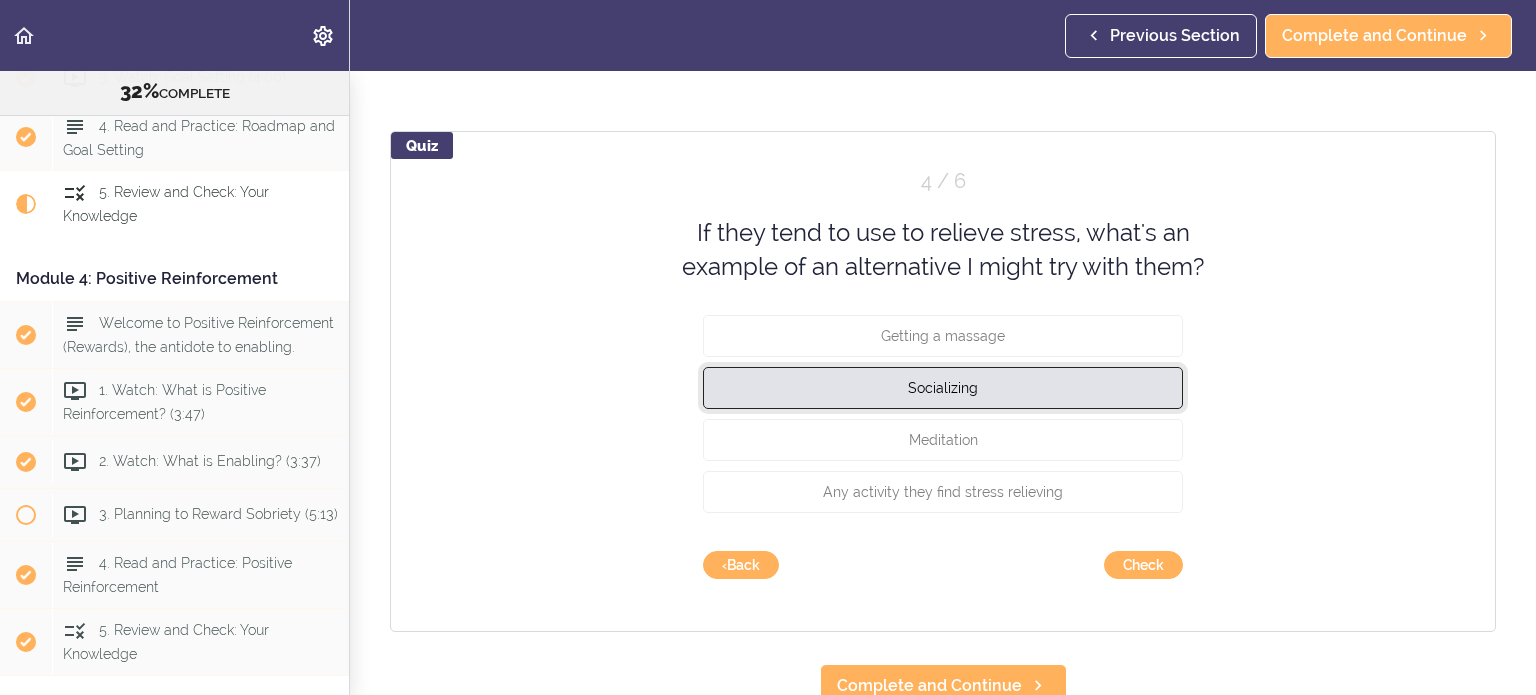scroll, scrollTop: 976, scrollLeft: 0, axis: vertical 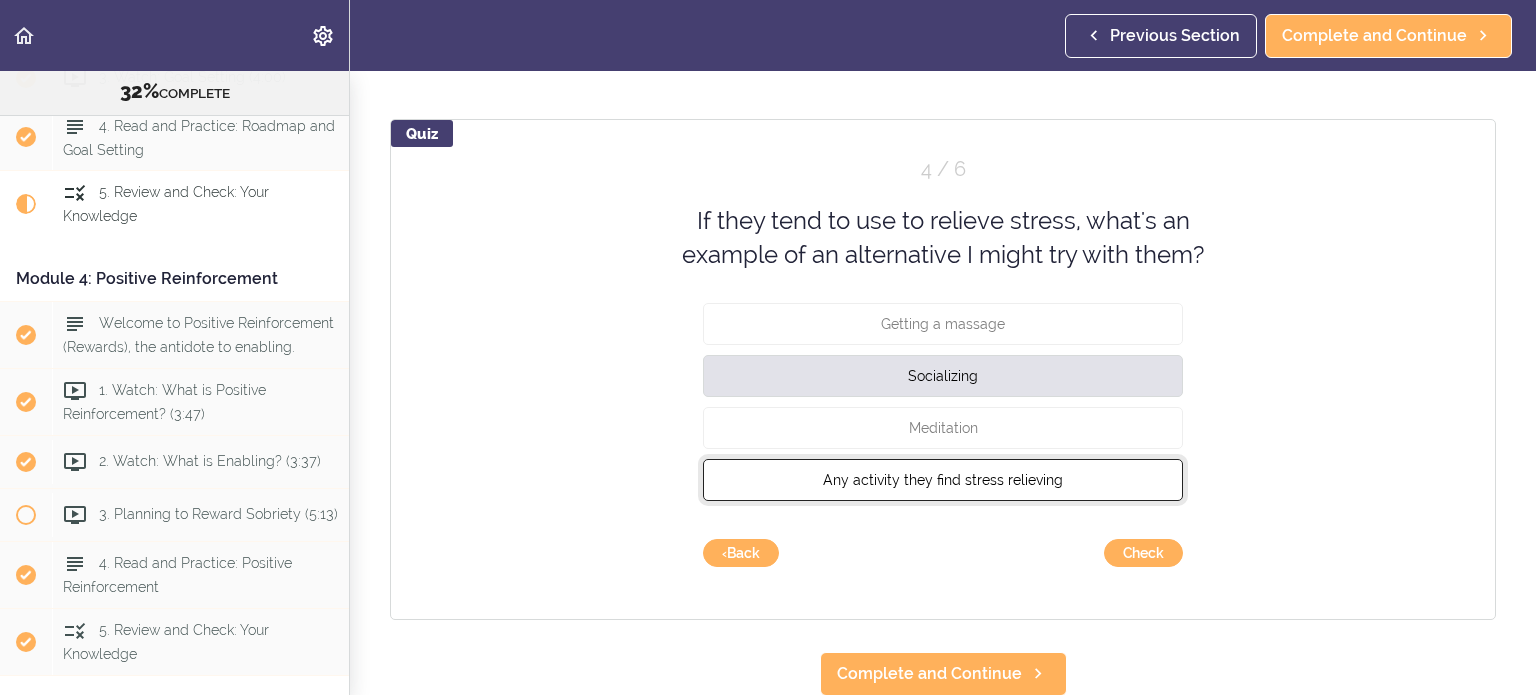 click on "Any activity they find stress relieving" at bounding box center (943, 479) 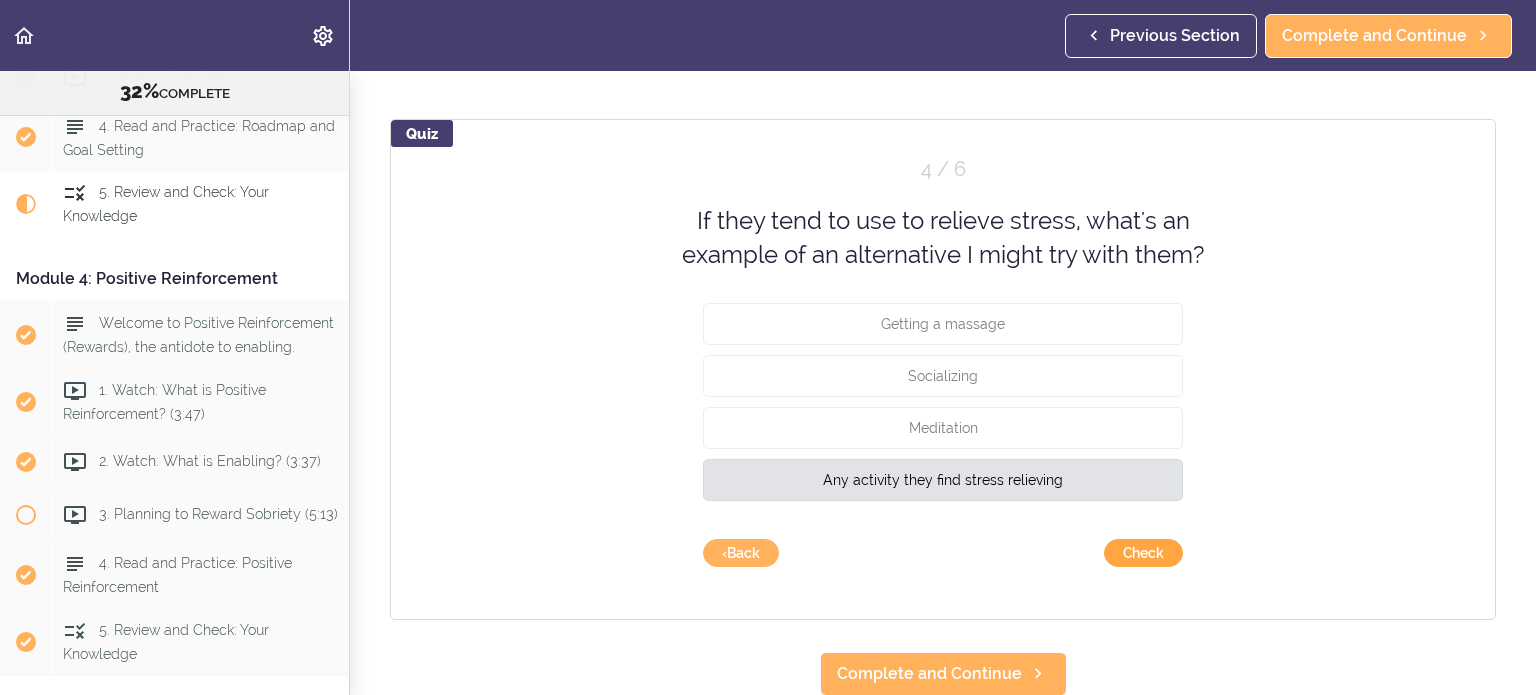 click on "Check" at bounding box center [1143, 553] 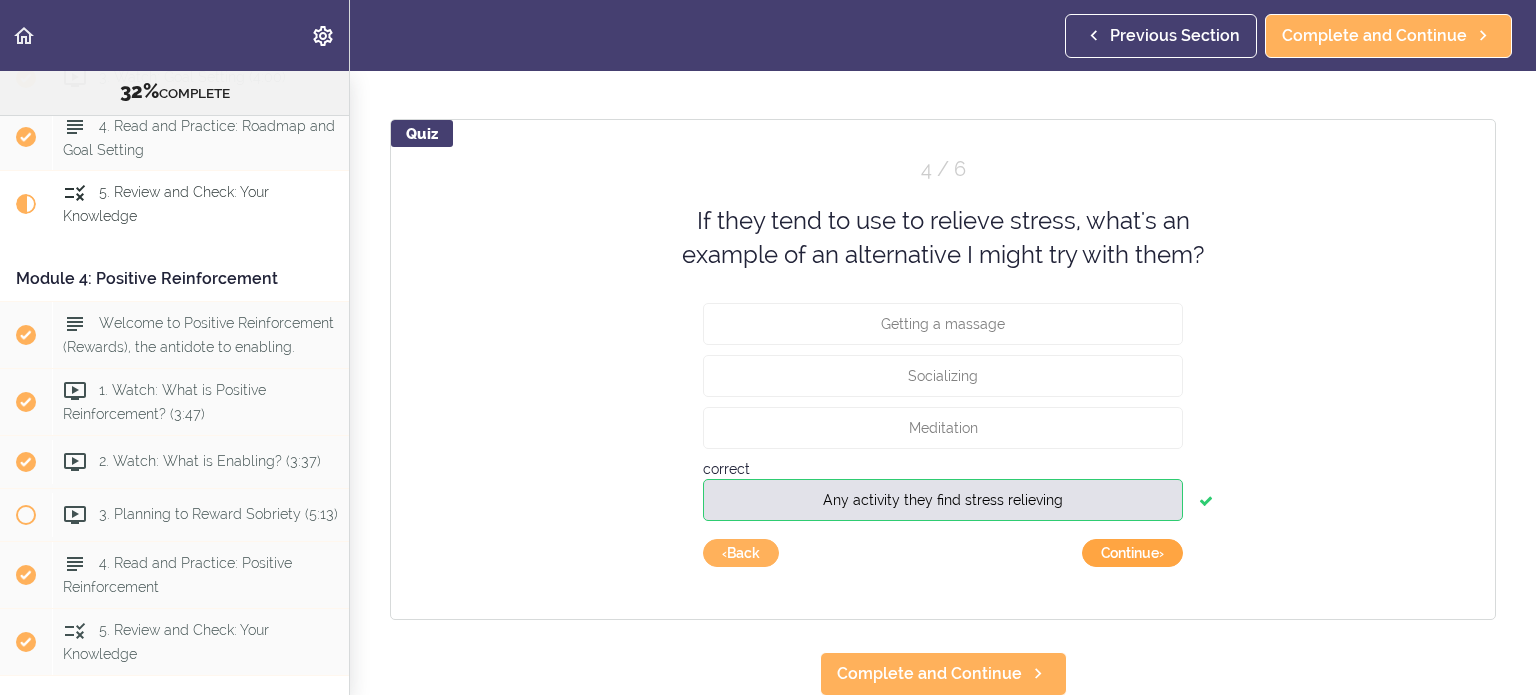 click on "Continue  ›" at bounding box center (1132, 553) 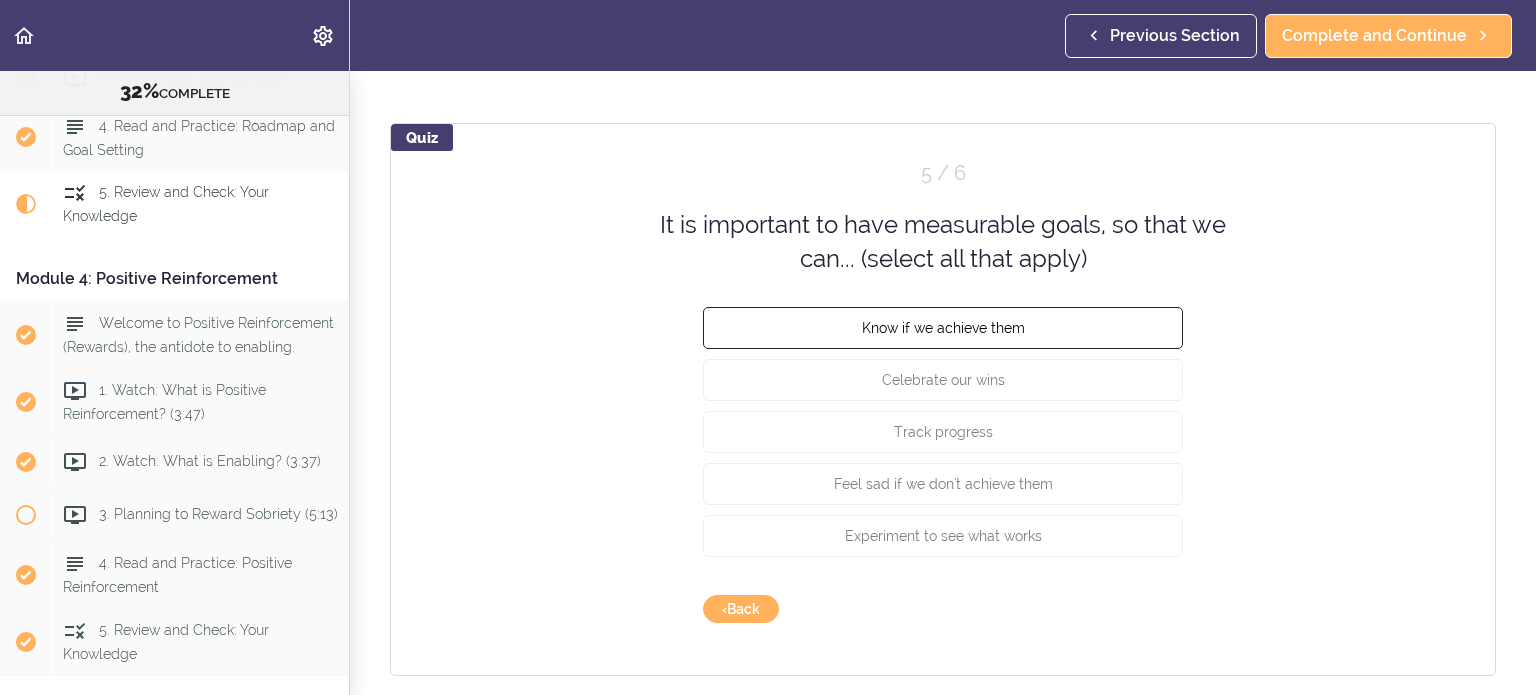 scroll, scrollTop: 973, scrollLeft: 0, axis: vertical 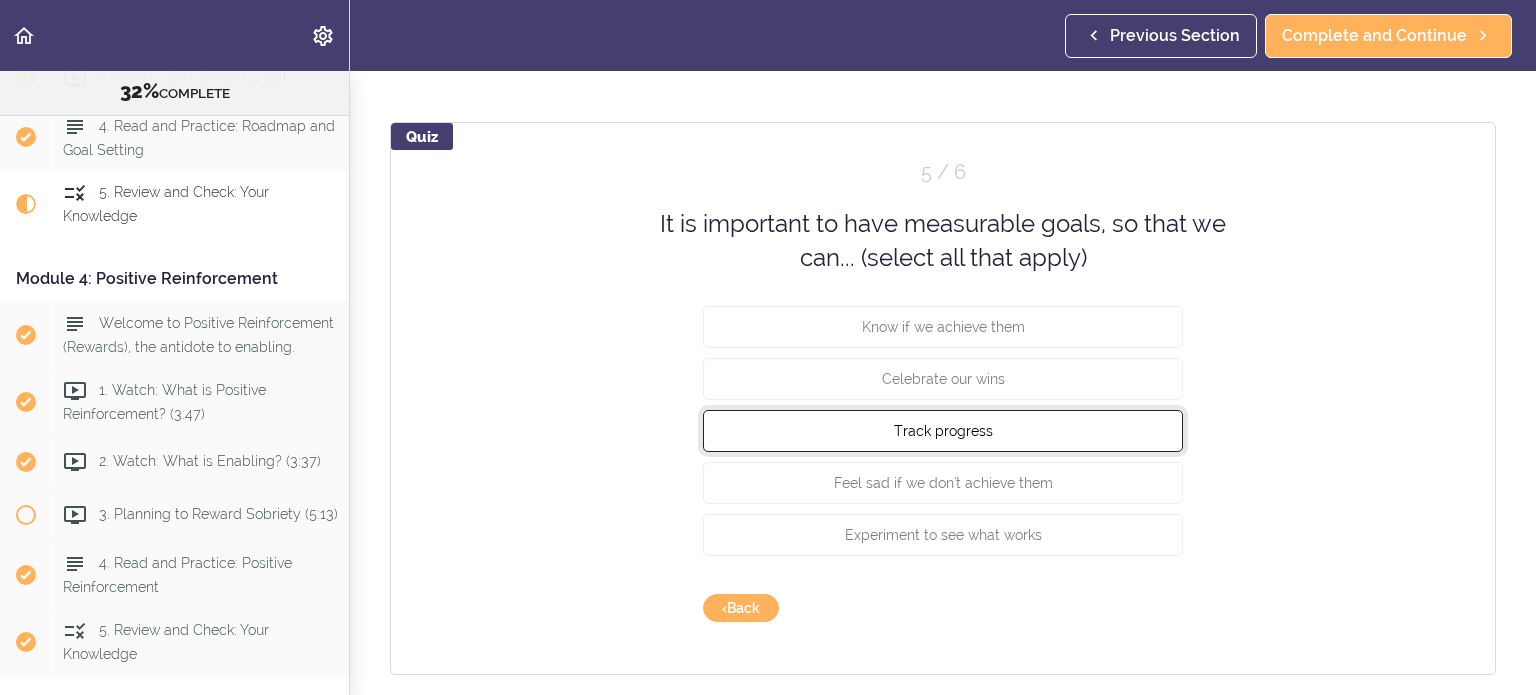 click on "Track progress" at bounding box center [943, 430] 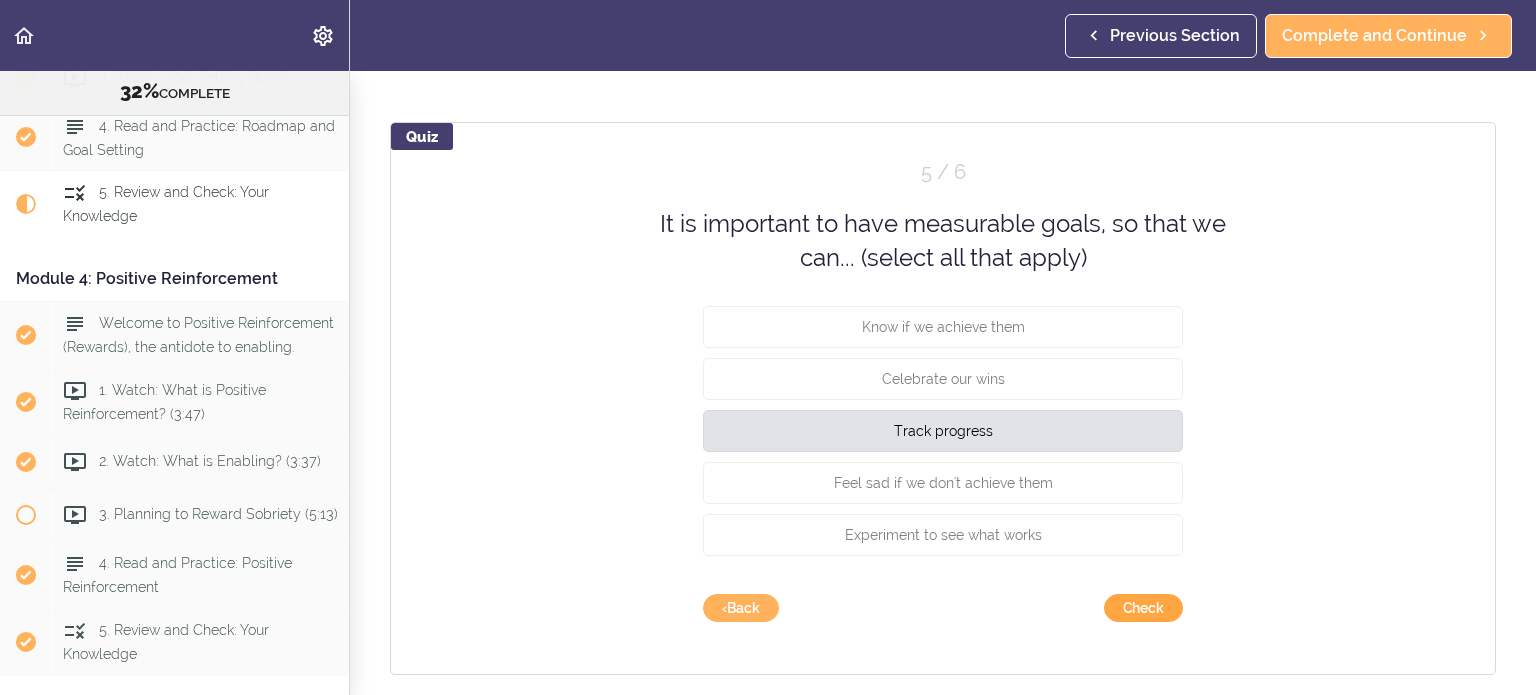 click on "Check" at bounding box center [1143, 608] 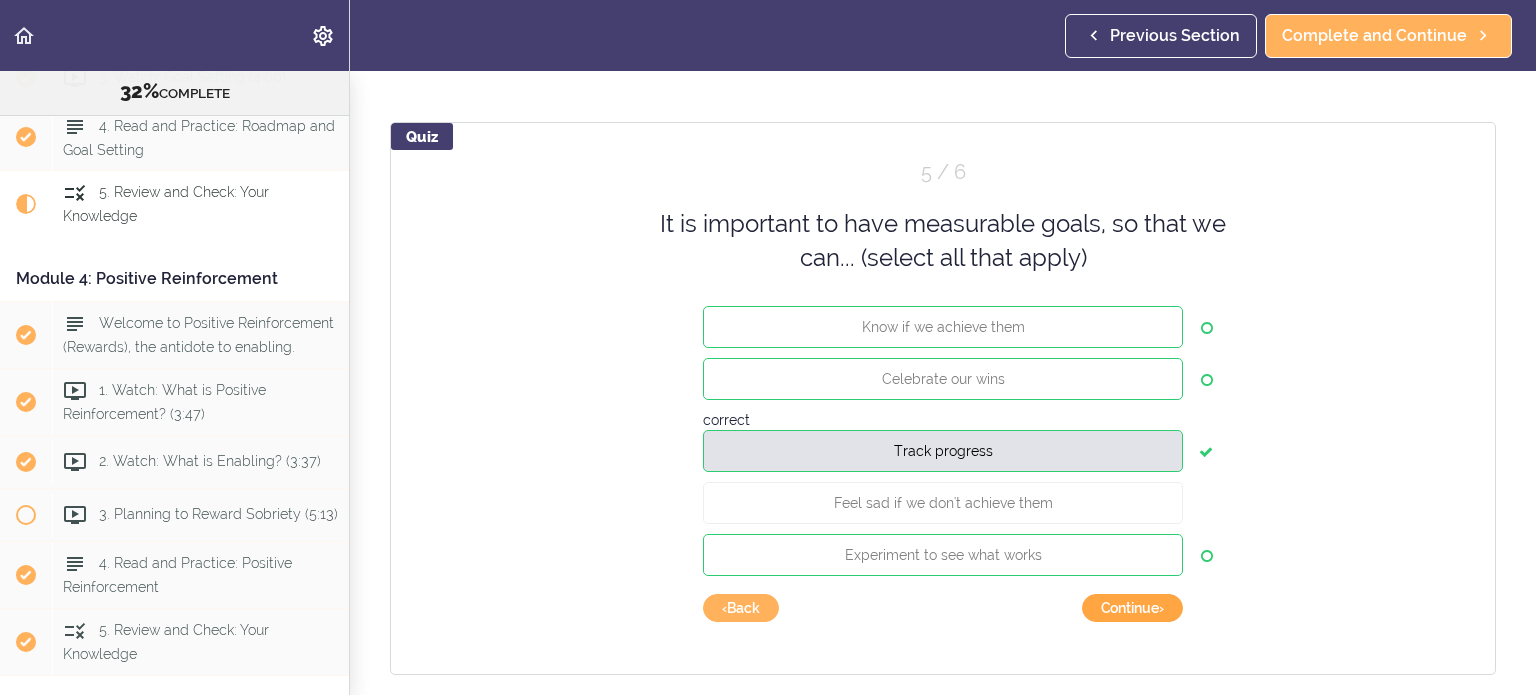 click on "Continue  ›" at bounding box center [1132, 608] 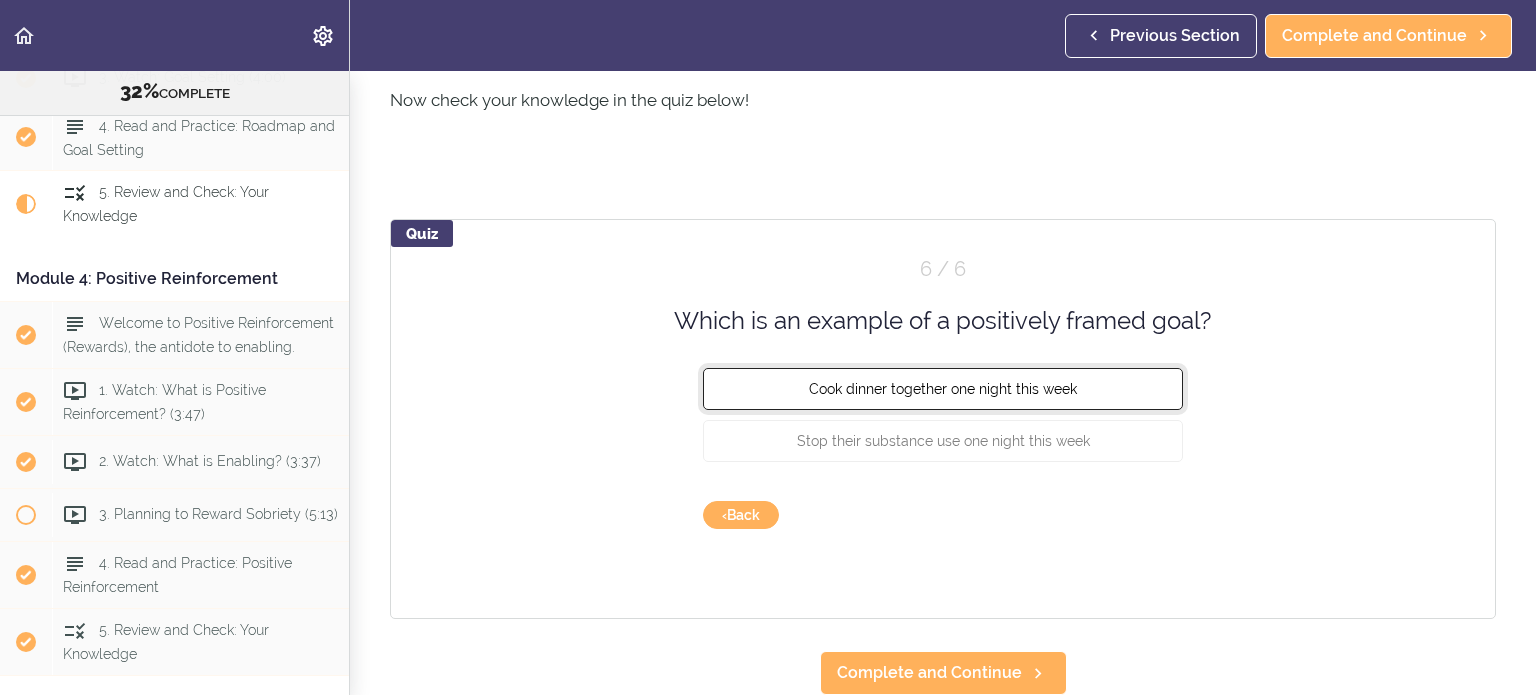 click on "Cook dinner together one night this week" at bounding box center (943, 389) 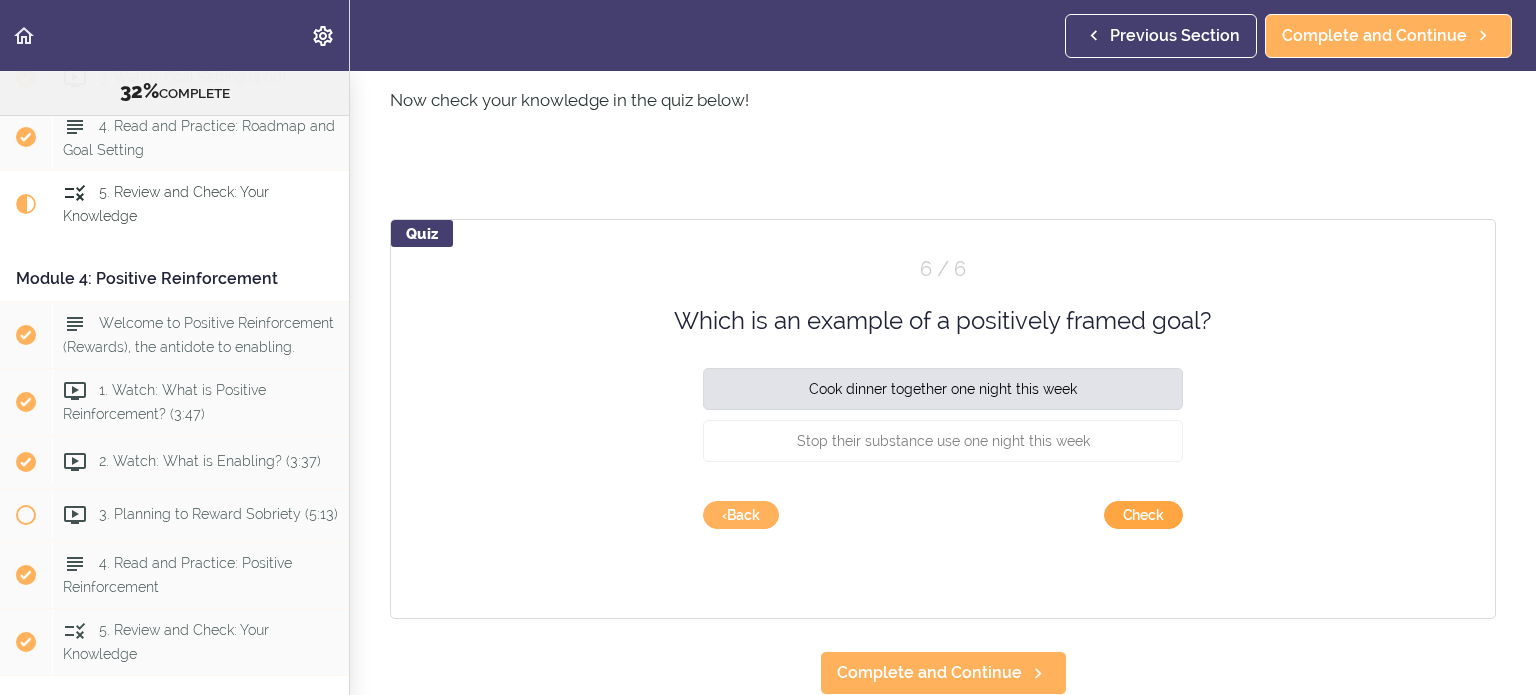 click on "Check" at bounding box center [1143, 515] 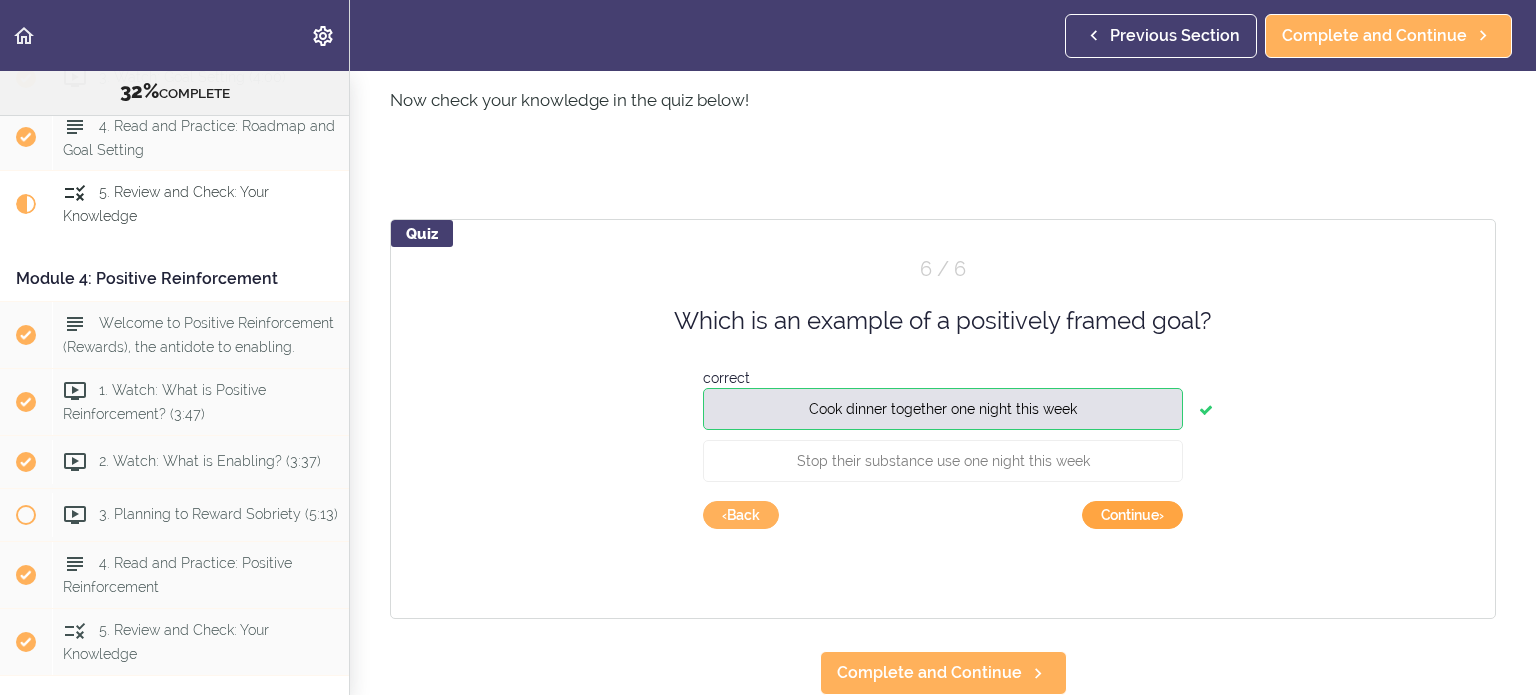 click on "Continue  ›" at bounding box center [1132, 515] 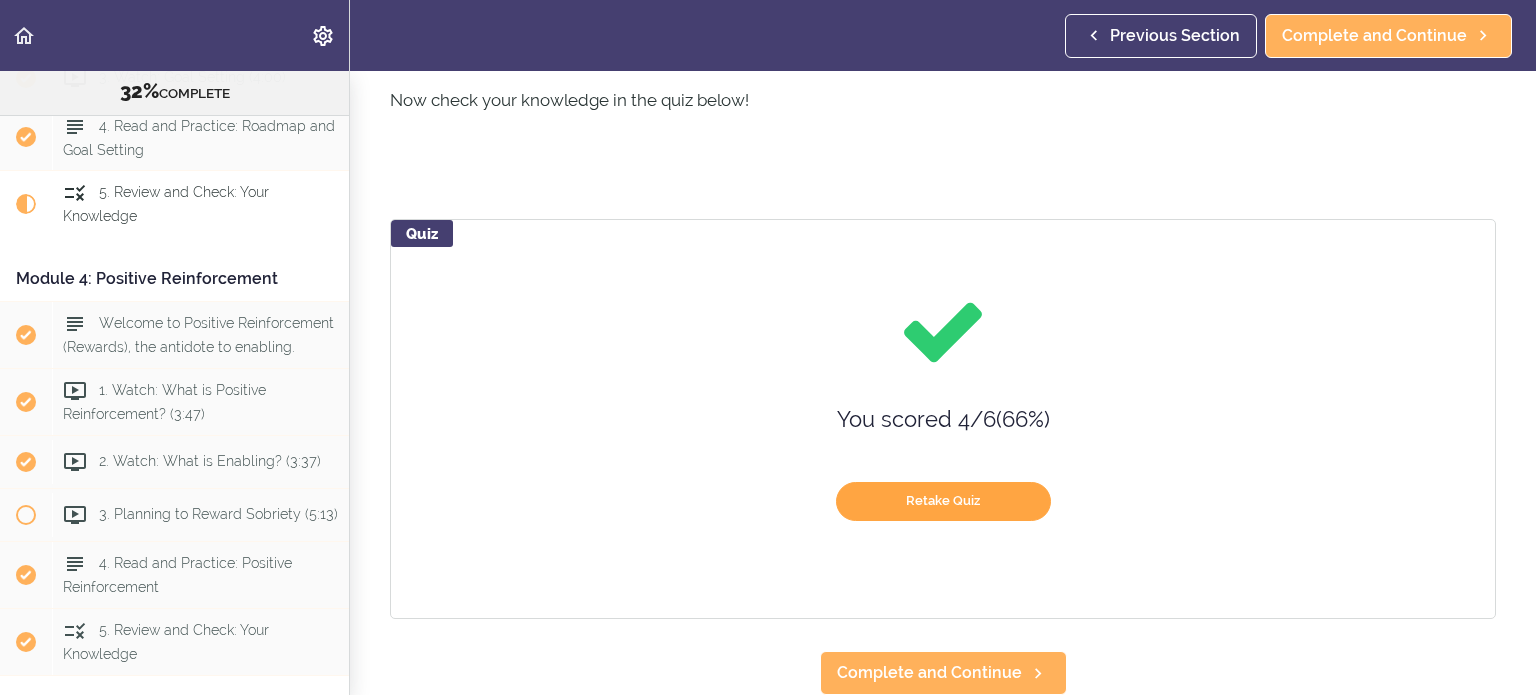 click on "Retake Quiz" at bounding box center (943, 501) 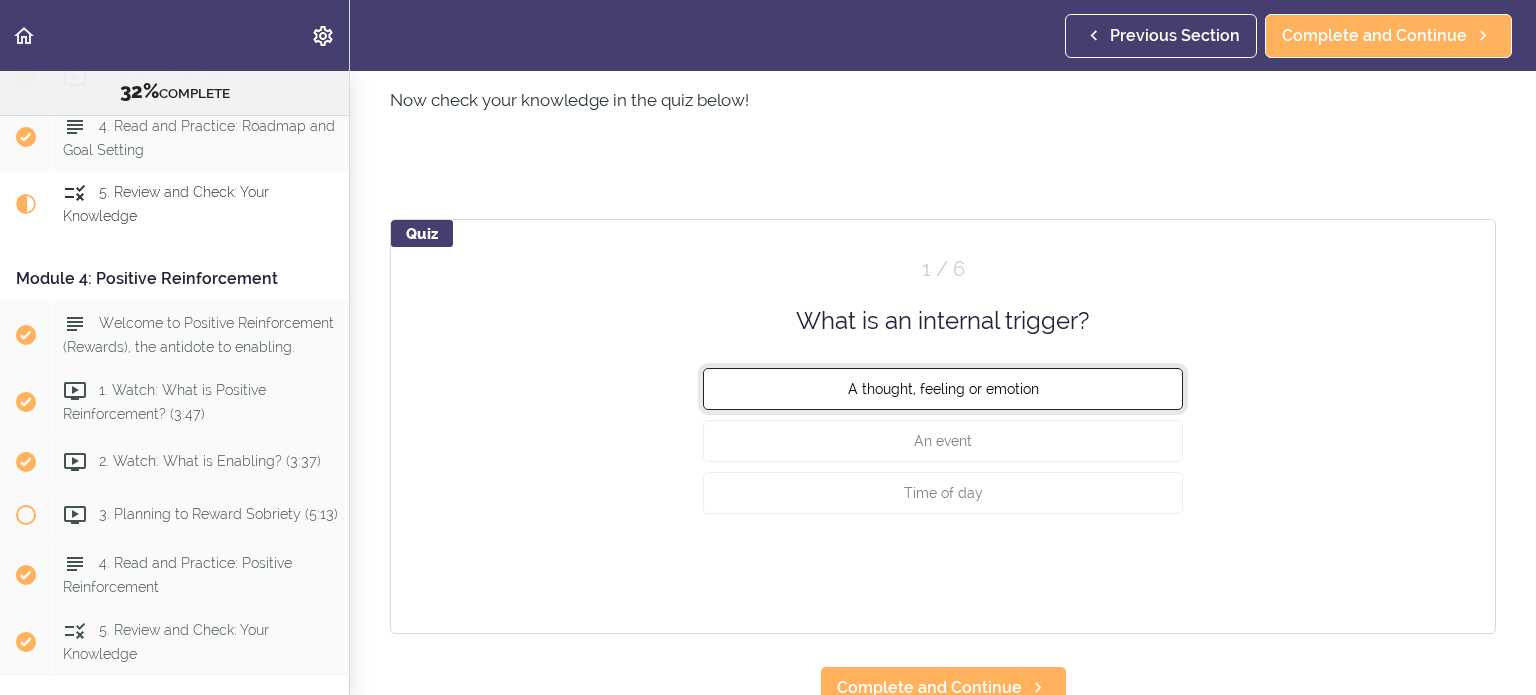 click on "A thought, feeling or emotion" at bounding box center [943, 389] 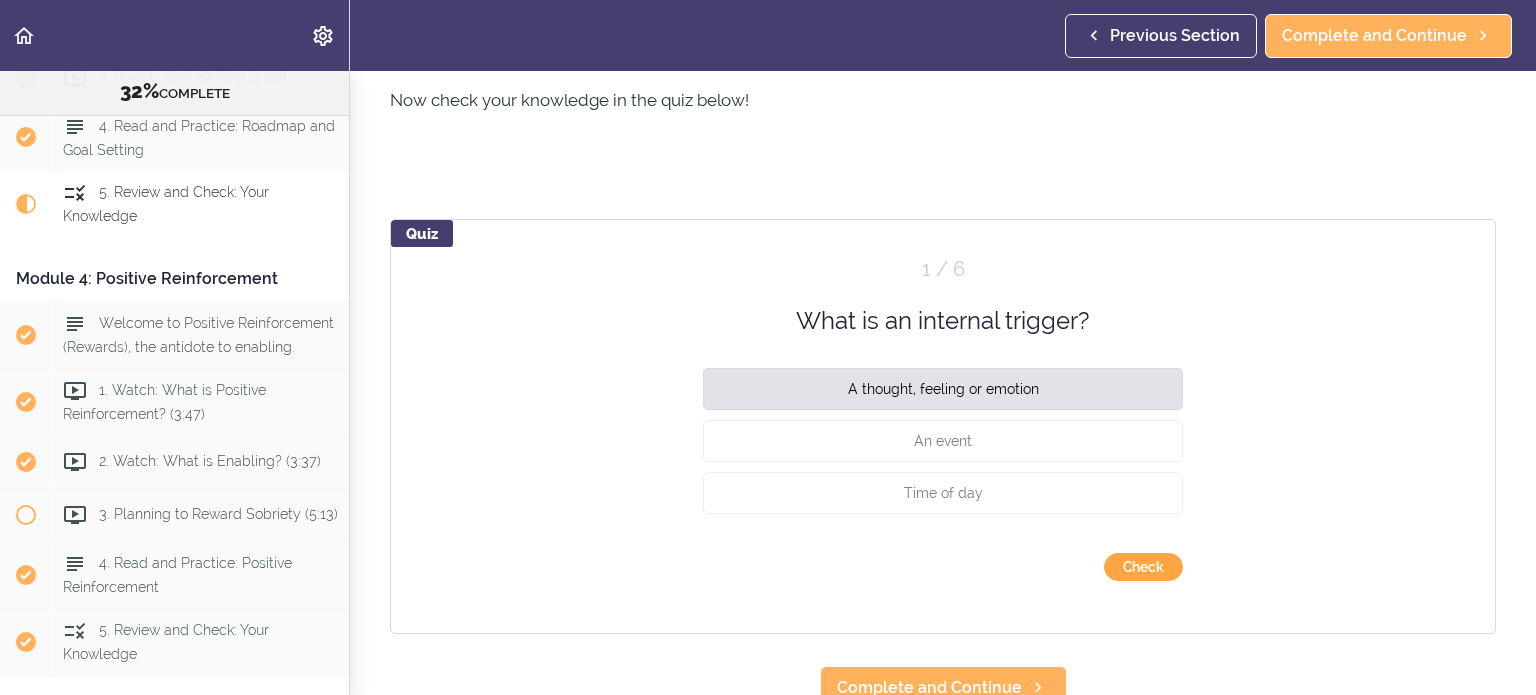 click on "Check" at bounding box center (1143, 567) 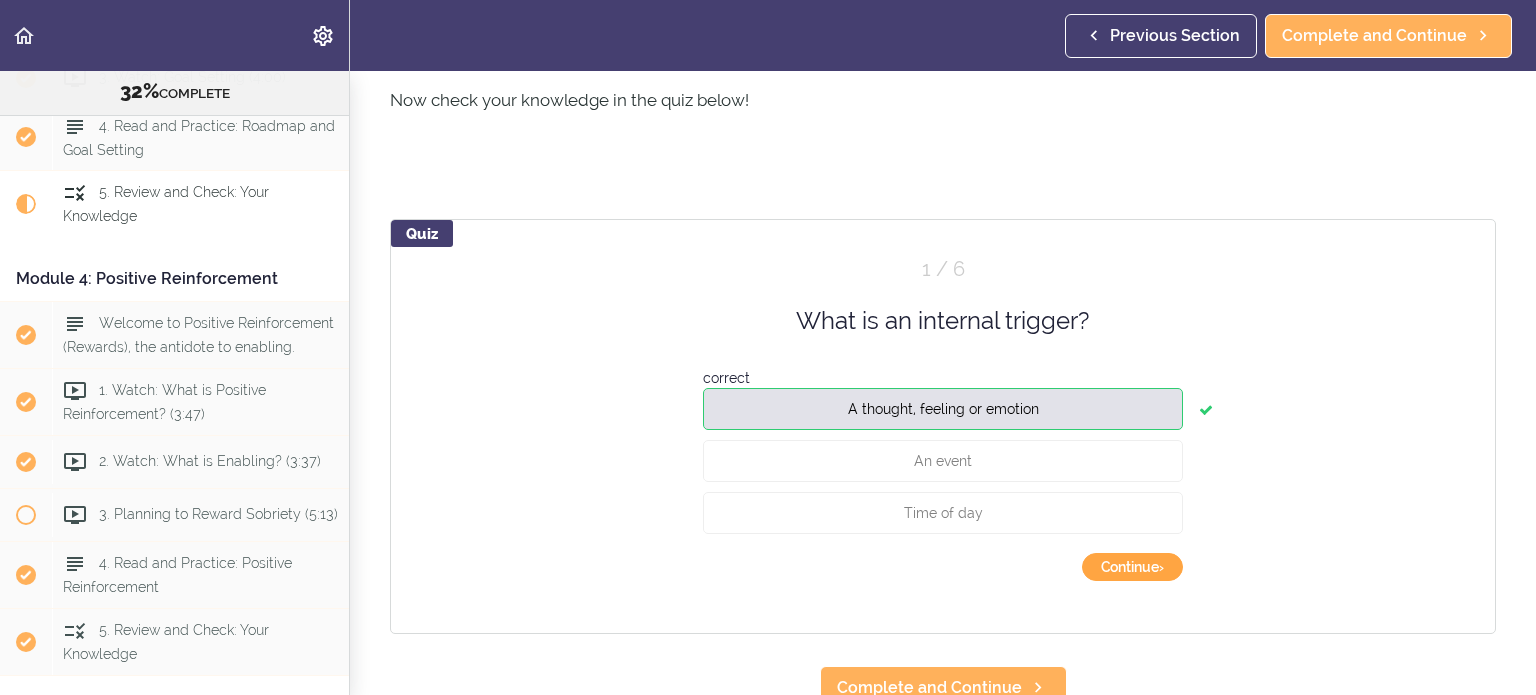 click on "Continue  ›" at bounding box center [1132, 567] 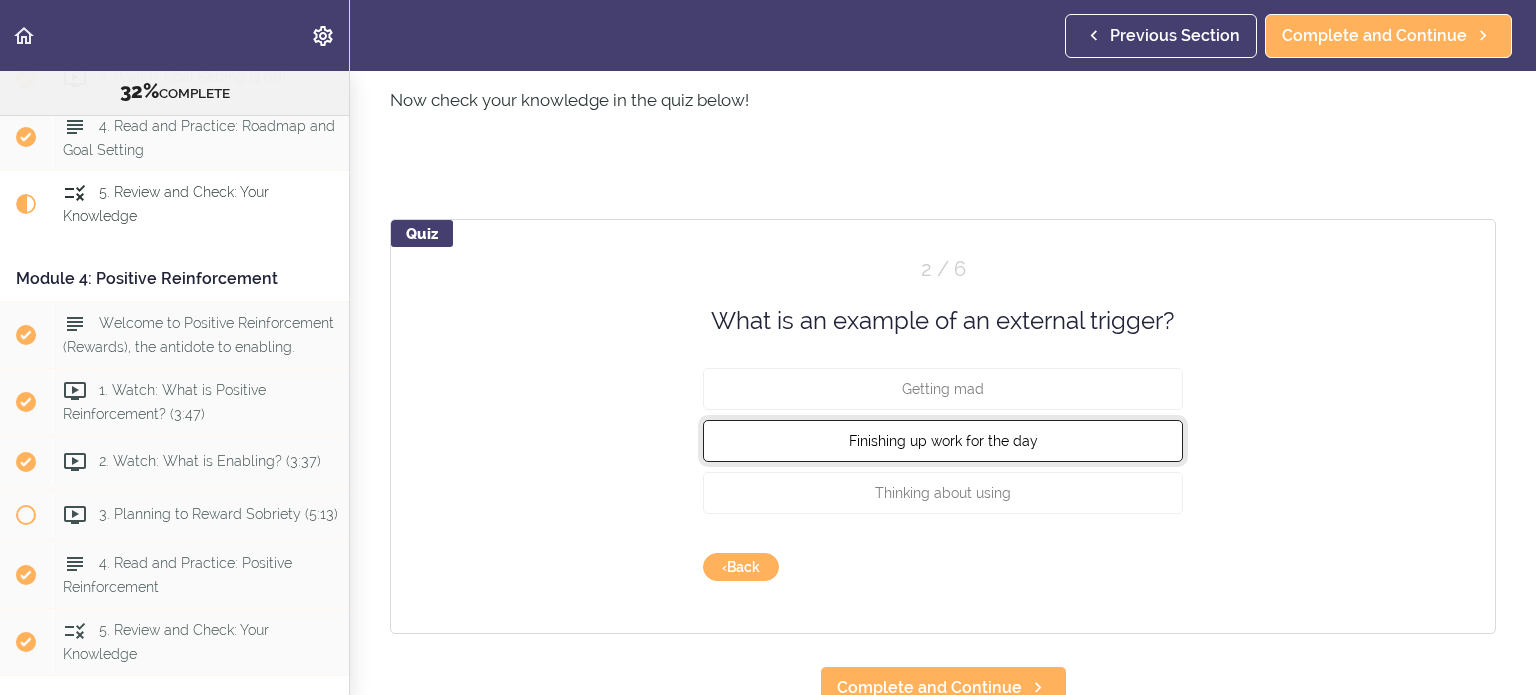 click on "Finishing up work for the day" at bounding box center [943, 441] 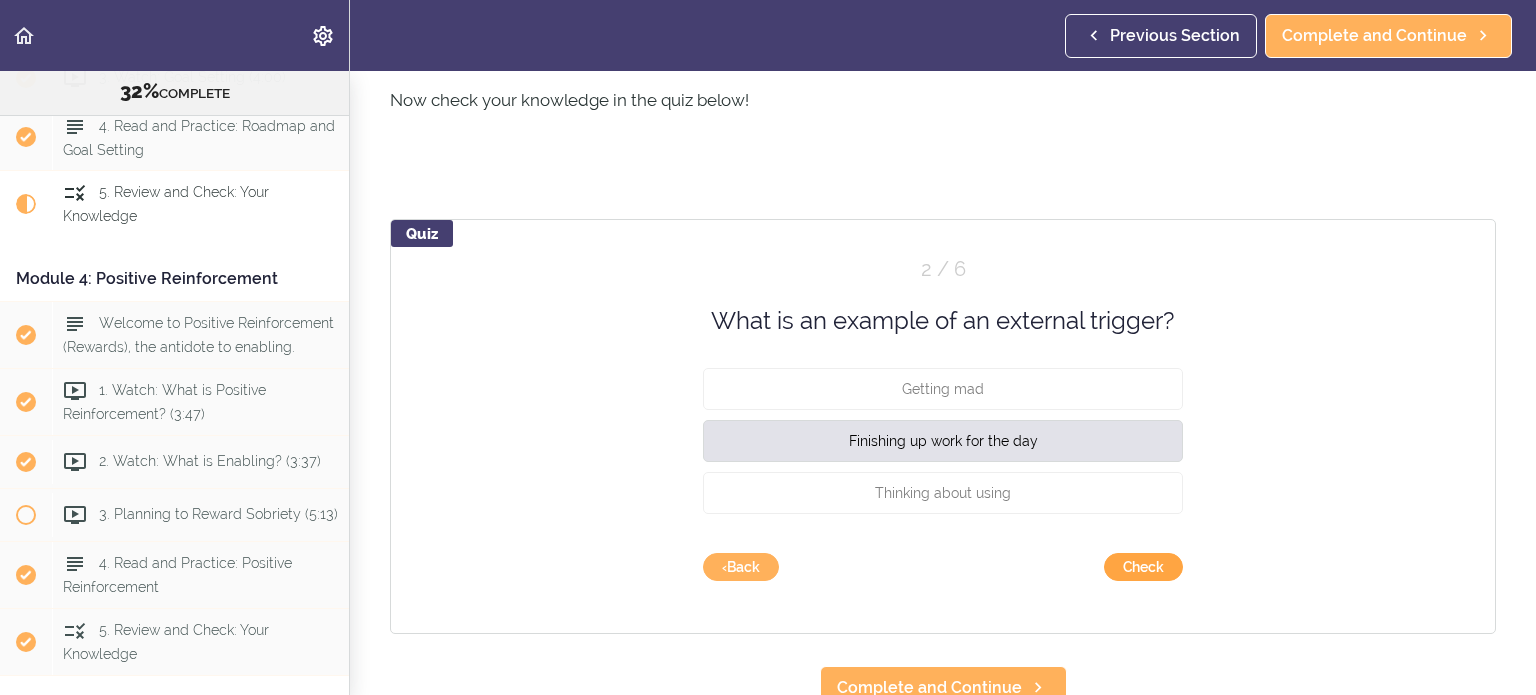 click on "Check" at bounding box center (1143, 567) 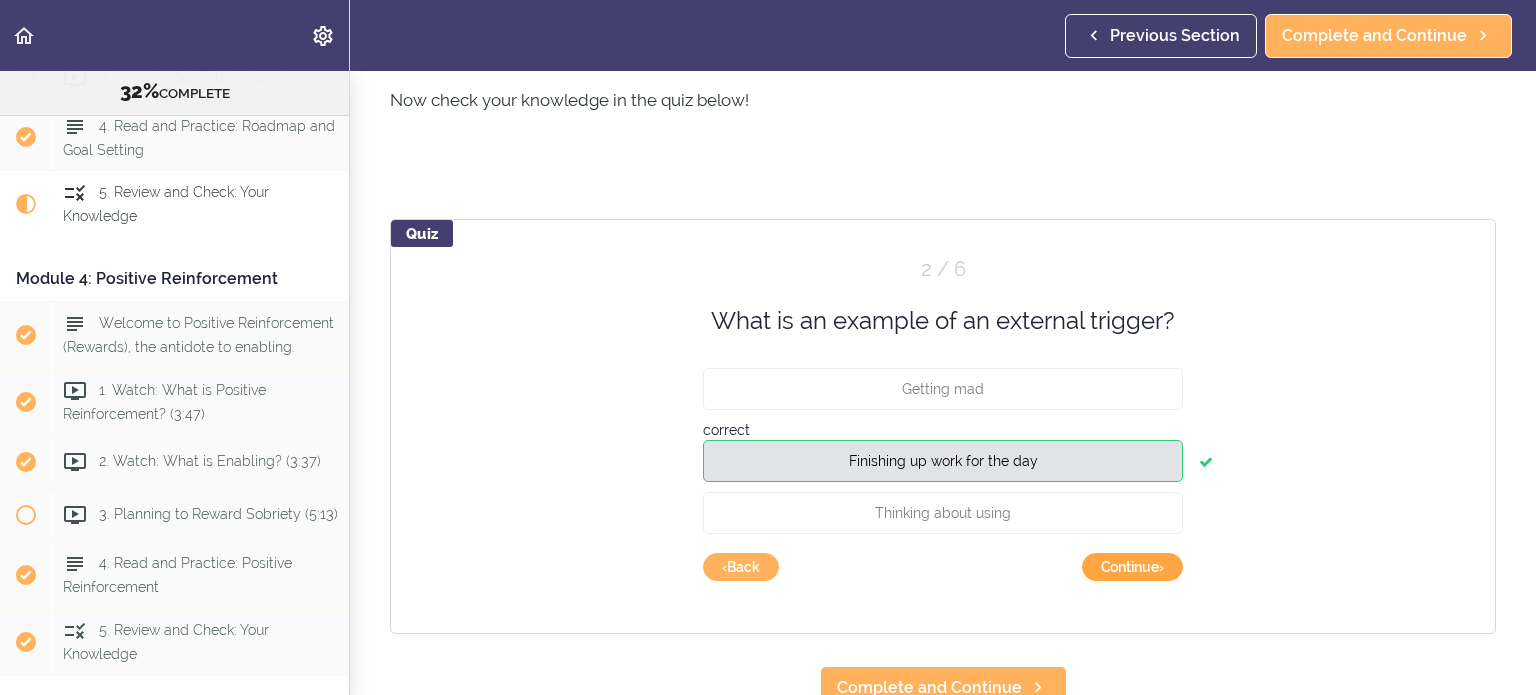 click on "Continue  ›" at bounding box center (1132, 567) 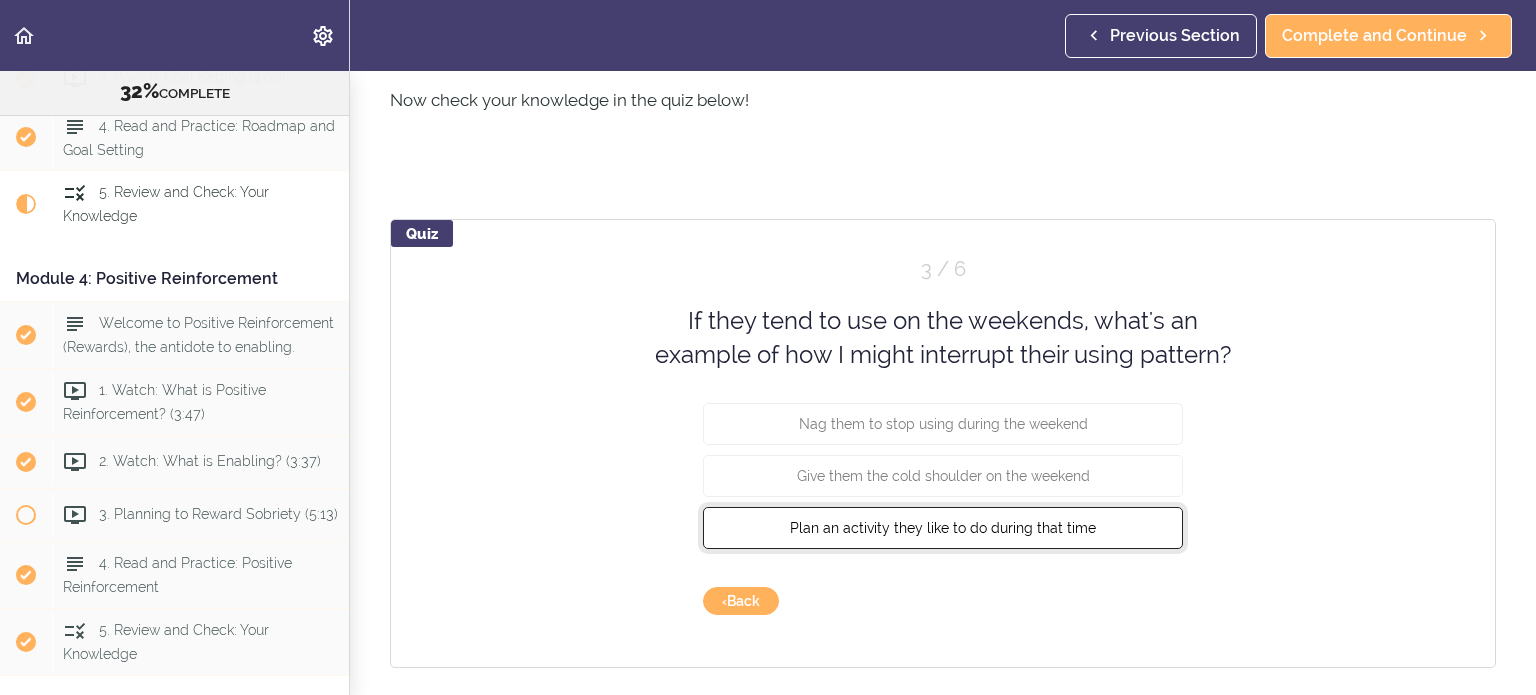 click on "Plan an activity they like to do during that time" at bounding box center [943, 527] 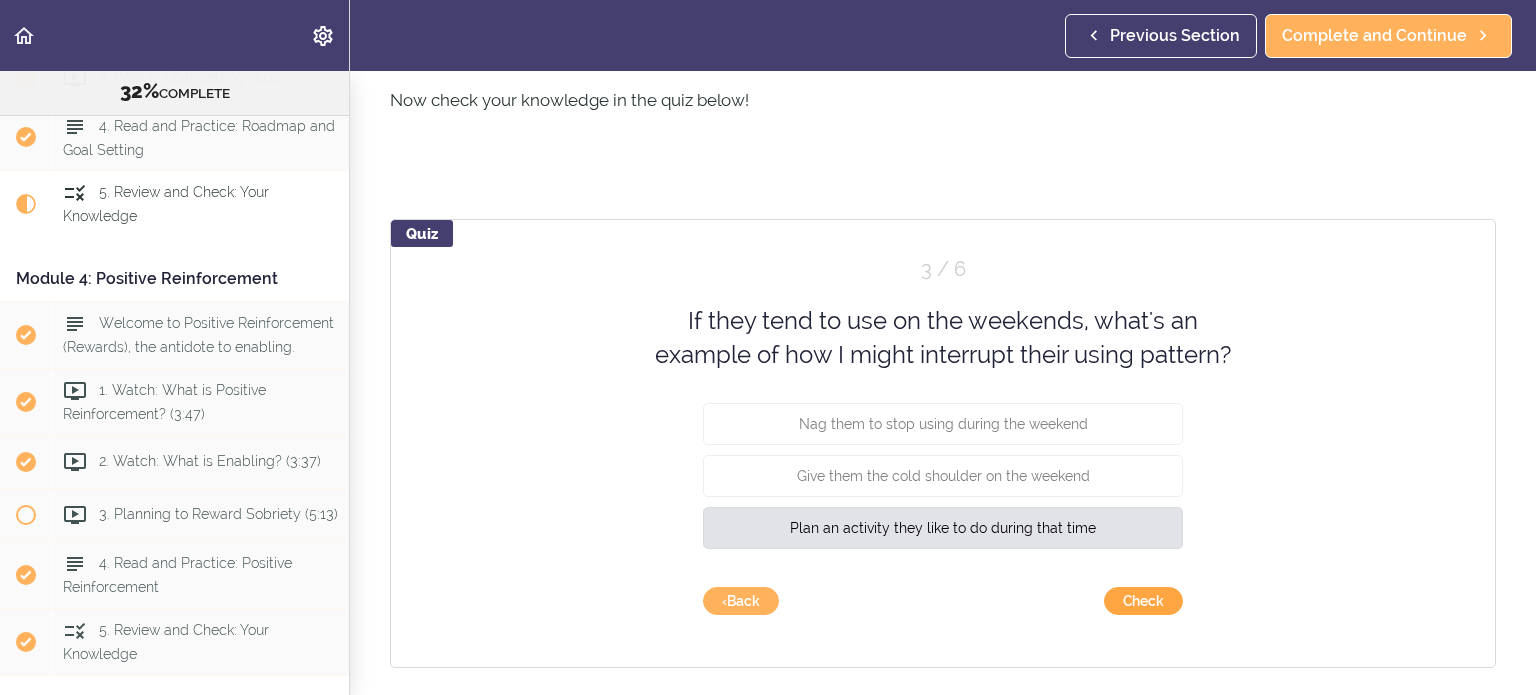 click on "Check" at bounding box center [1143, 601] 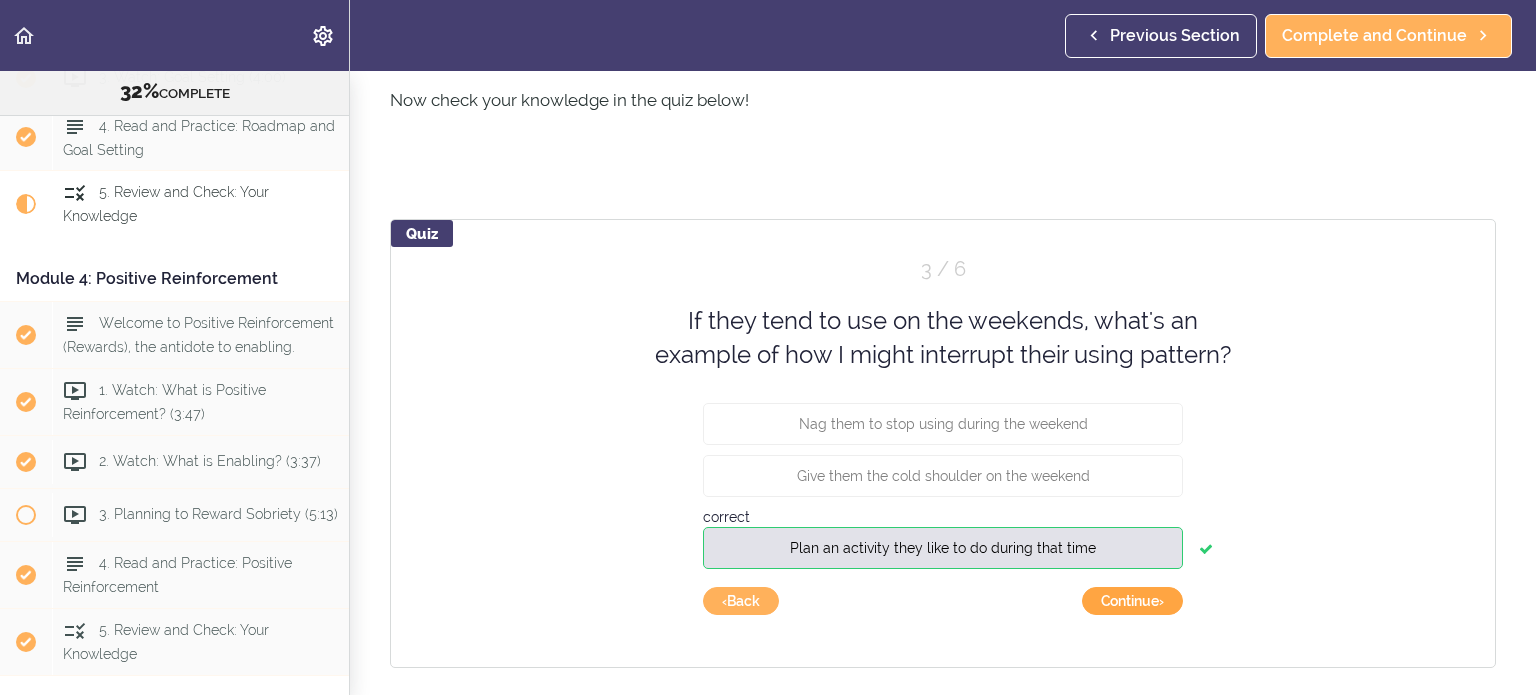 click on "Continue  ›" at bounding box center (1132, 601) 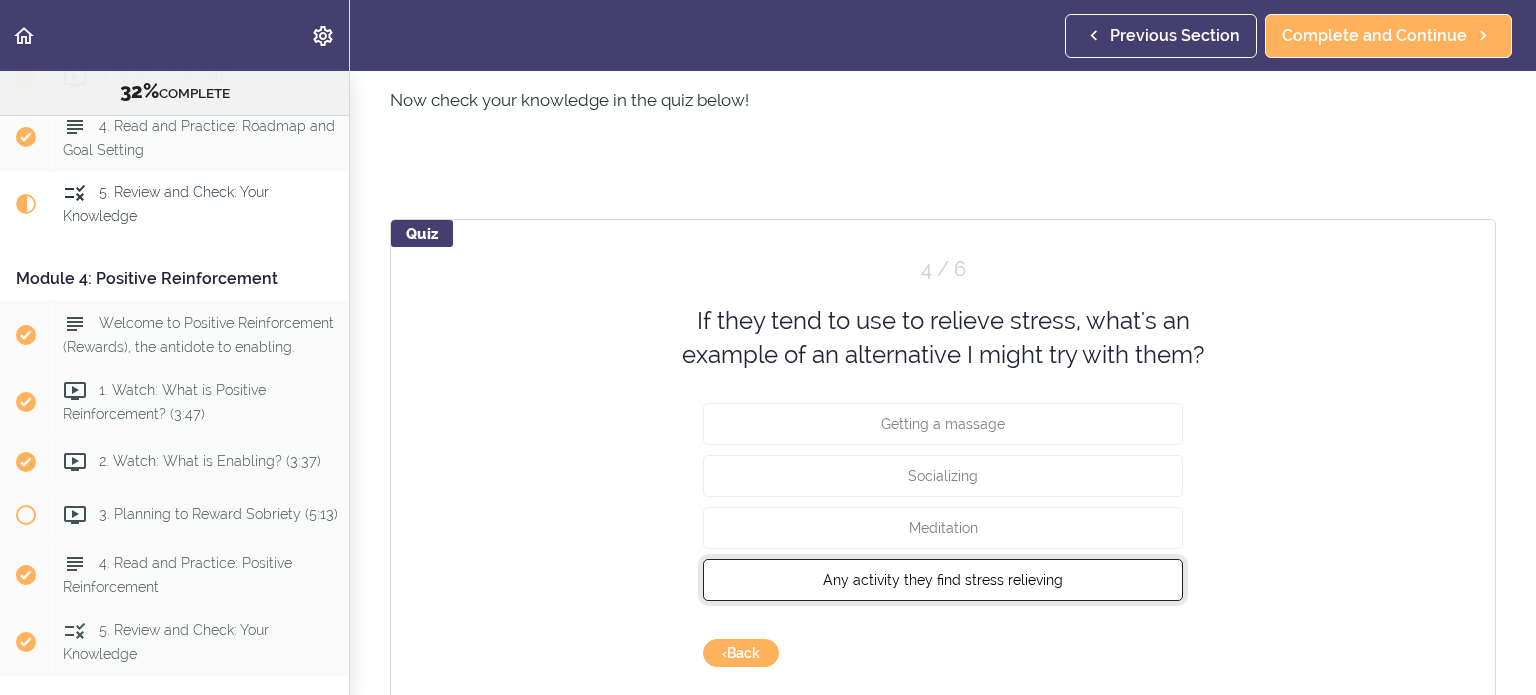 click on "Any activity they find stress relieving" at bounding box center (943, 579) 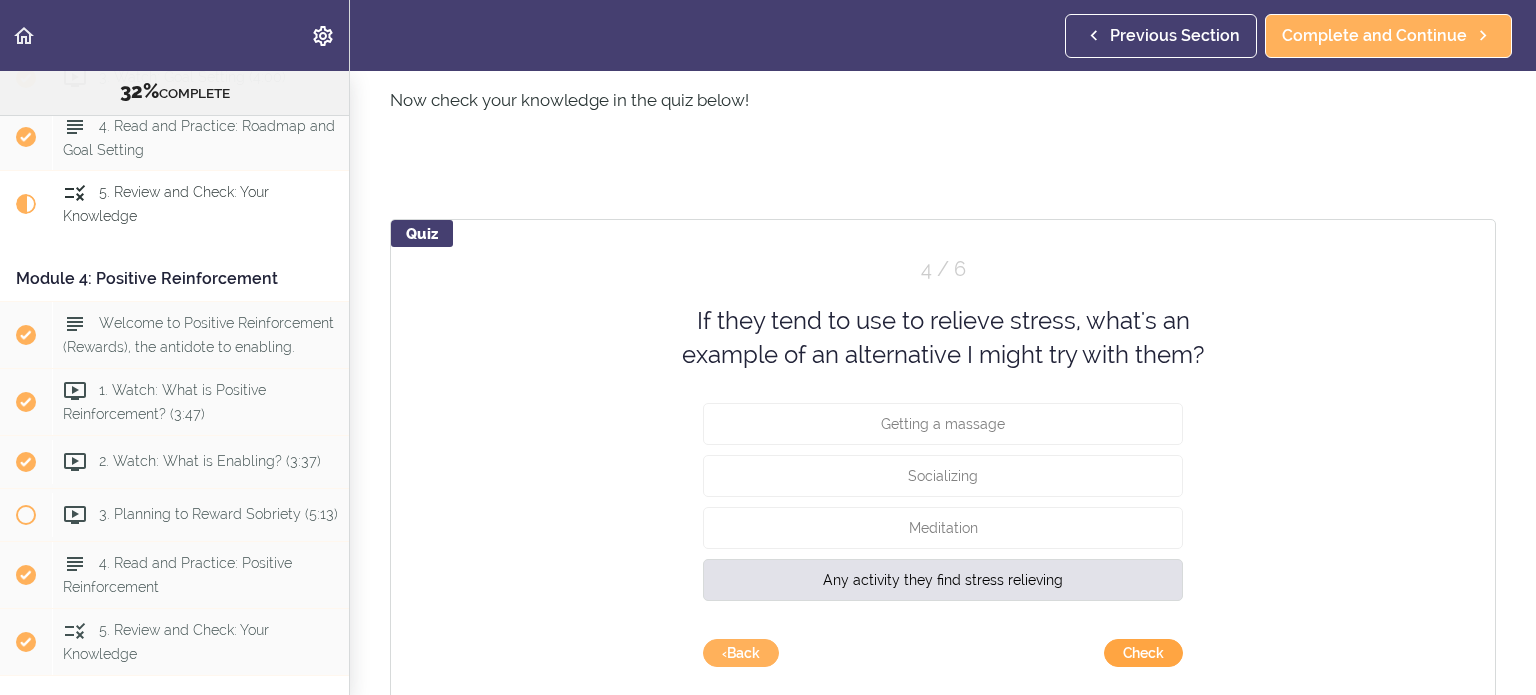click on "Check" at bounding box center [1143, 653] 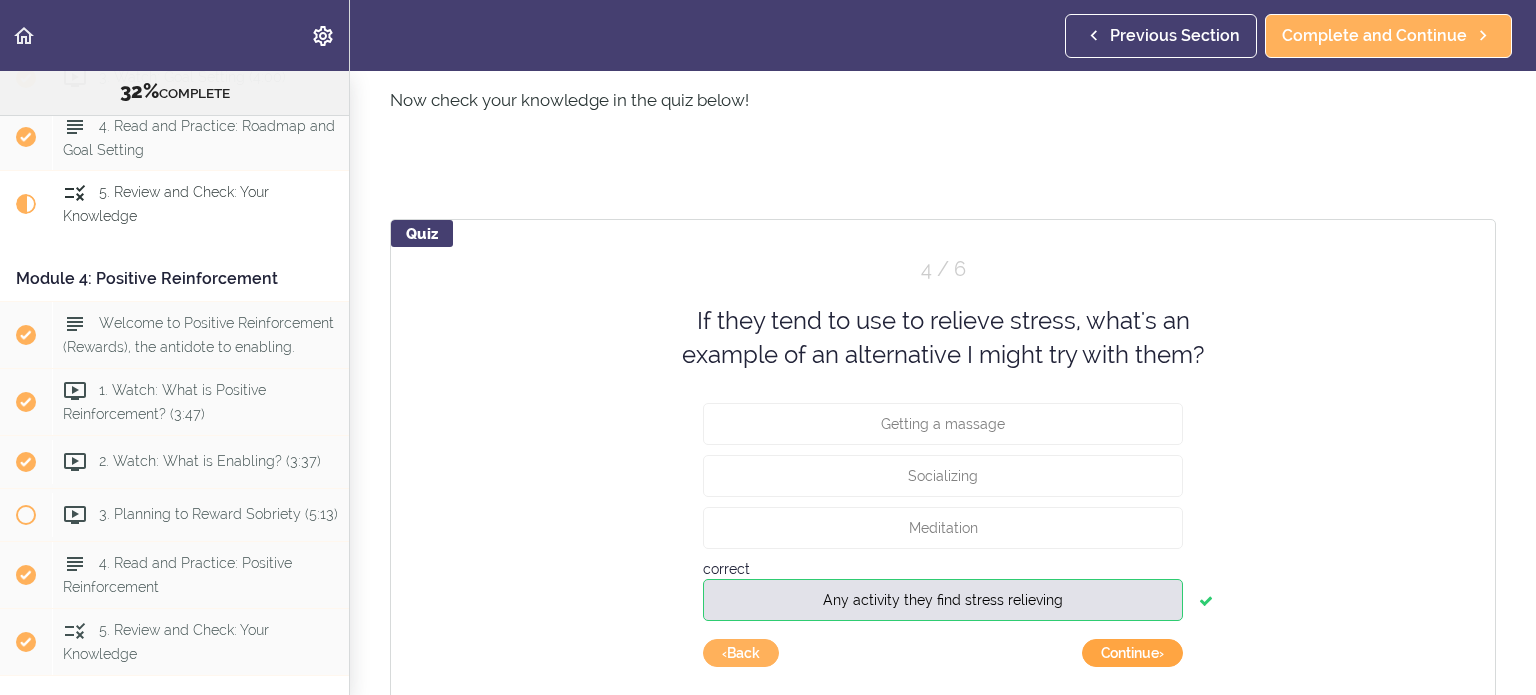 click on "Continue  ›" at bounding box center [1132, 653] 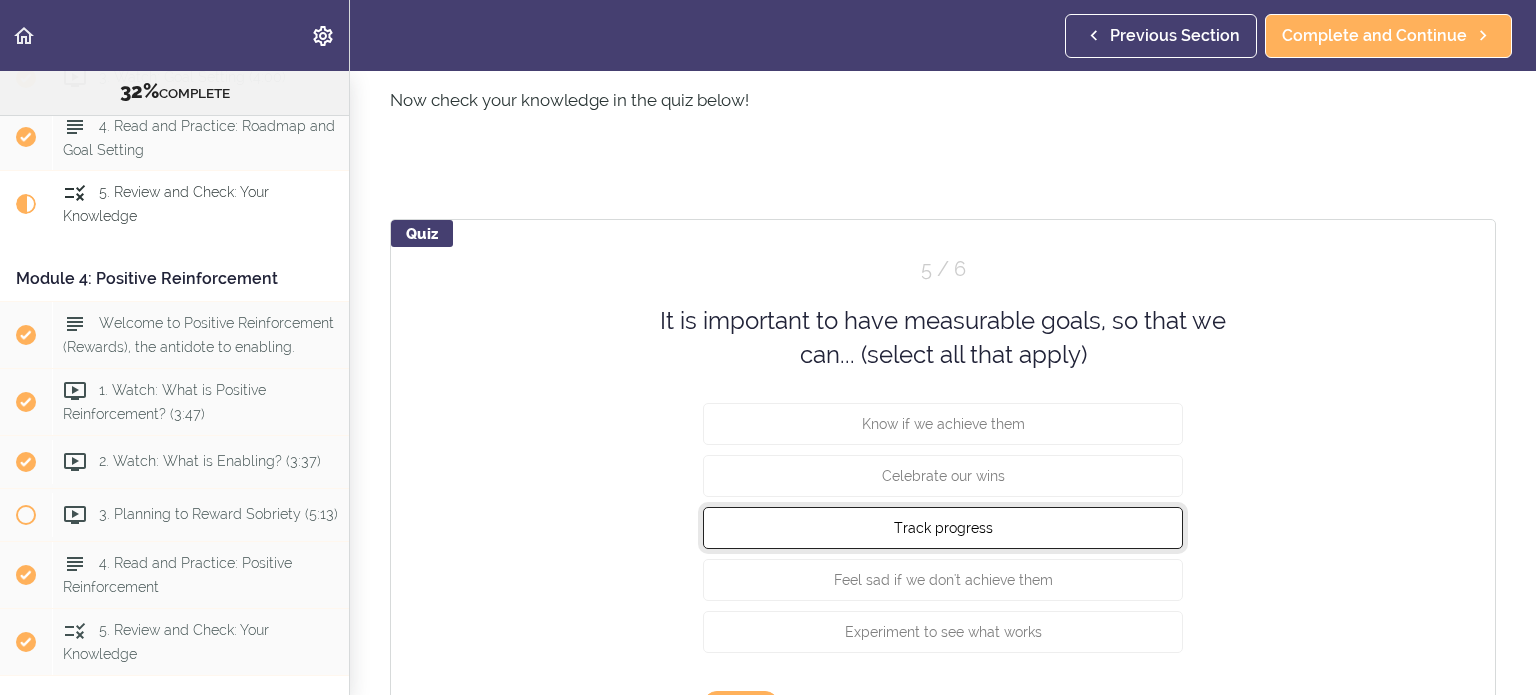 click on "Track progress" at bounding box center [943, 527] 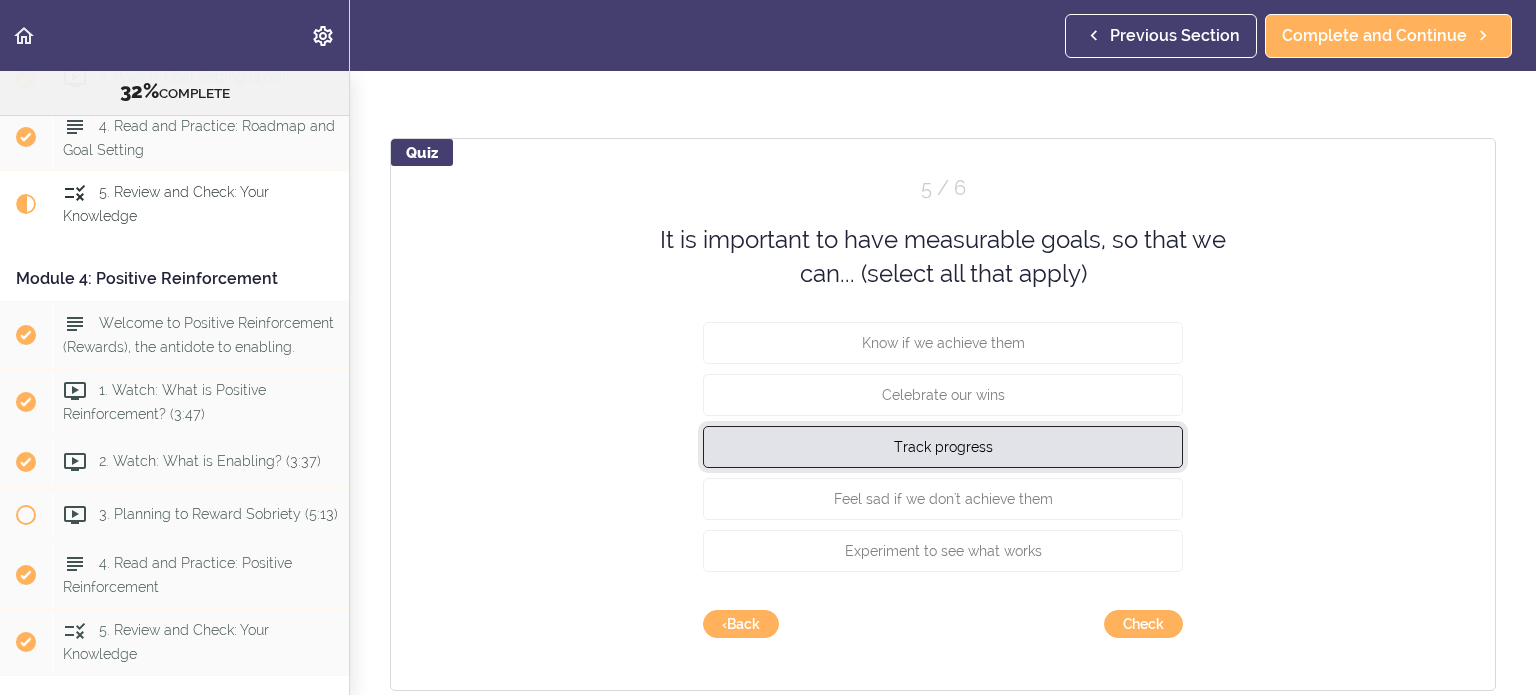 scroll, scrollTop: 1028, scrollLeft: 0, axis: vertical 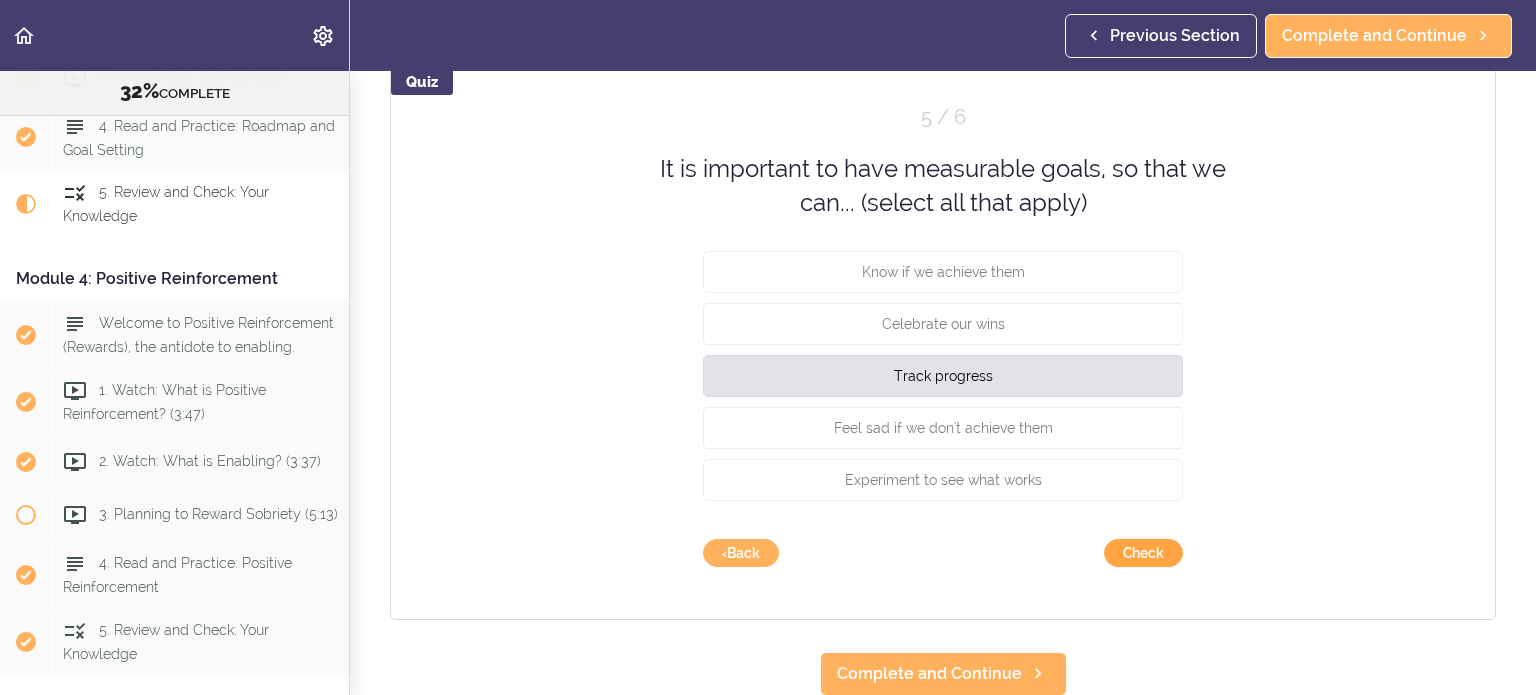 click on "Check" at bounding box center (1143, 553) 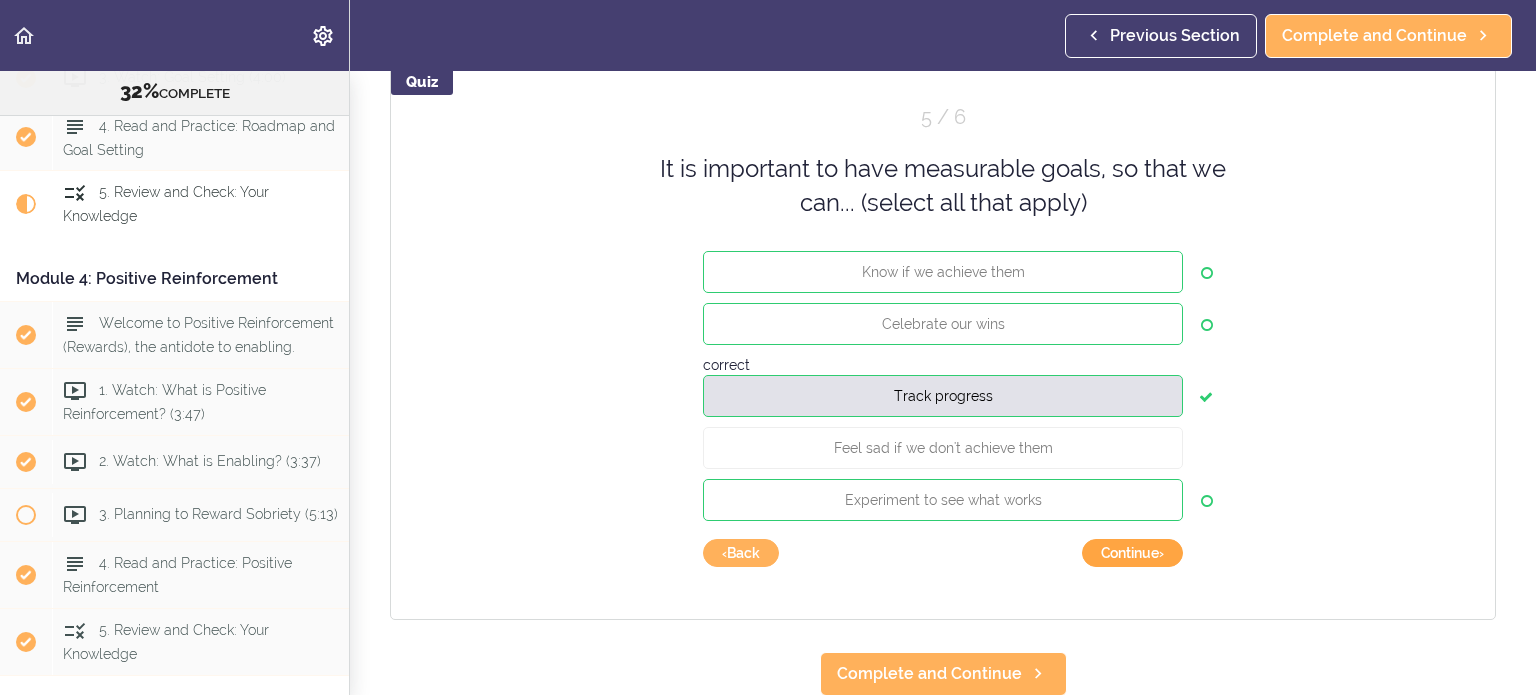click on "Continue  ›" at bounding box center [1132, 553] 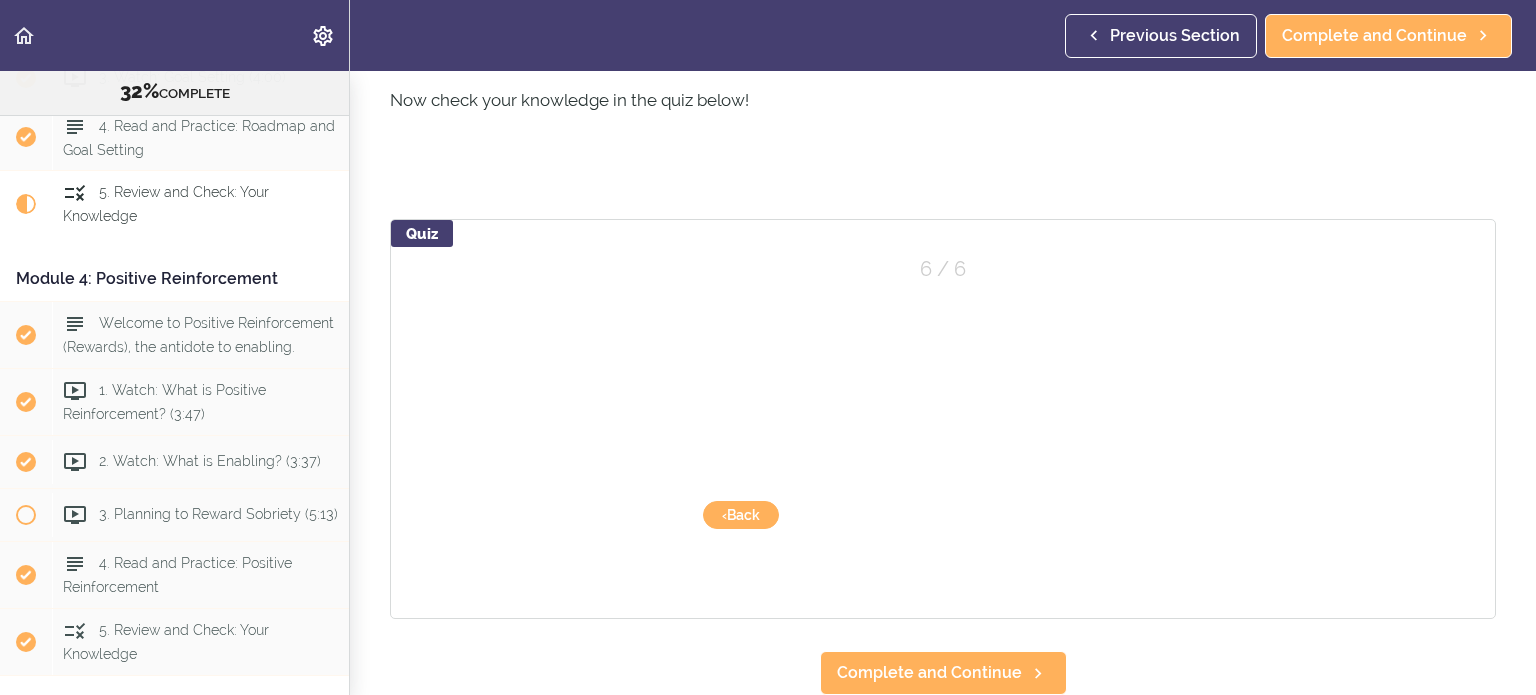 scroll, scrollTop: 876, scrollLeft: 0, axis: vertical 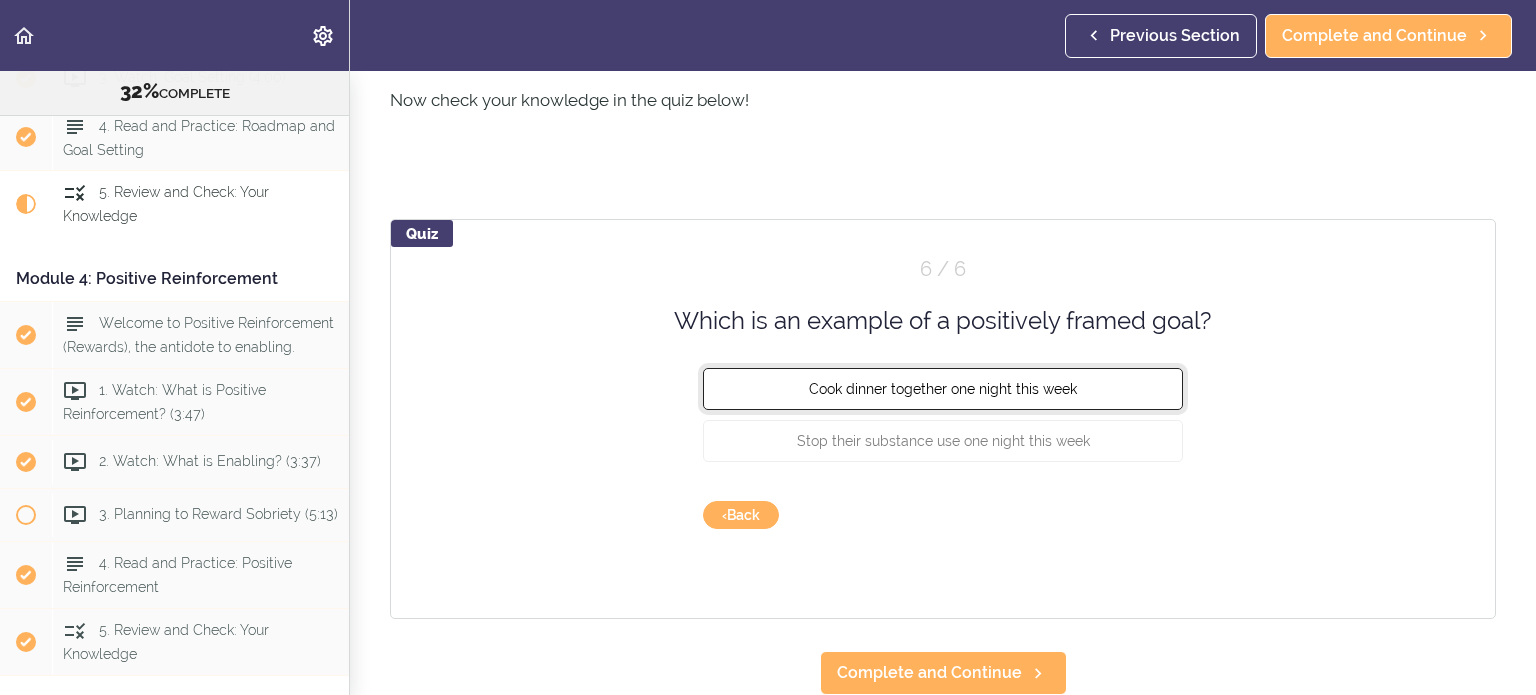 click on "Cook dinner together one night this week" at bounding box center (943, 389) 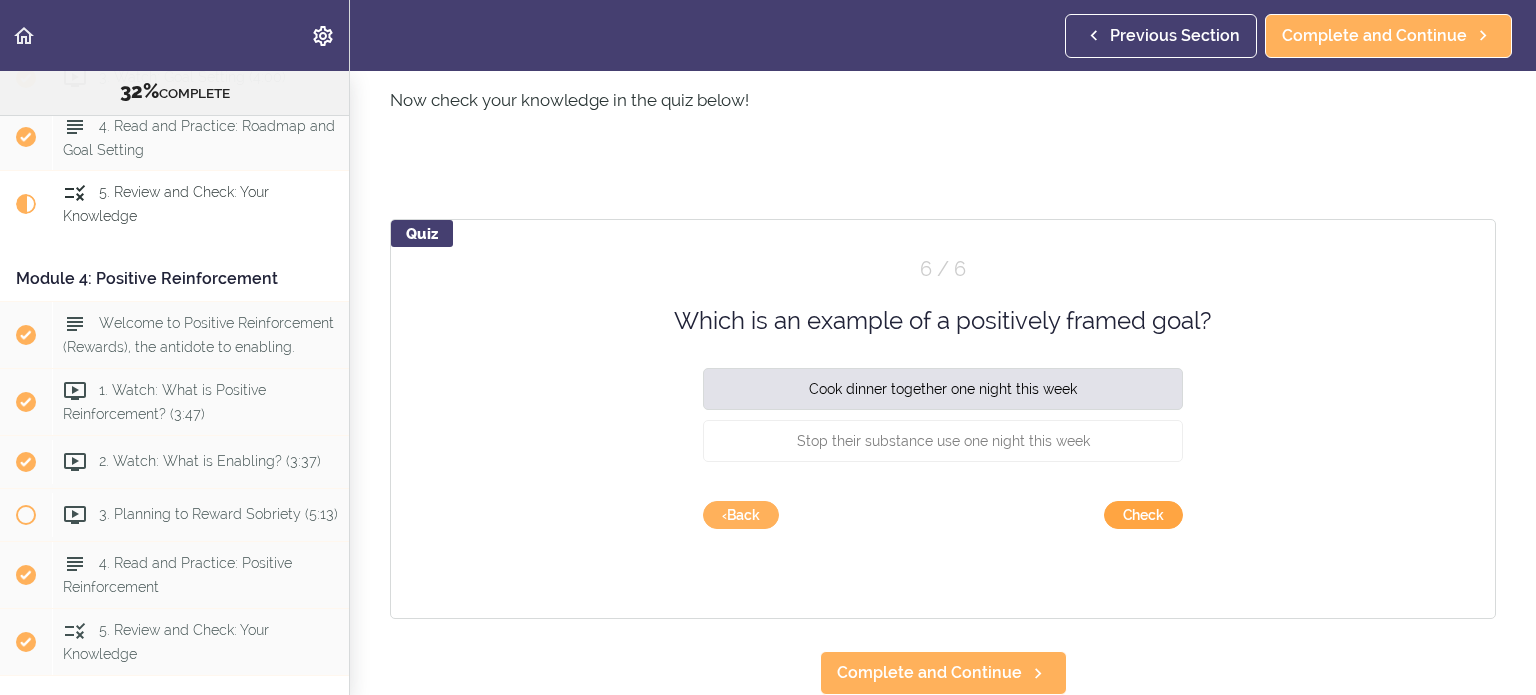 click on "Check" at bounding box center [1143, 515] 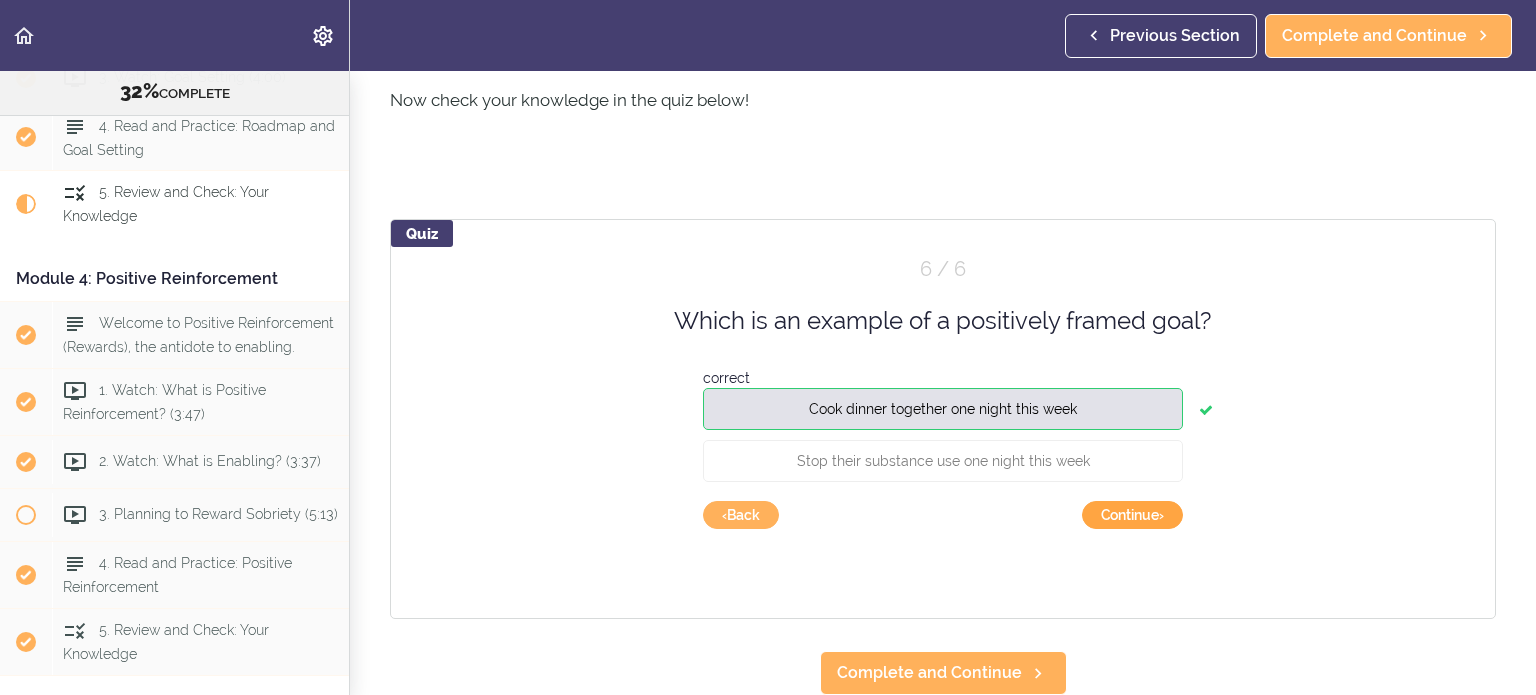 click on "Continue  ›" at bounding box center (1132, 515) 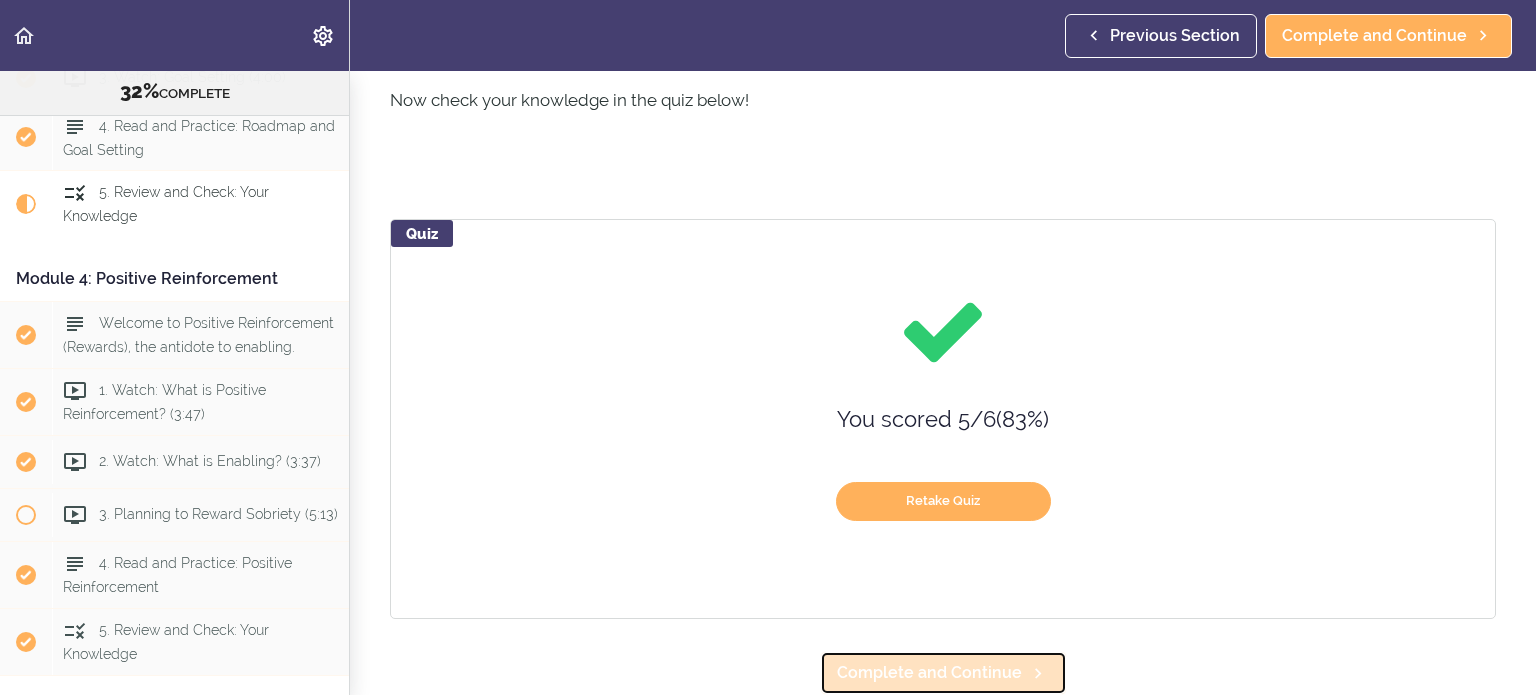 click on "Complete and Continue" at bounding box center [929, 673] 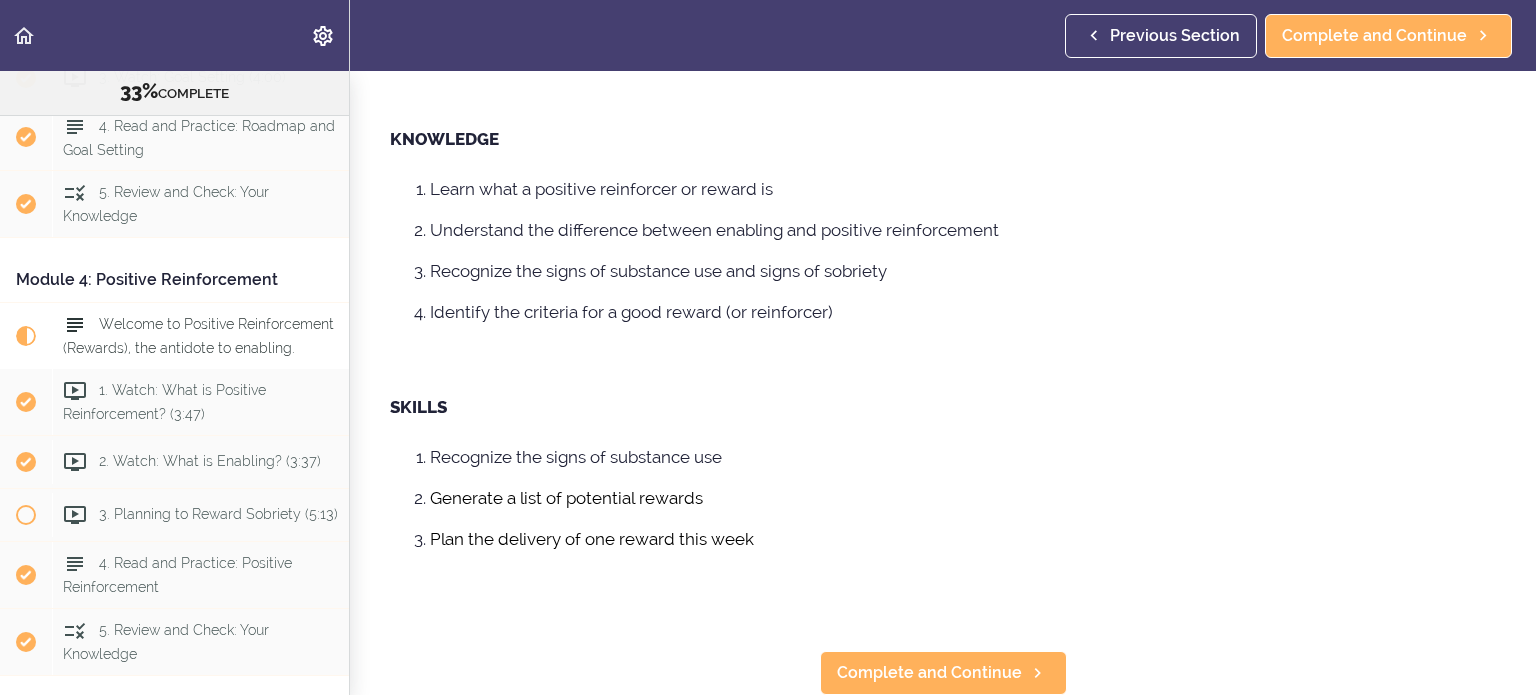 scroll, scrollTop: 0, scrollLeft: 0, axis: both 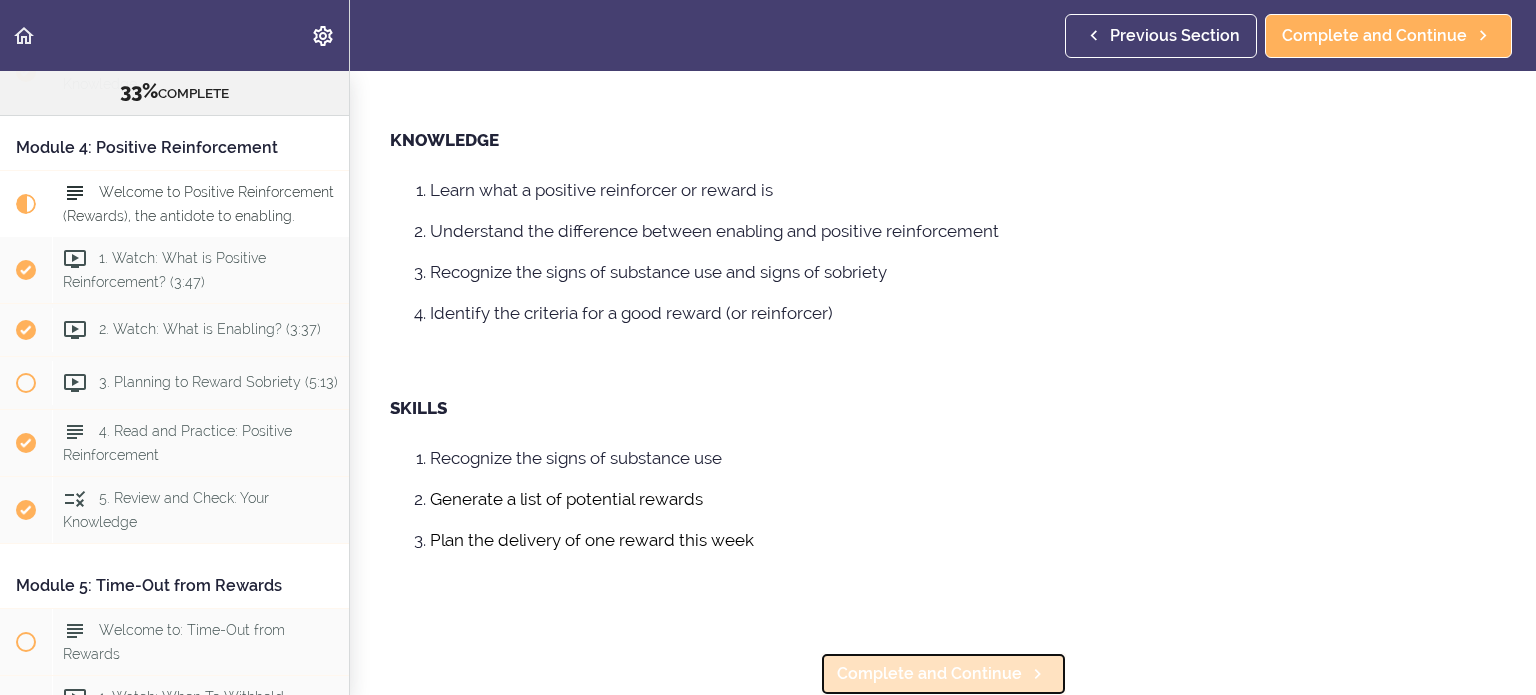 click on "Complete and Continue" at bounding box center (929, 674) 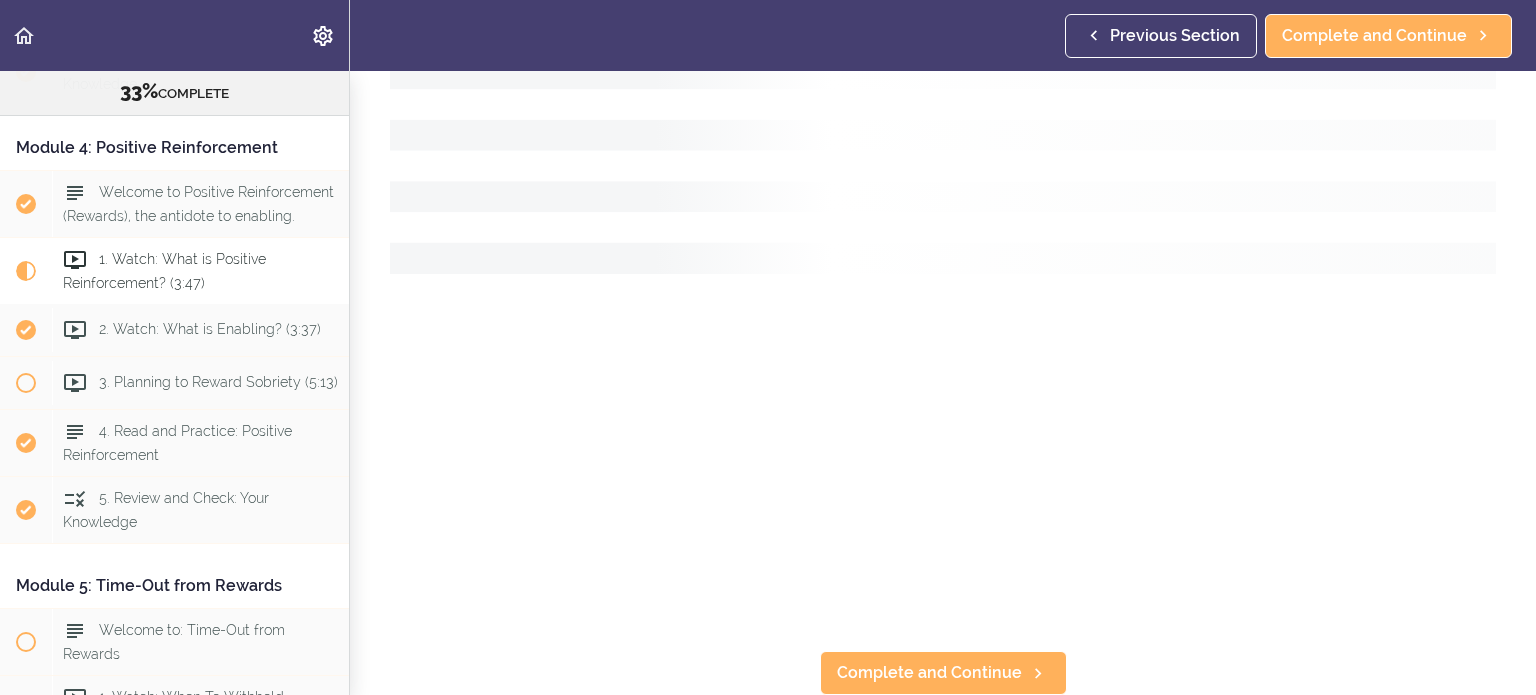 scroll, scrollTop: 0, scrollLeft: 0, axis: both 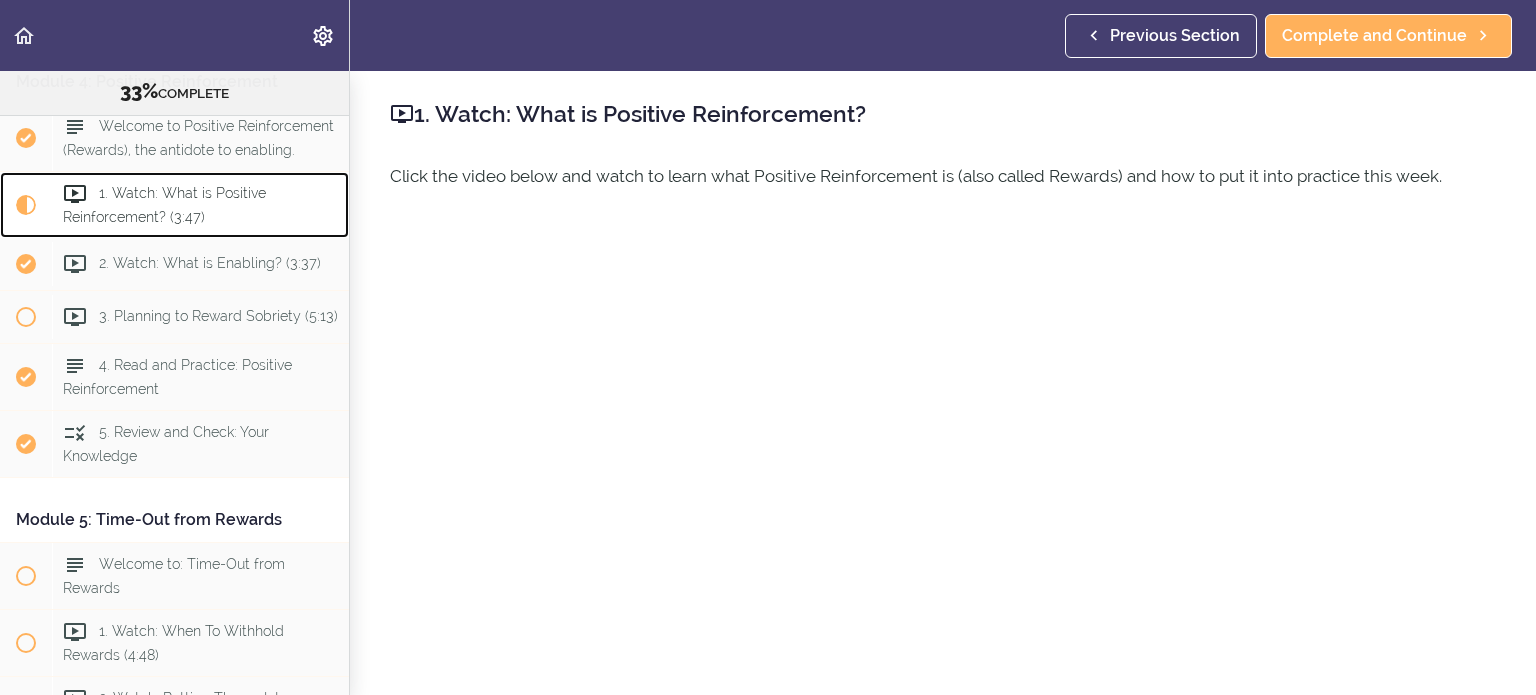 click on "1. Watch: What is Positive Reinforcement?
(3:47)" at bounding box center (200, 205) 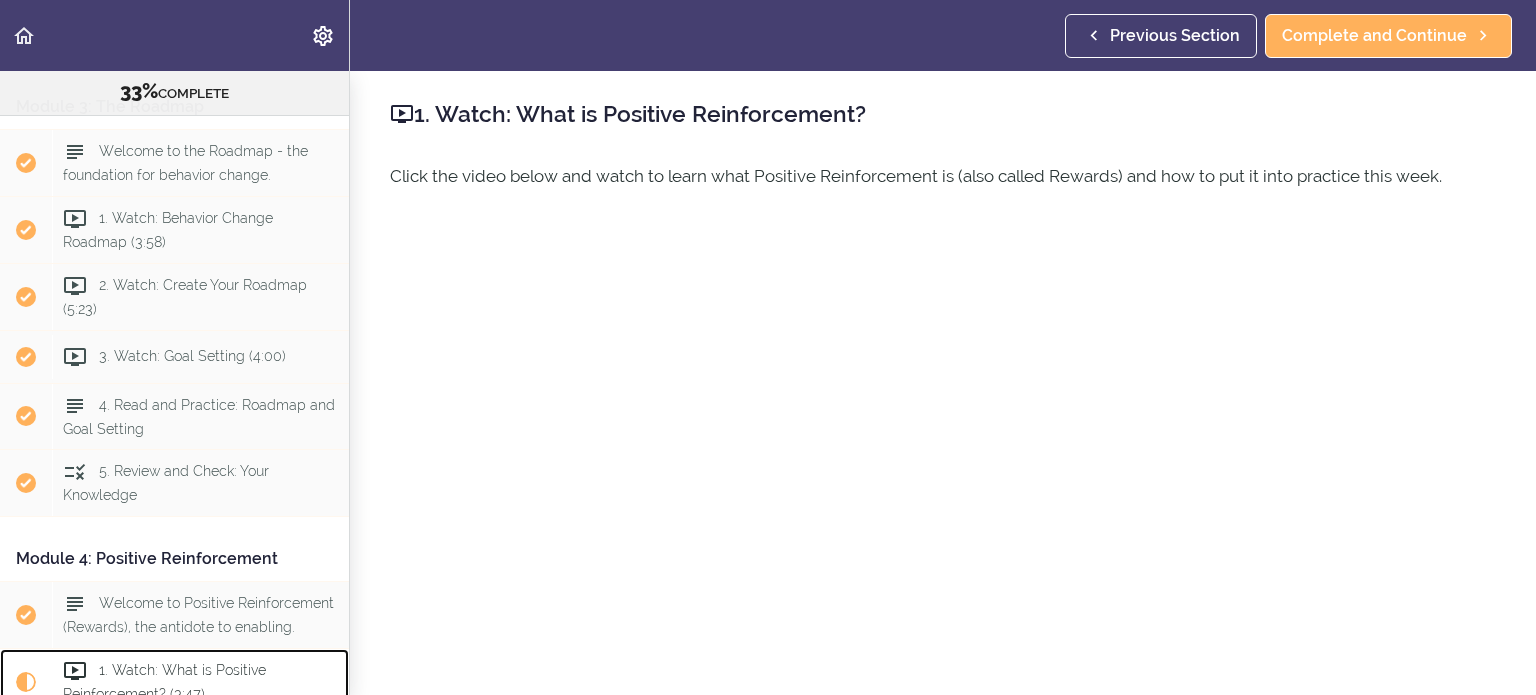 scroll, scrollTop: 998, scrollLeft: 0, axis: vertical 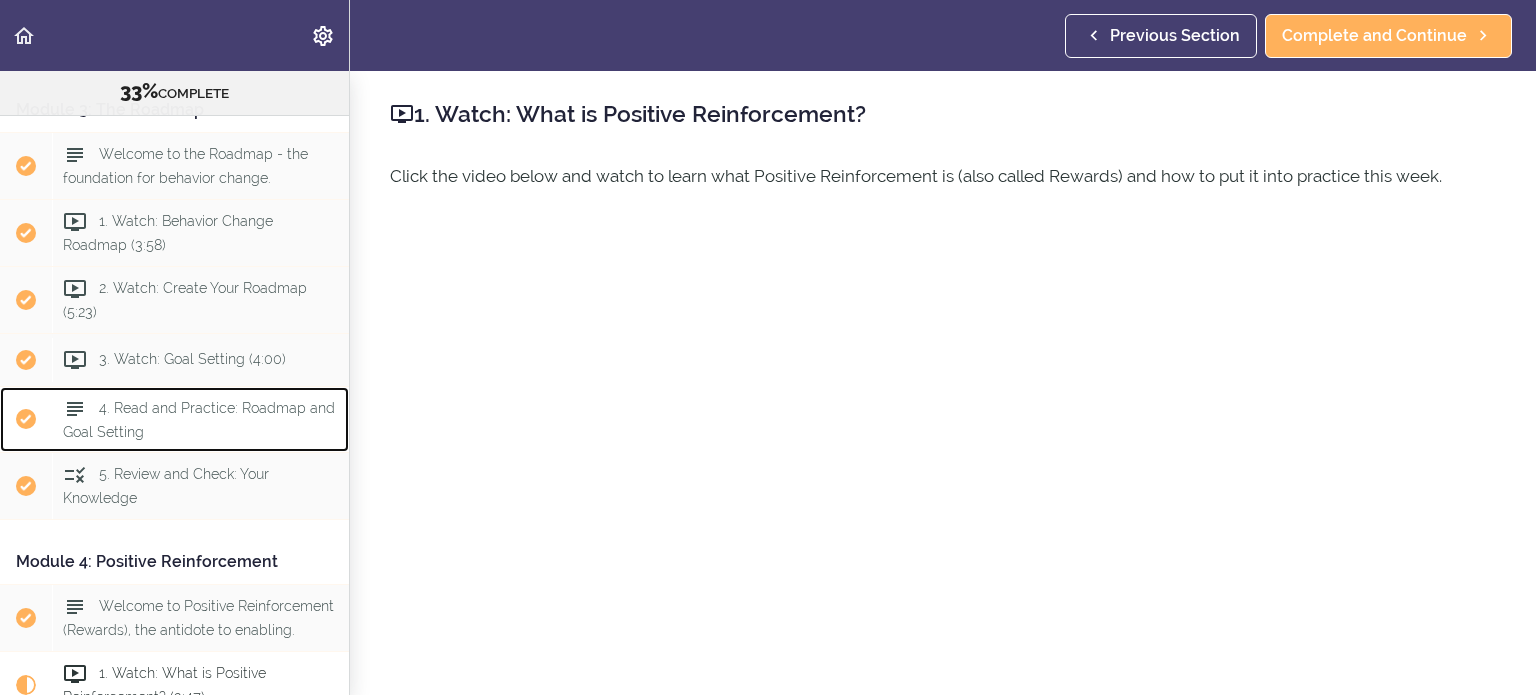 click on "4. Read and Practice: Roadmap and Goal Setting" at bounding box center (199, 419) 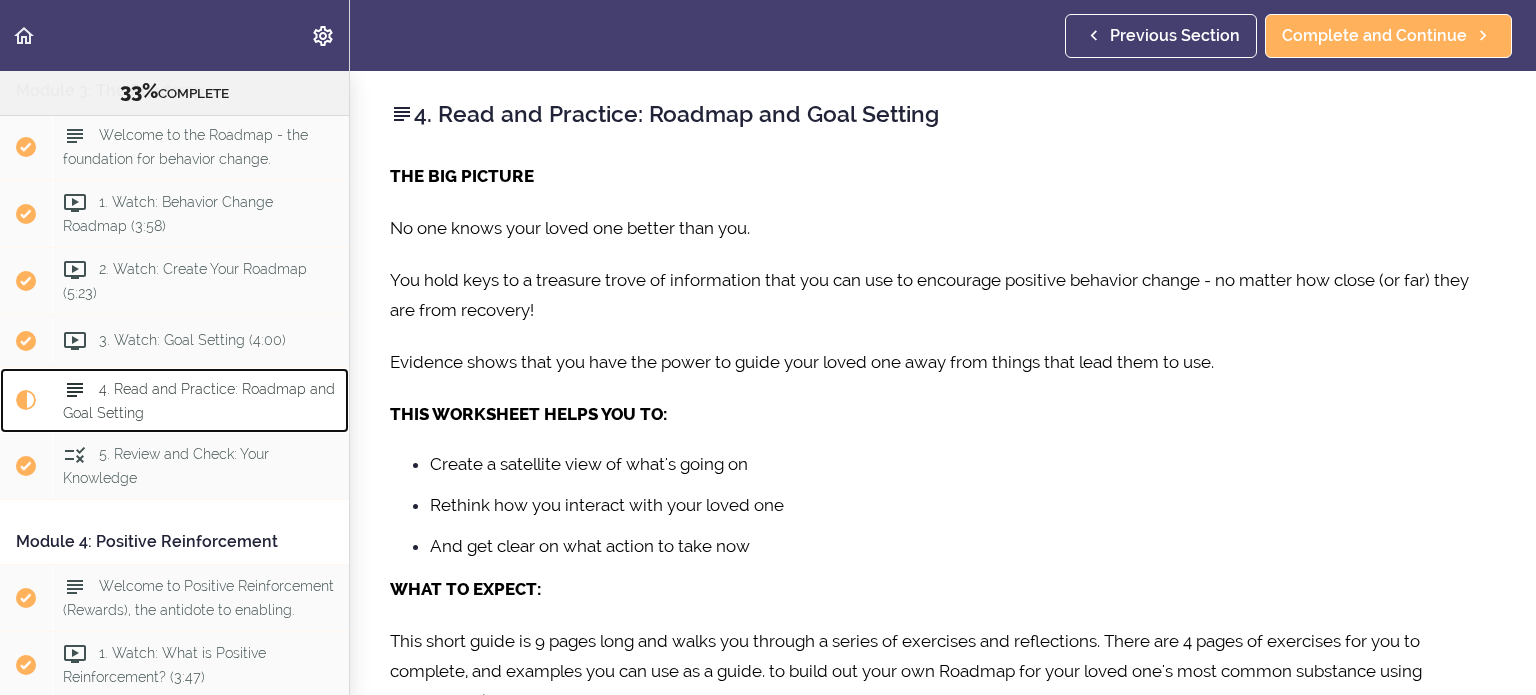 scroll, scrollTop: 1015, scrollLeft: 0, axis: vertical 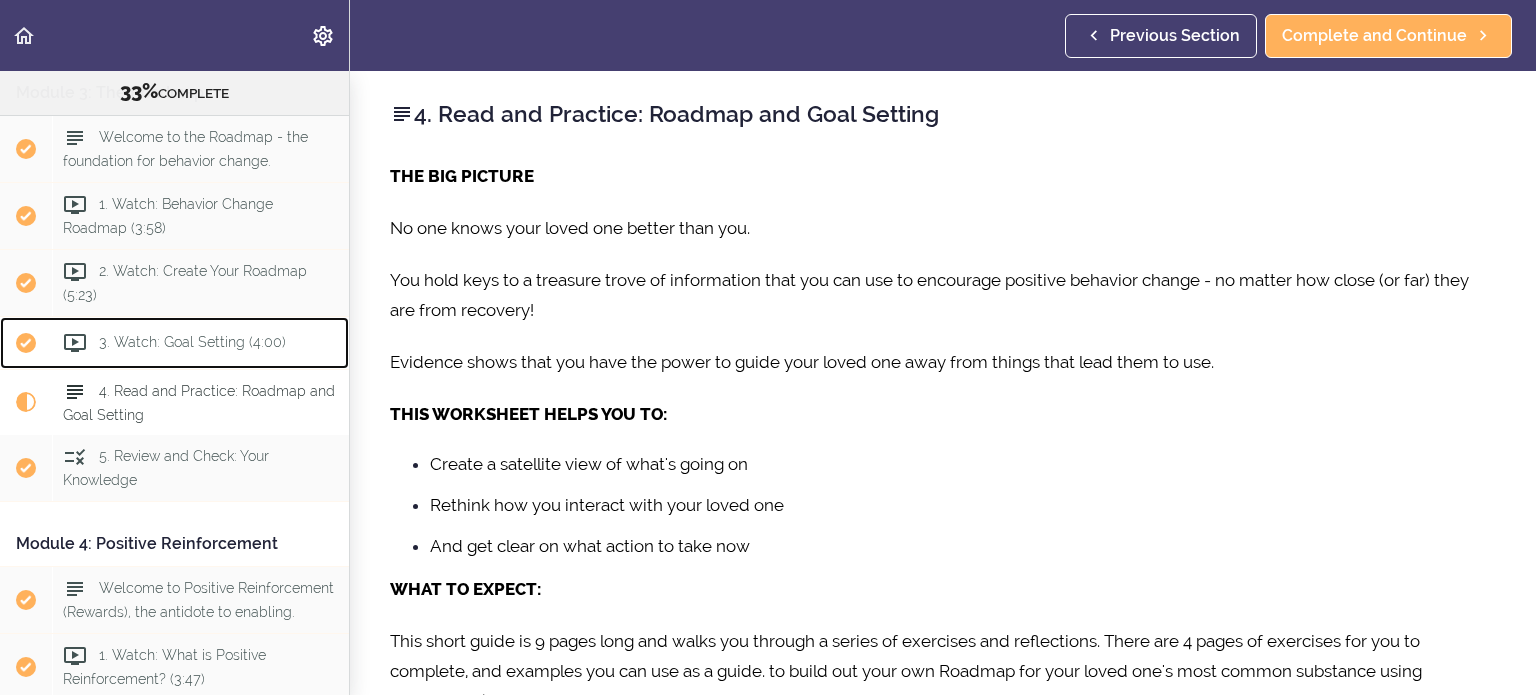 click on "3. Watch: Goal Setting
(4:00)" at bounding box center [192, 342] 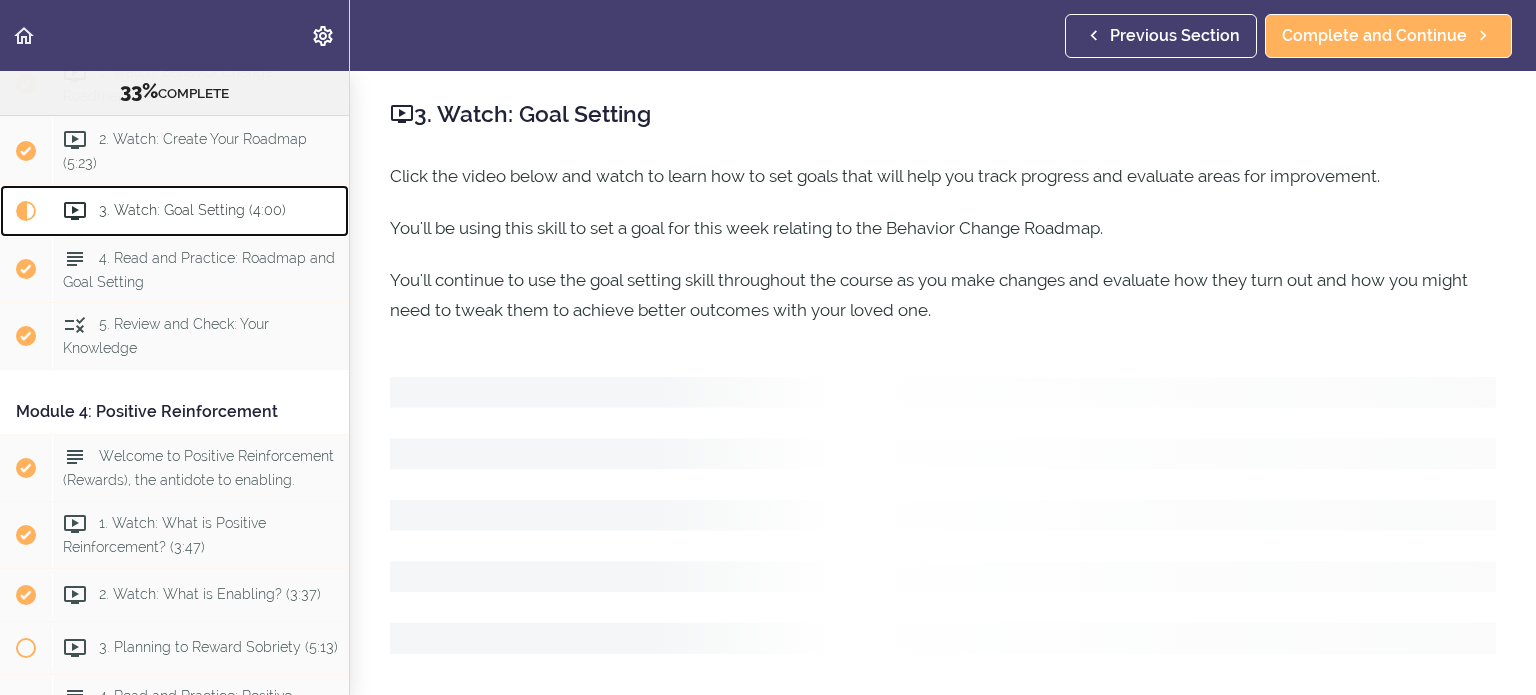 scroll, scrollTop: 1162, scrollLeft: 0, axis: vertical 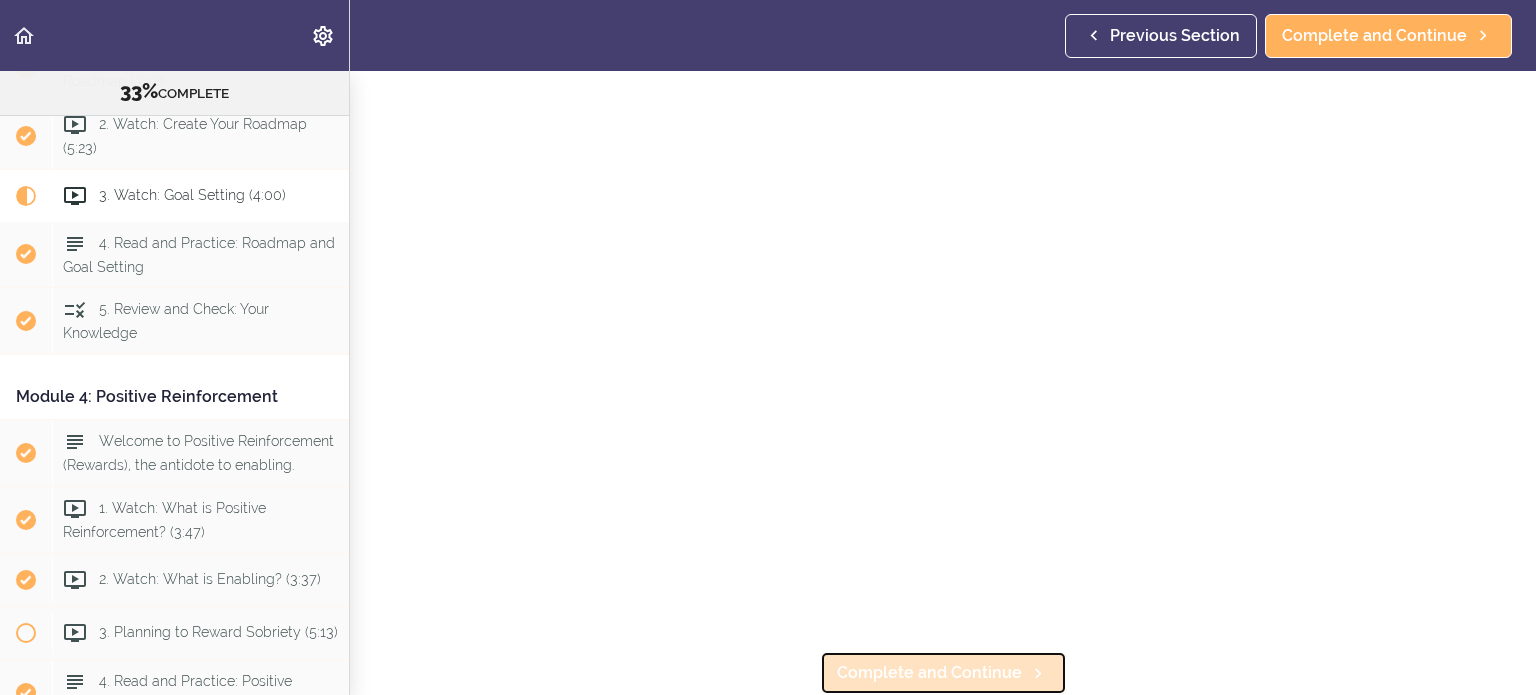 click 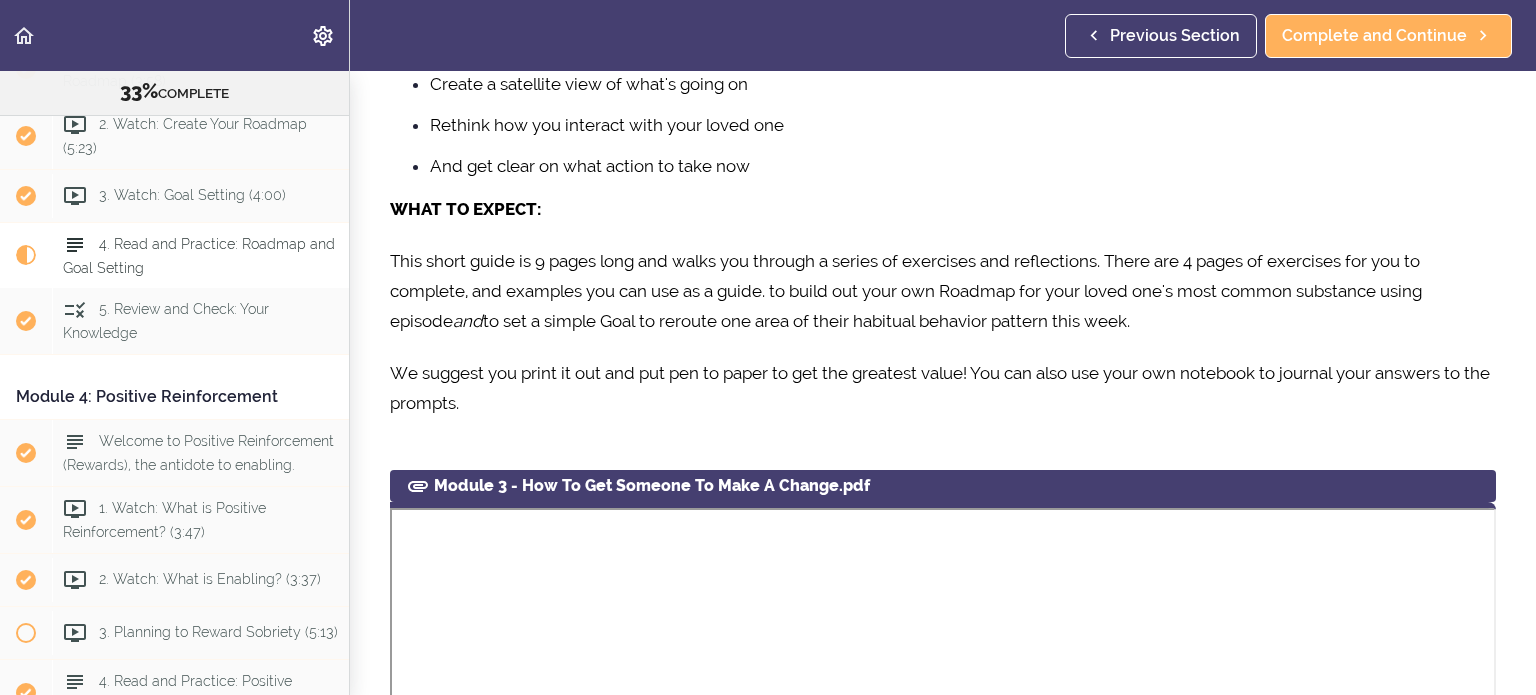 scroll, scrollTop: 0, scrollLeft: 0, axis: both 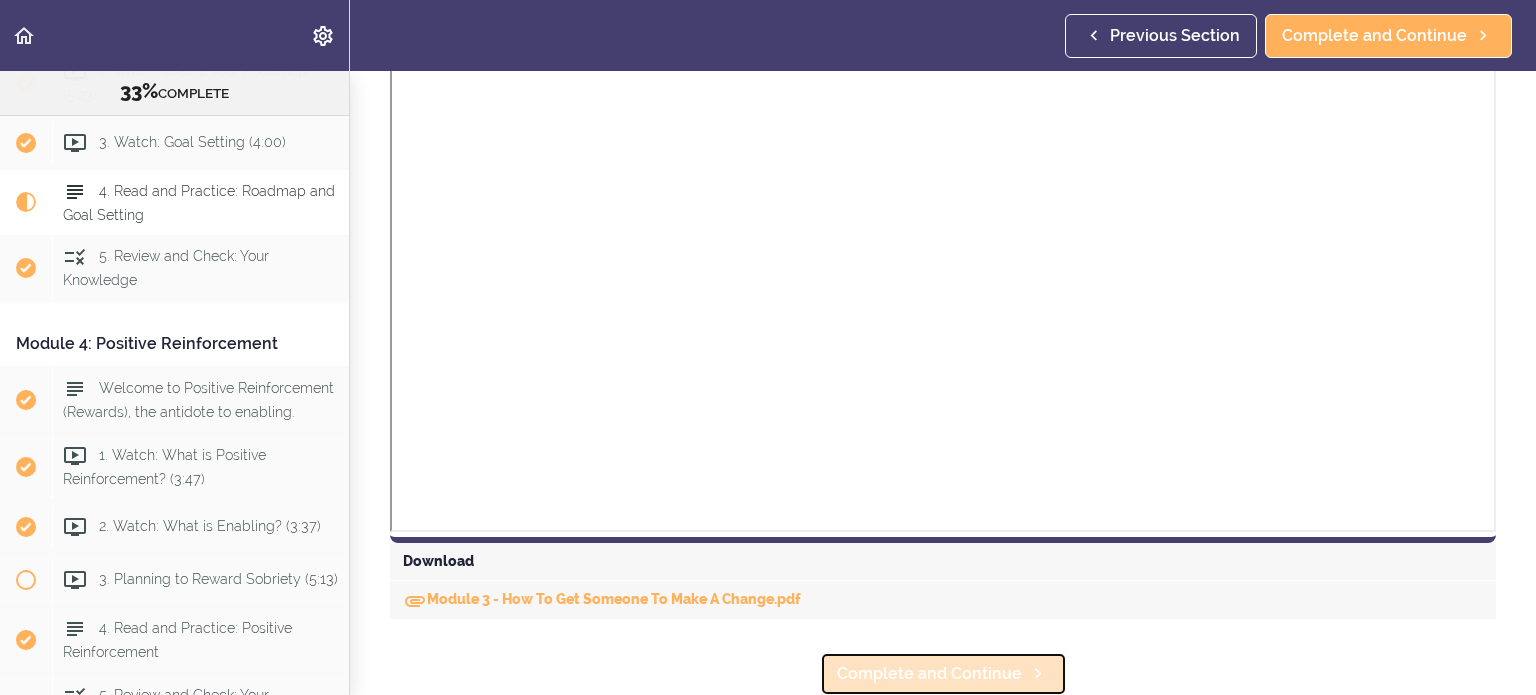 click on "Complete and Continue" at bounding box center [929, 674] 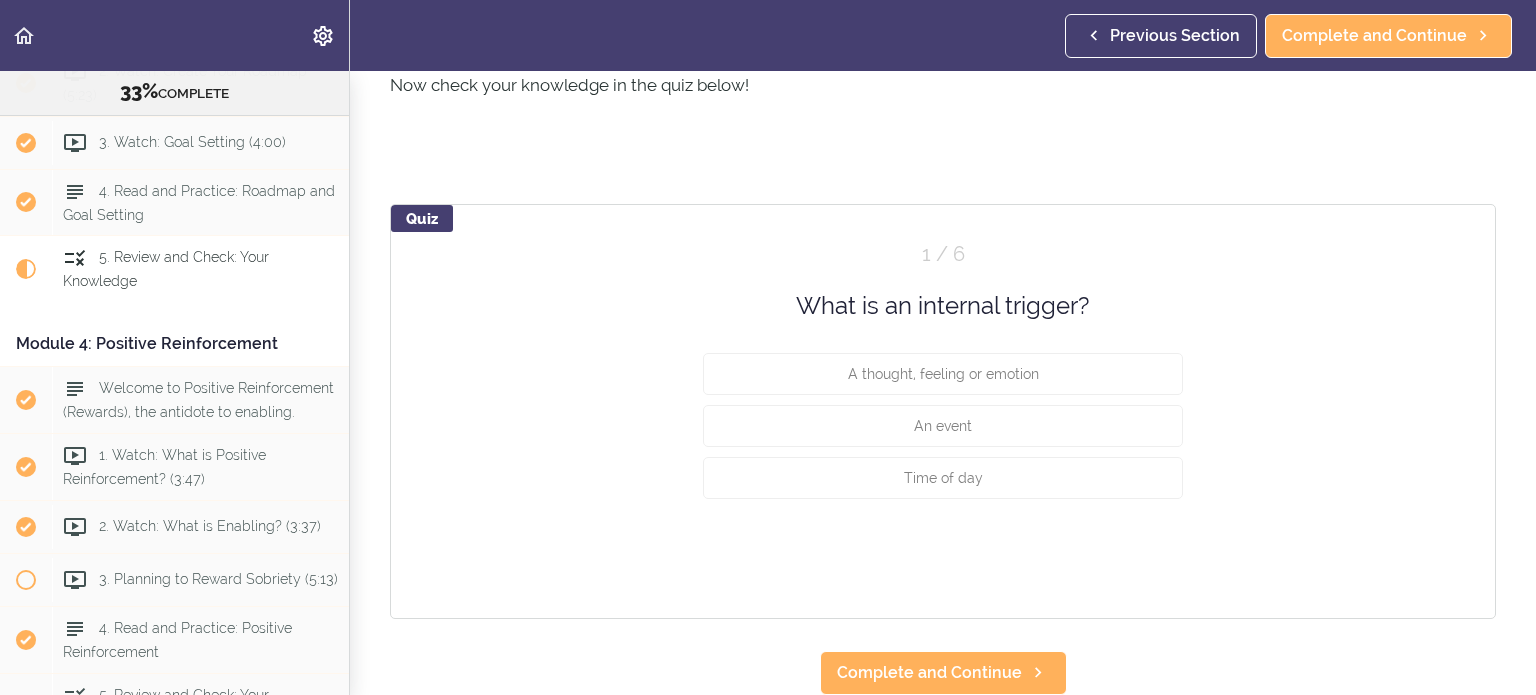 scroll, scrollTop: 0, scrollLeft: 0, axis: both 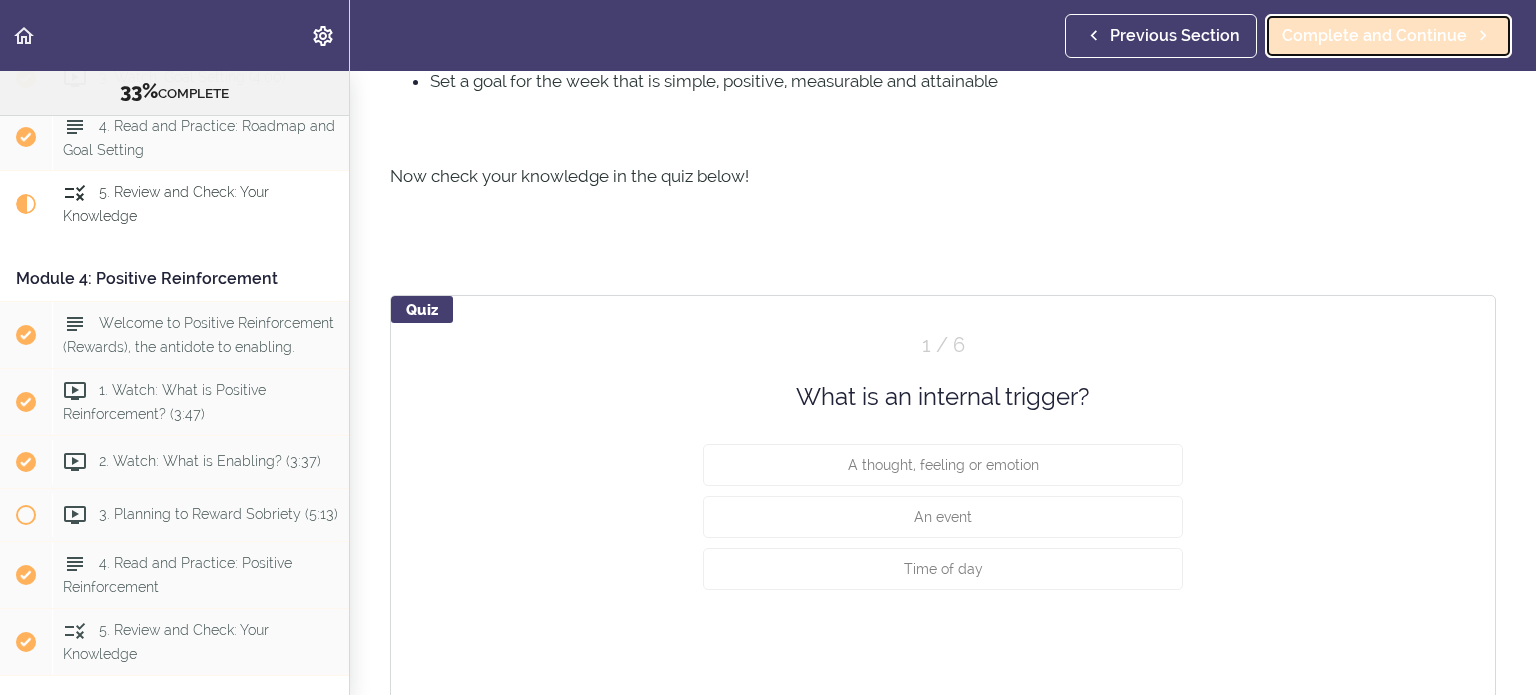 click on "Complete and Continue" at bounding box center [1374, 36] 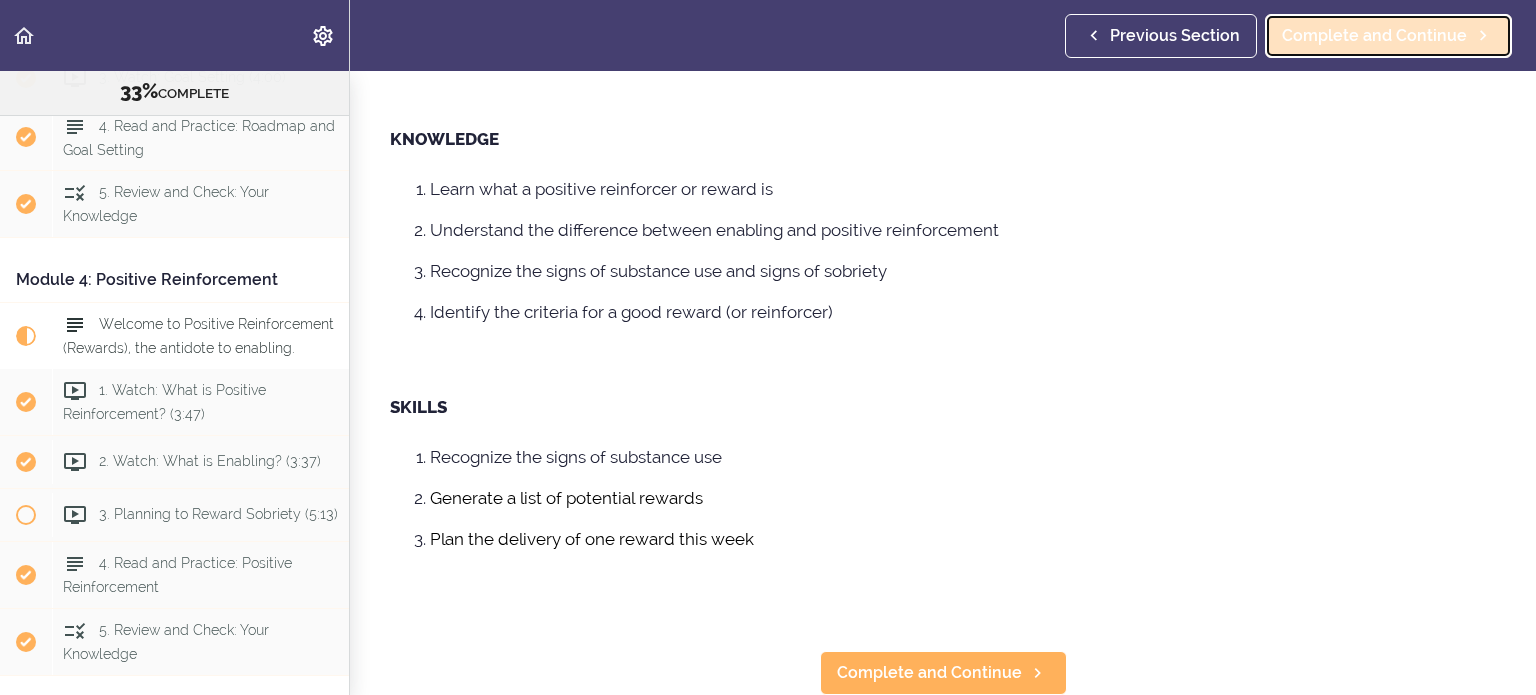 scroll, scrollTop: 0, scrollLeft: 0, axis: both 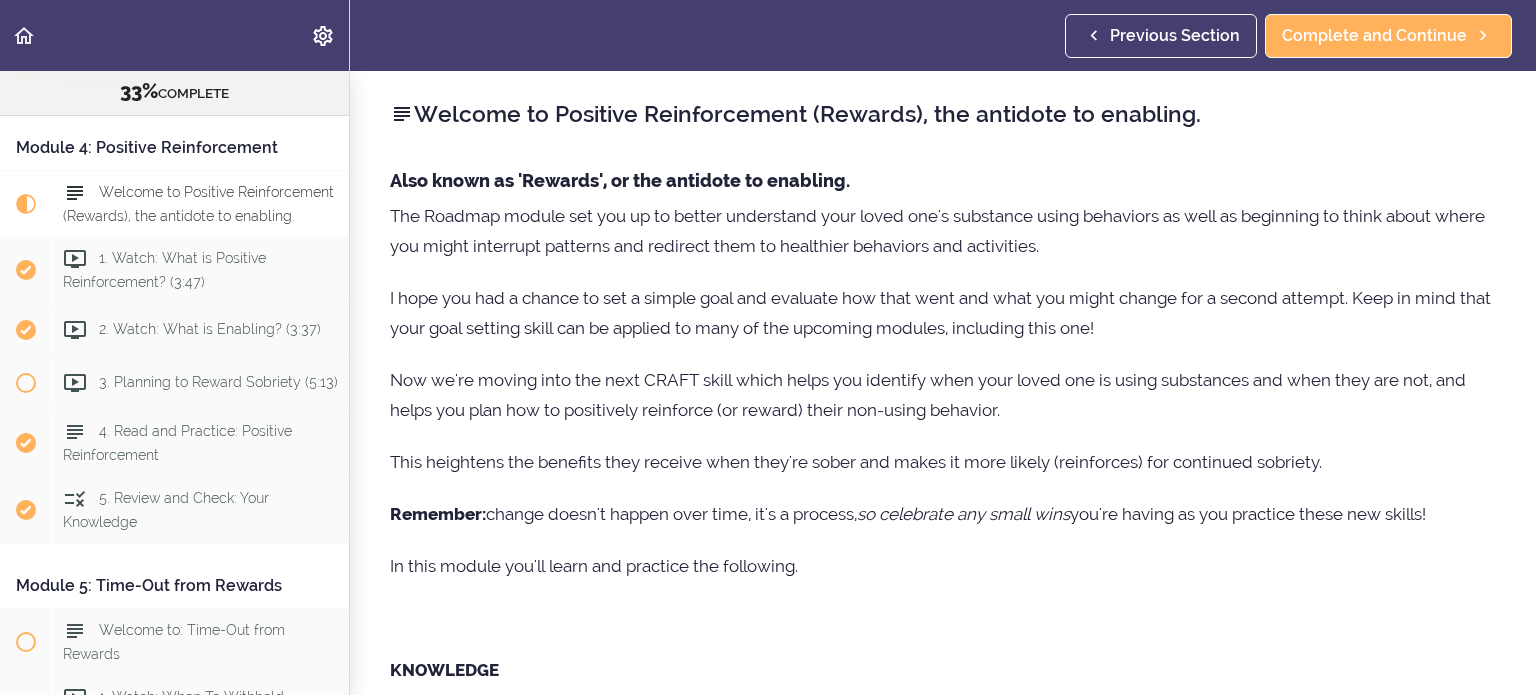 click on "33%
COMPLETE" at bounding box center [174, 92] 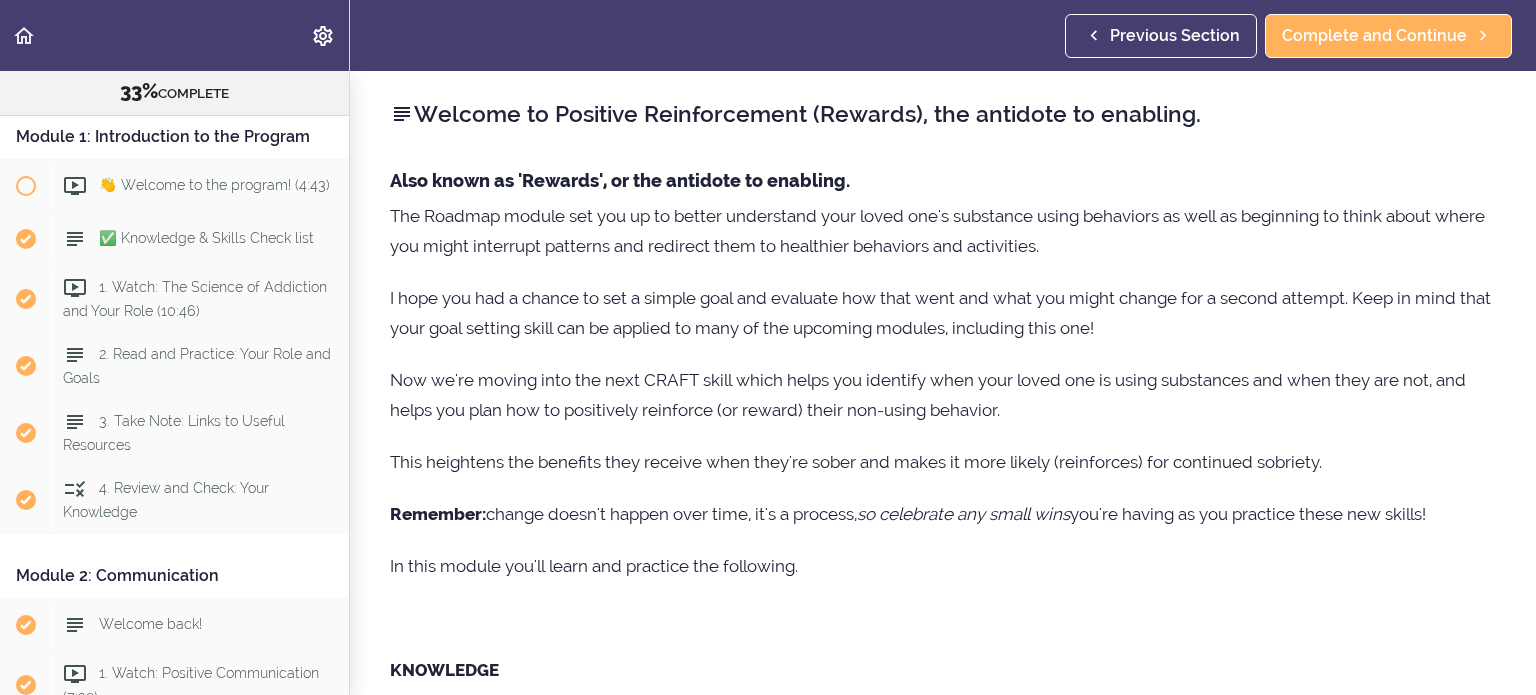 scroll, scrollTop: 86, scrollLeft: 0, axis: vertical 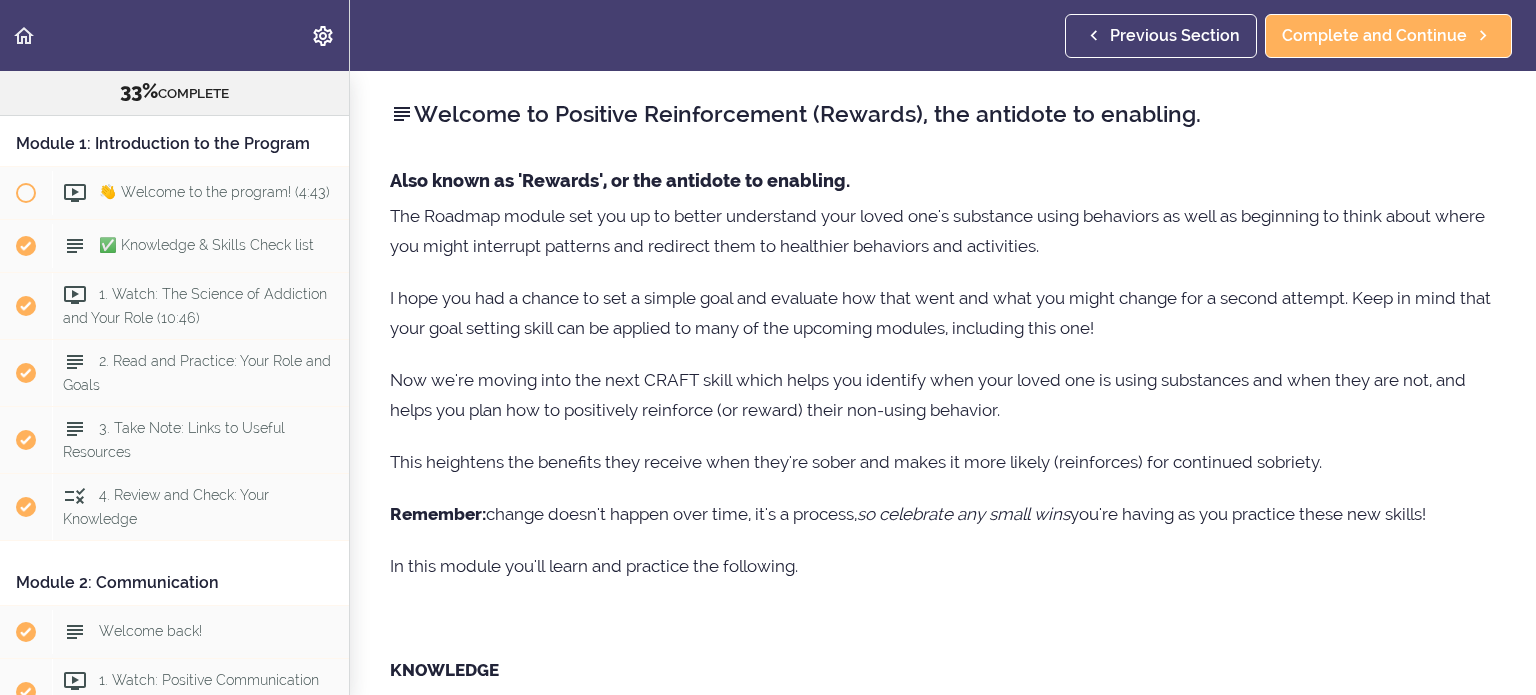 drag, startPoint x: 344, startPoint y: 280, endPoint x: 337, endPoint y: 103, distance: 177.13837 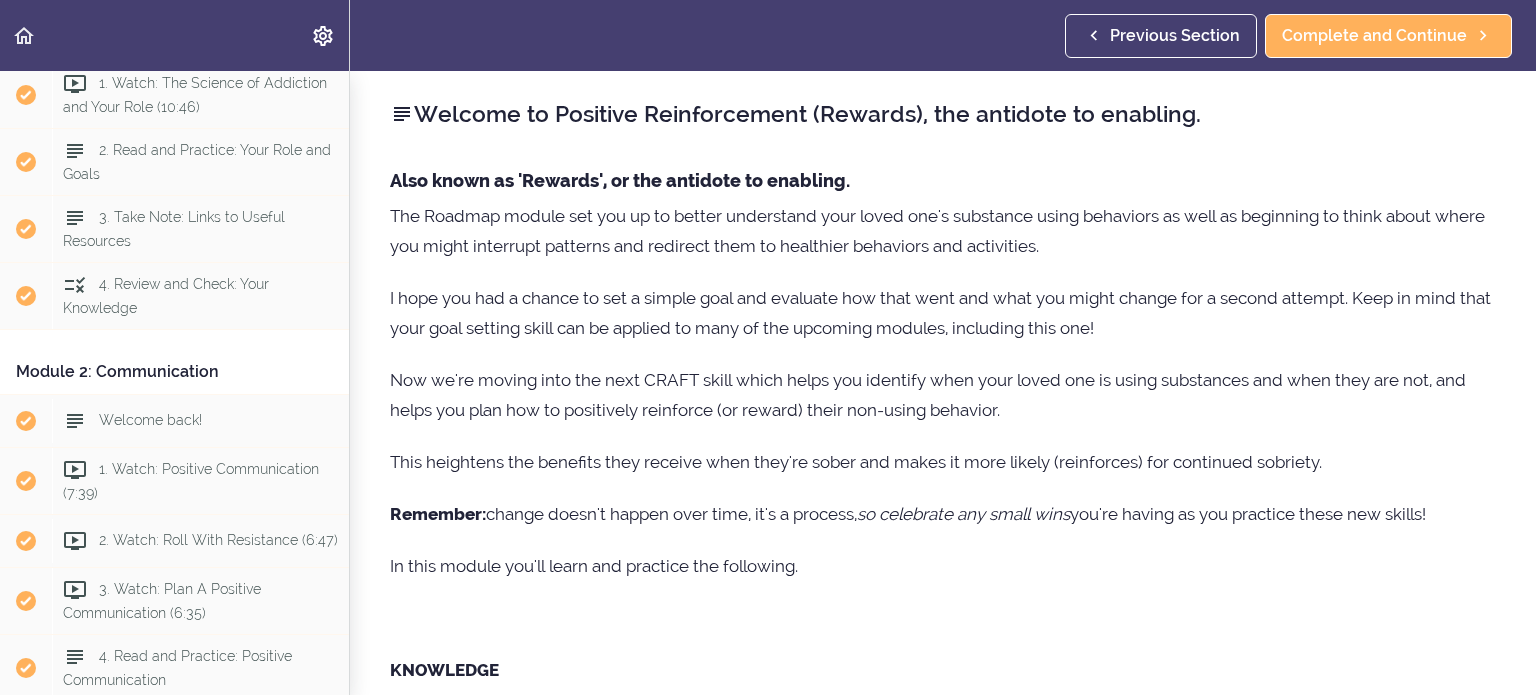 scroll, scrollTop: 0, scrollLeft: 0, axis: both 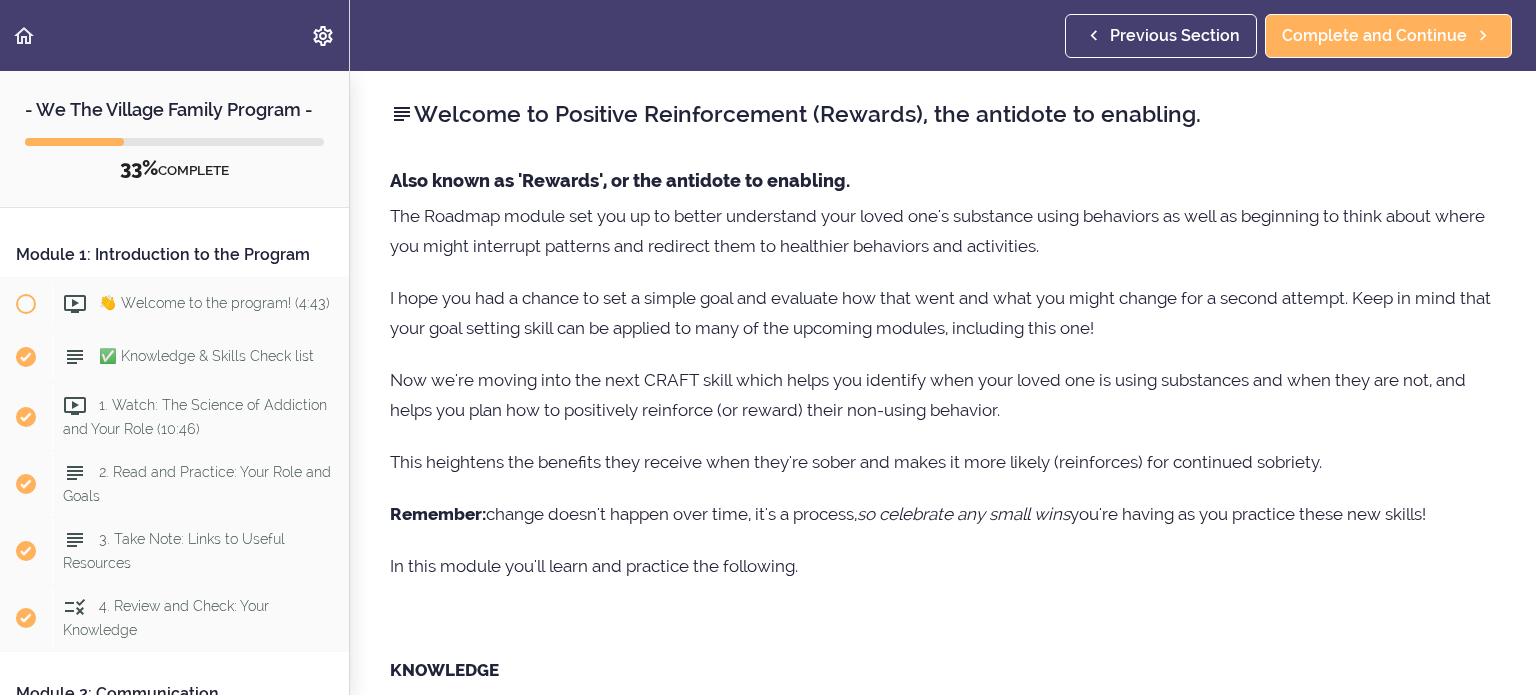 drag, startPoint x: 348, startPoint y: 112, endPoint x: 335, endPoint y: 102, distance: 16.40122 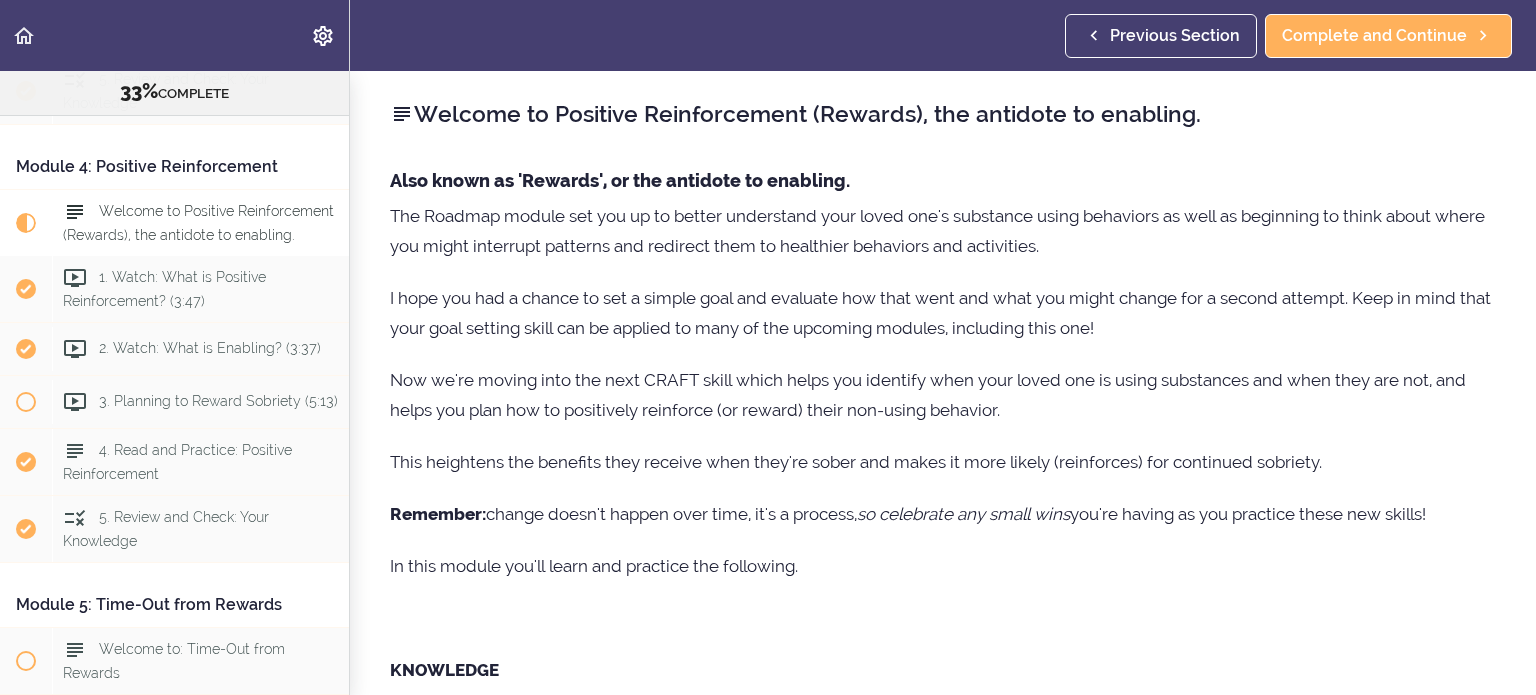 scroll, scrollTop: 1413, scrollLeft: 0, axis: vertical 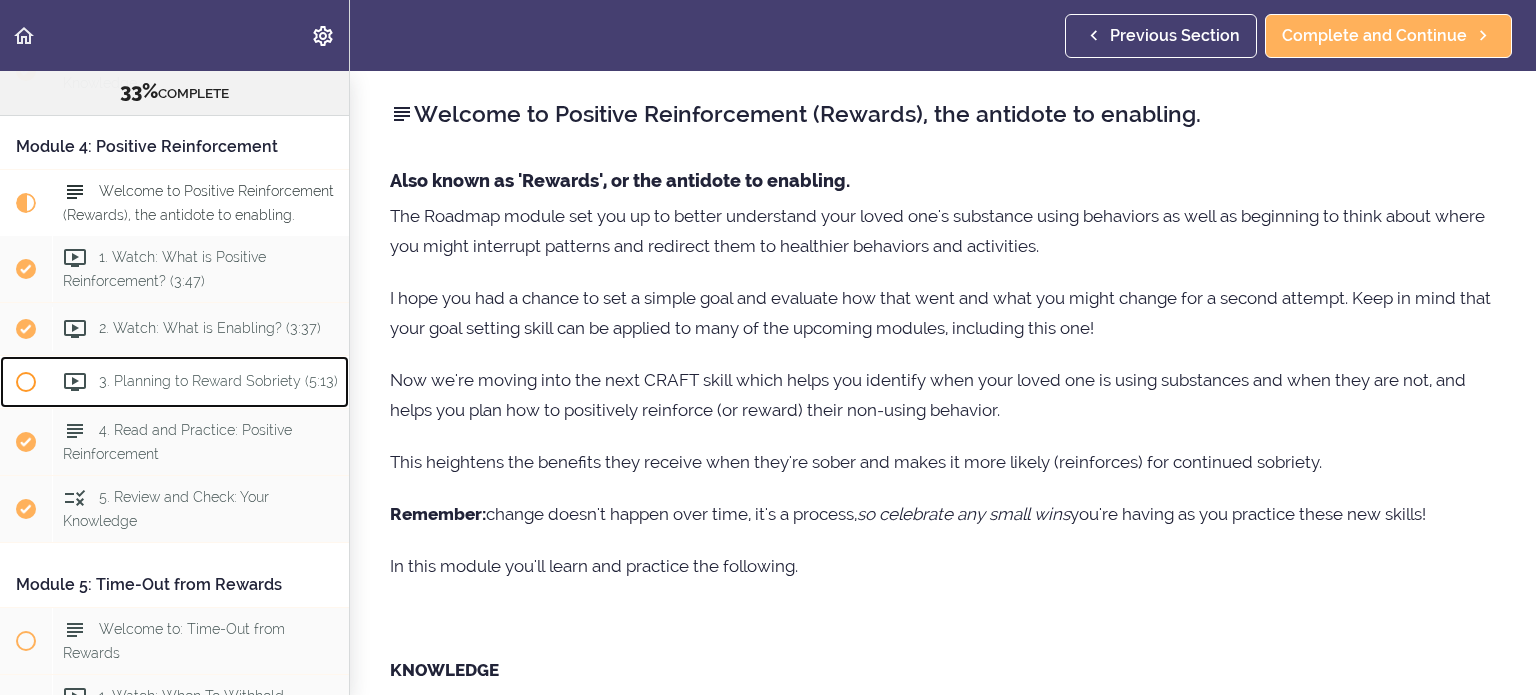 click on "3. Planning to Reward Sobriety
(5:13)" at bounding box center (218, 382) 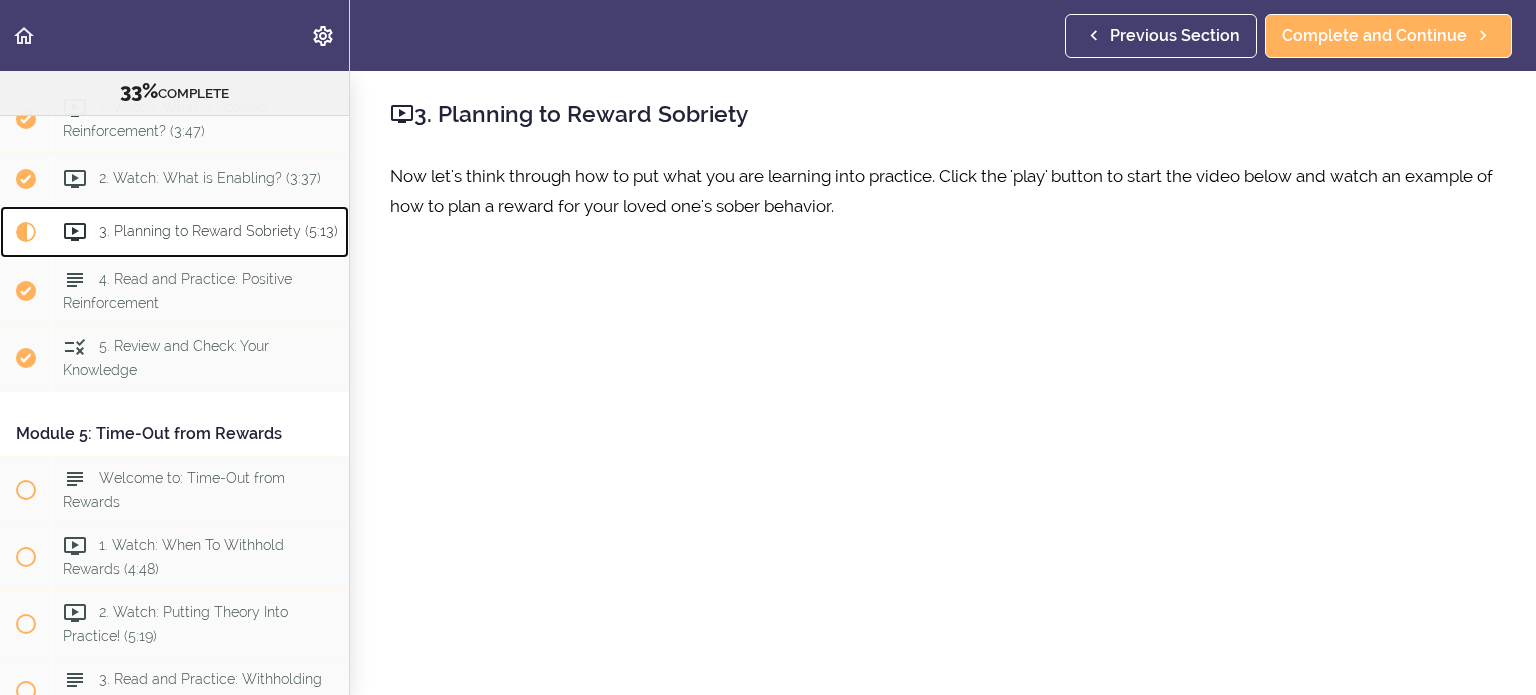 scroll, scrollTop: 1596, scrollLeft: 0, axis: vertical 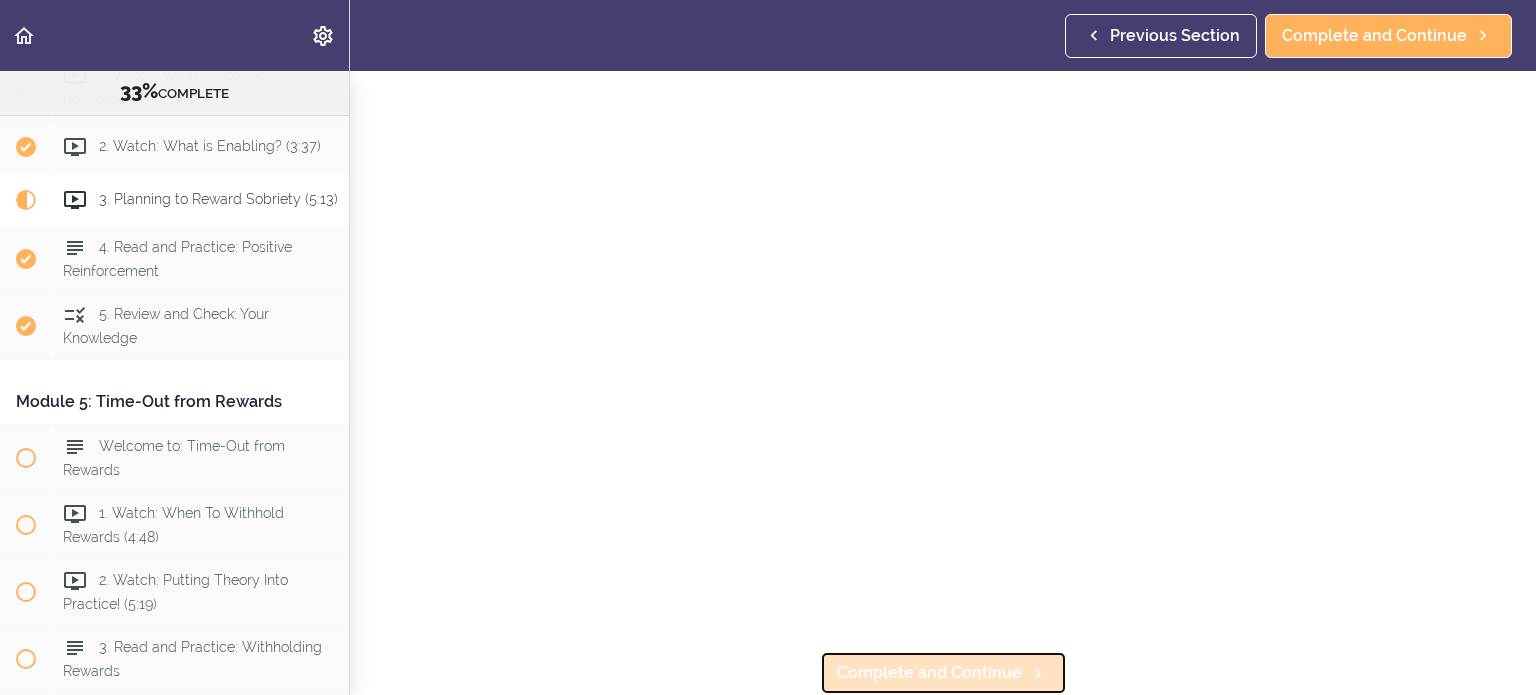 click on "Complete and Continue" at bounding box center [929, 673] 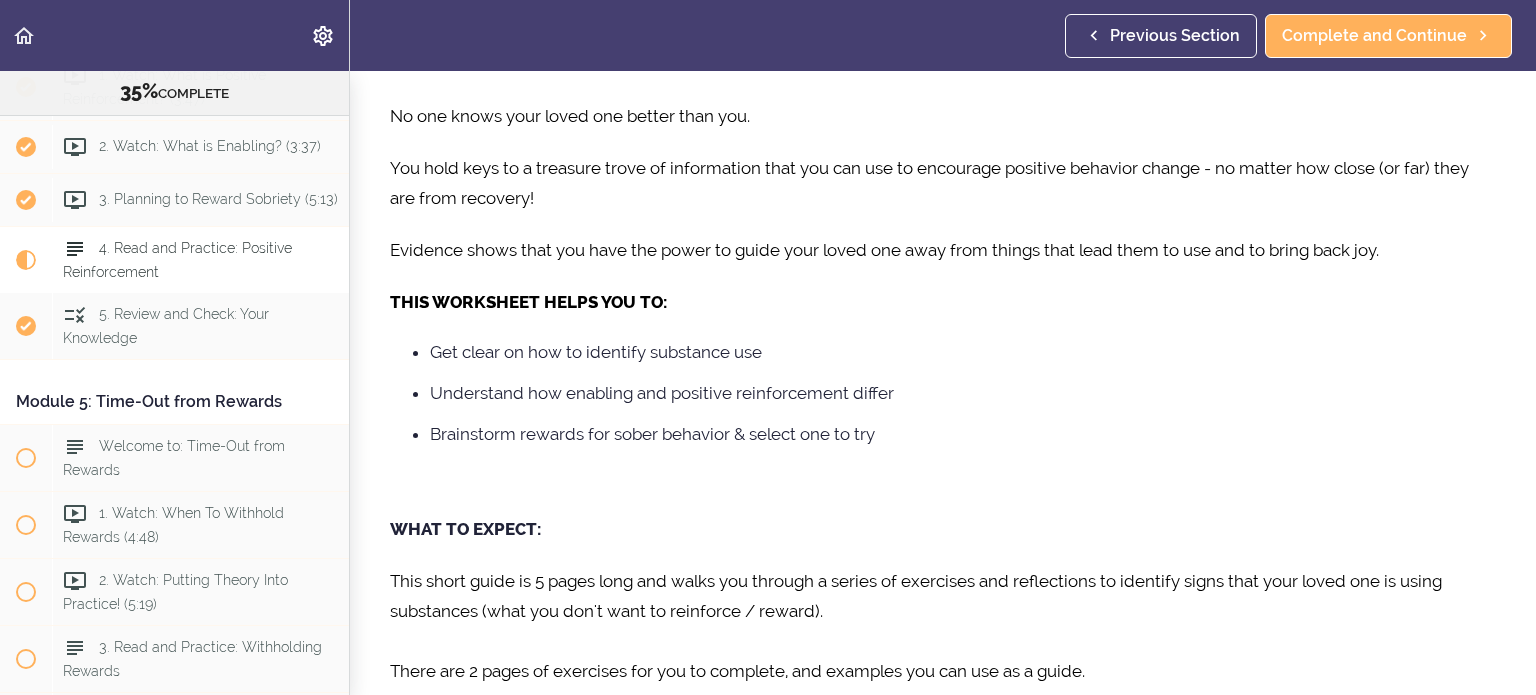 scroll, scrollTop: 0, scrollLeft: 0, axis: both 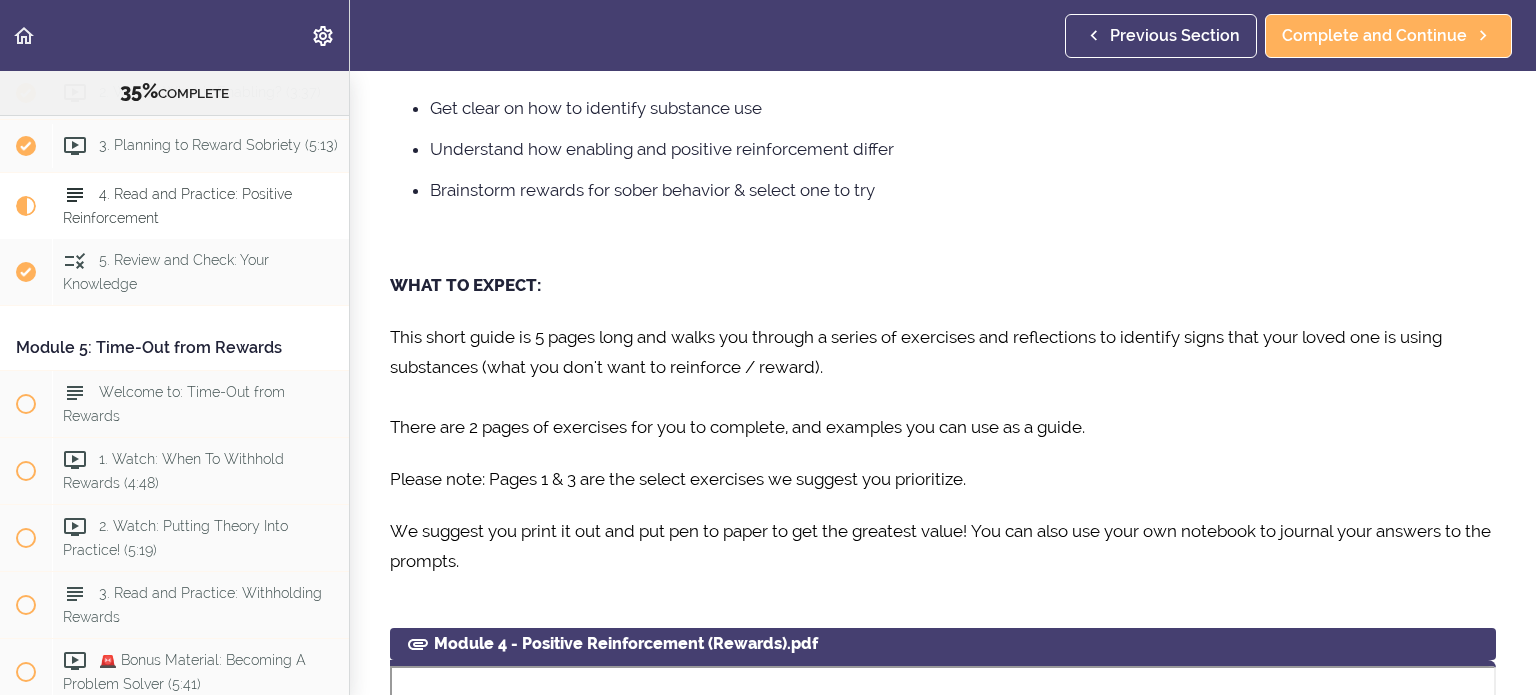 click on "- We The Village Family Program -
35%
COMPLETE
Module 1: Introduction to the Program
👋 Welcome to the program!
(4:43)" at bounding box center [768, 383] 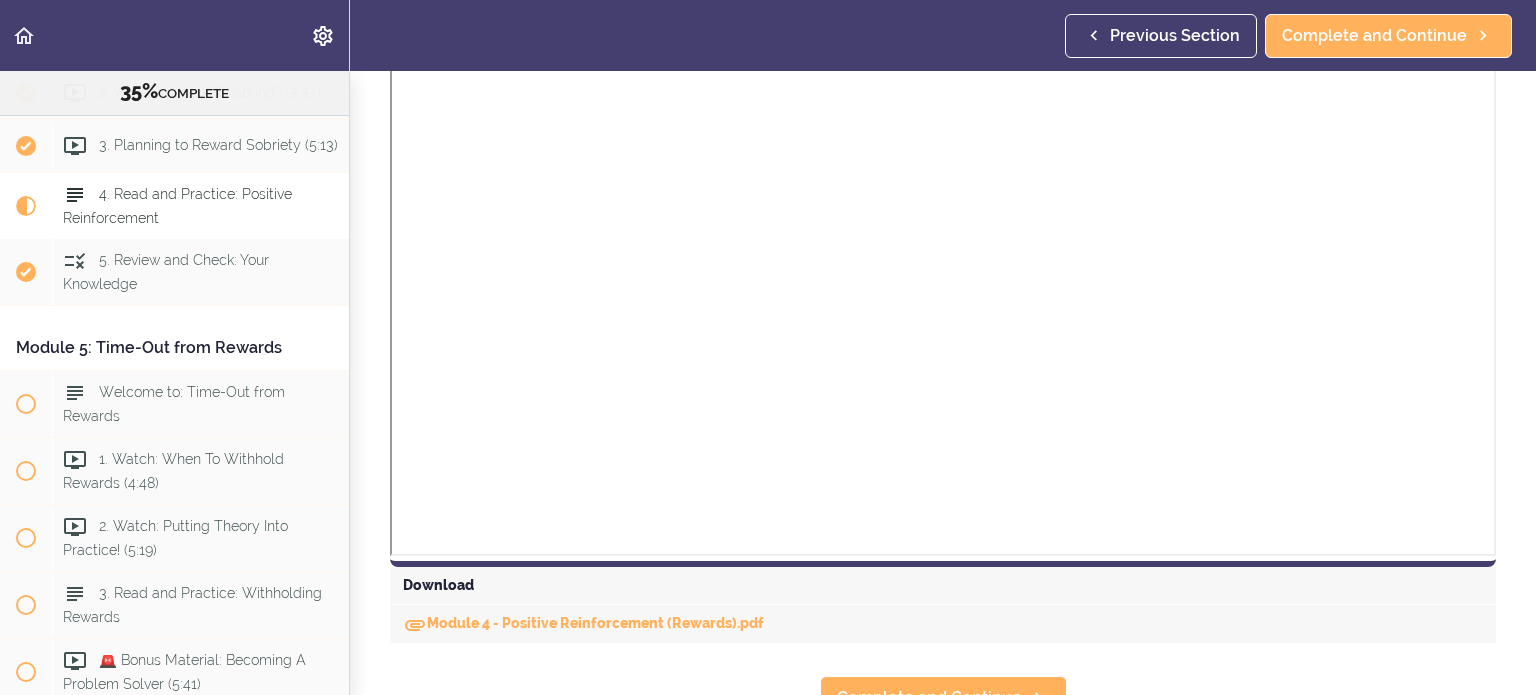 scroll, scrollTop: 1553, scrollLeft: 0, axis: vertical 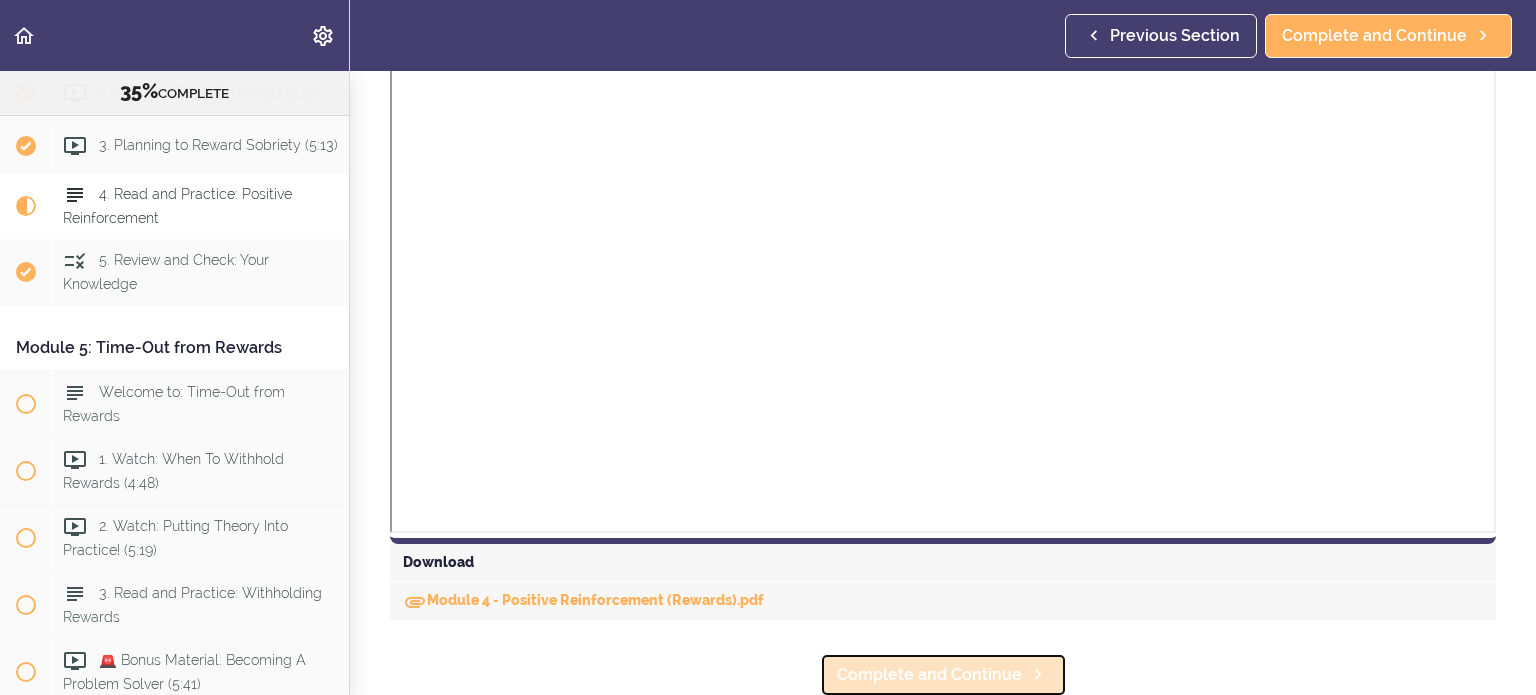 click on "Complete and Continue" at bounding box center [929, 675] 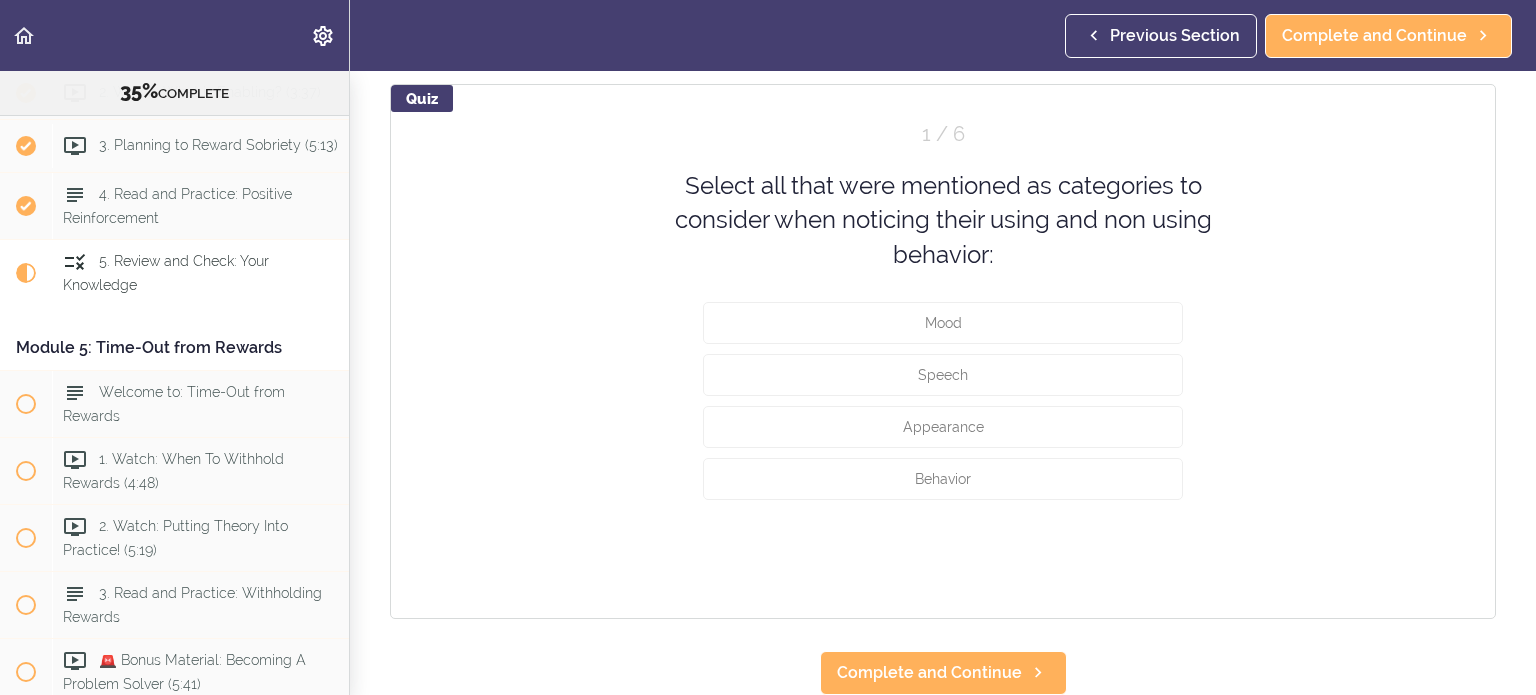 scroll, scrollTop: 0, scrollLeft: 0, axis: both 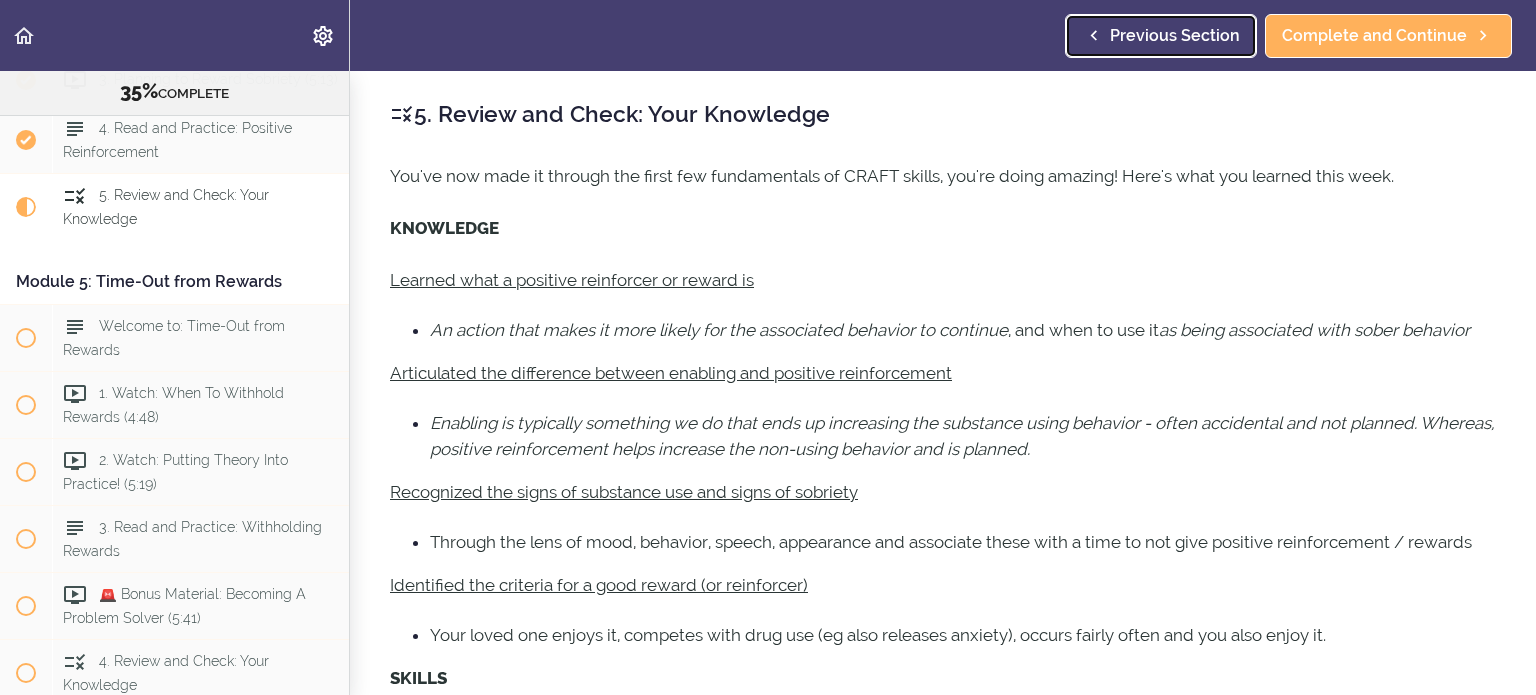click on "Previous Section" at bounding box center (1175, 36) 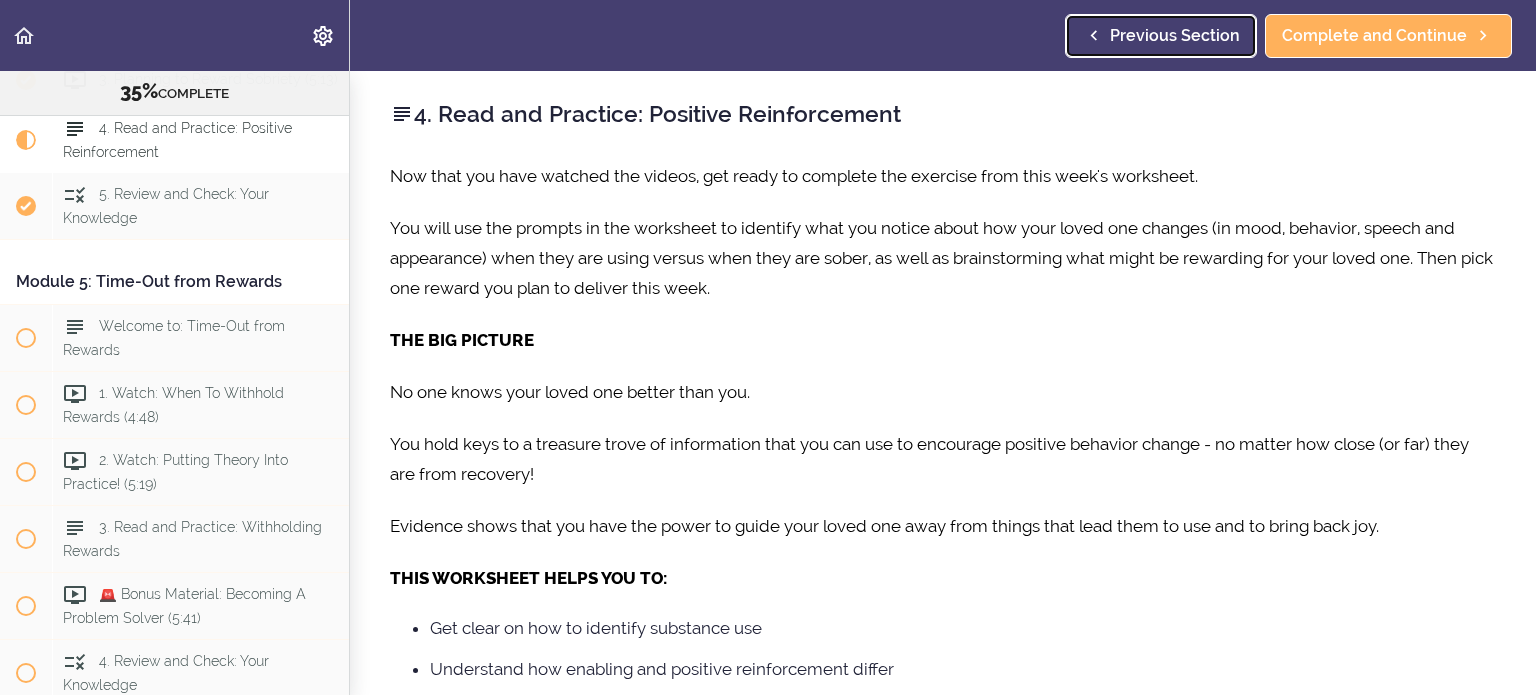 scroll, scrollTop: 1650, scrollLeft: 0, axis: vertical 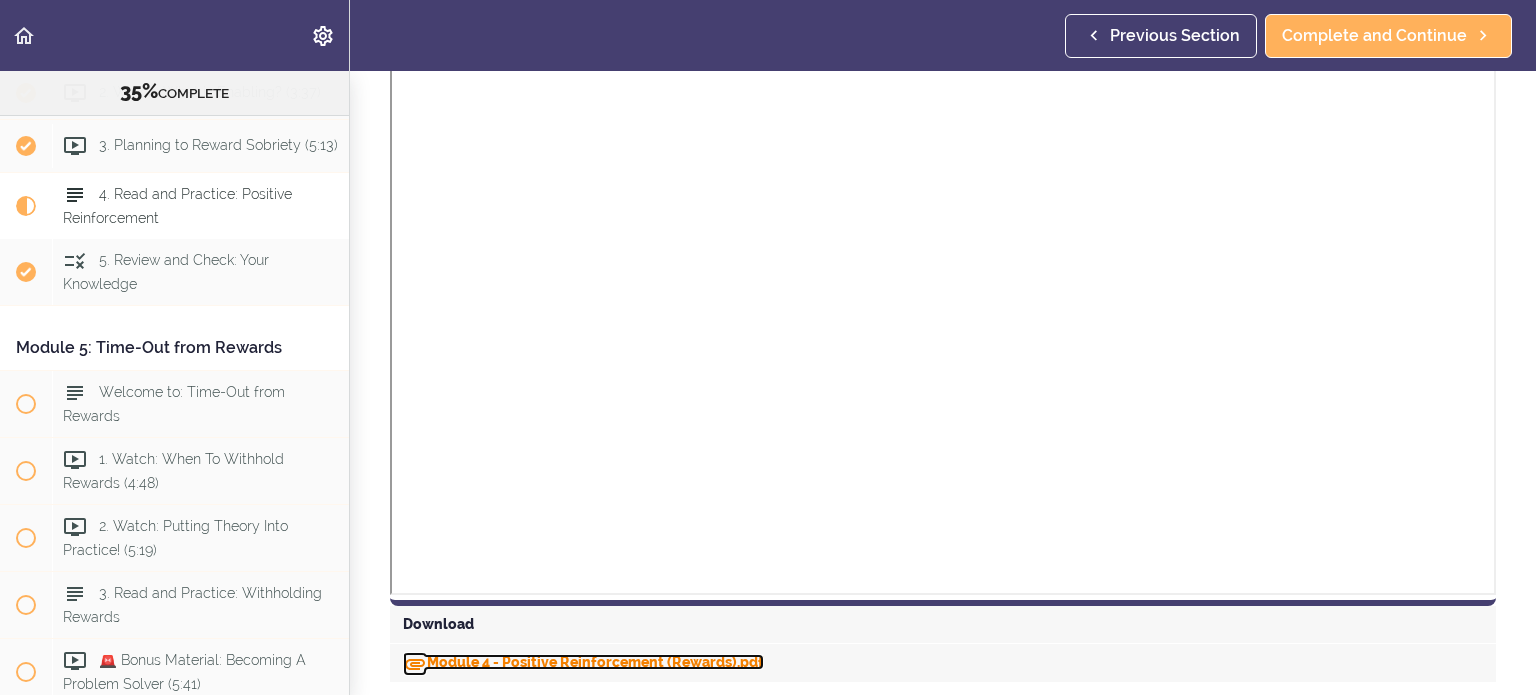 click on "Module 4 - Positive Reinforcement (Rewards).pdf" at bounding box center [583, 662] 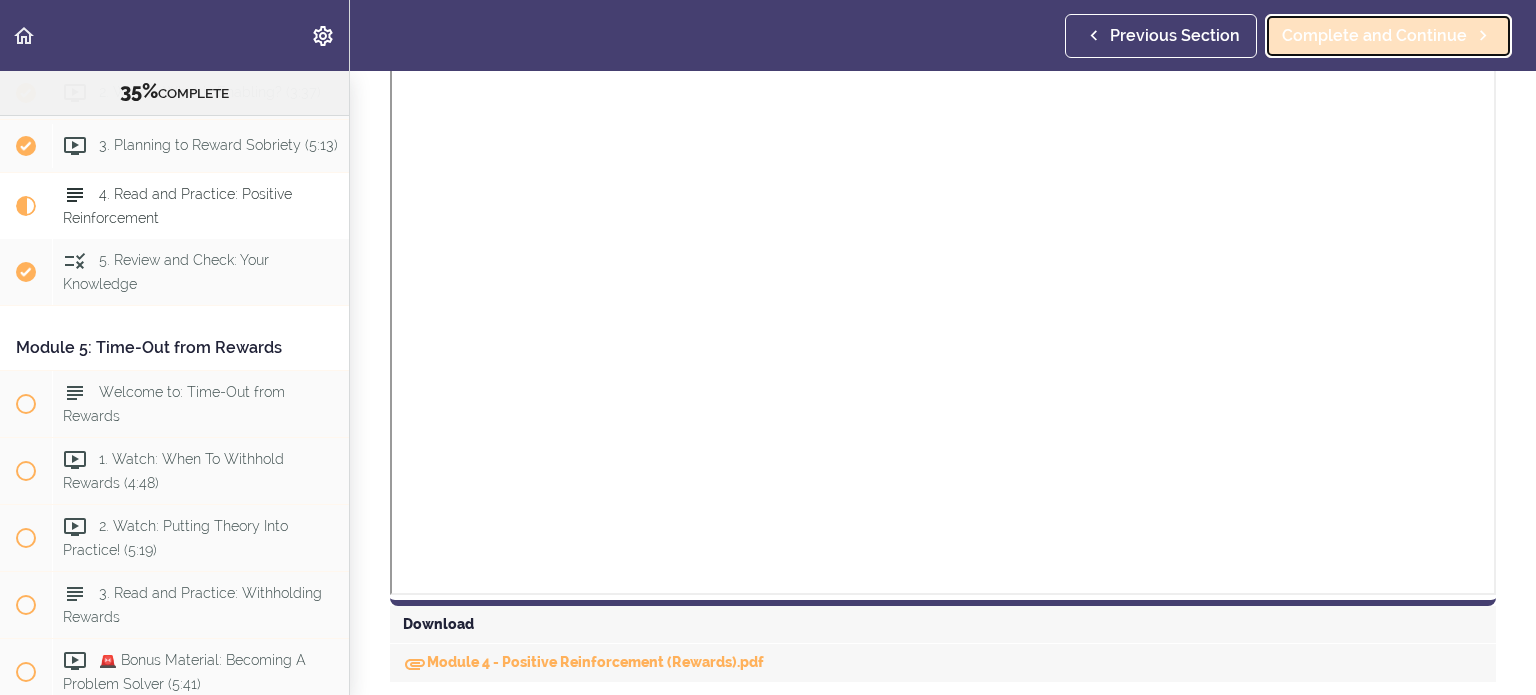 click on "Complete and Continue" at bounding box center [1374, 36] 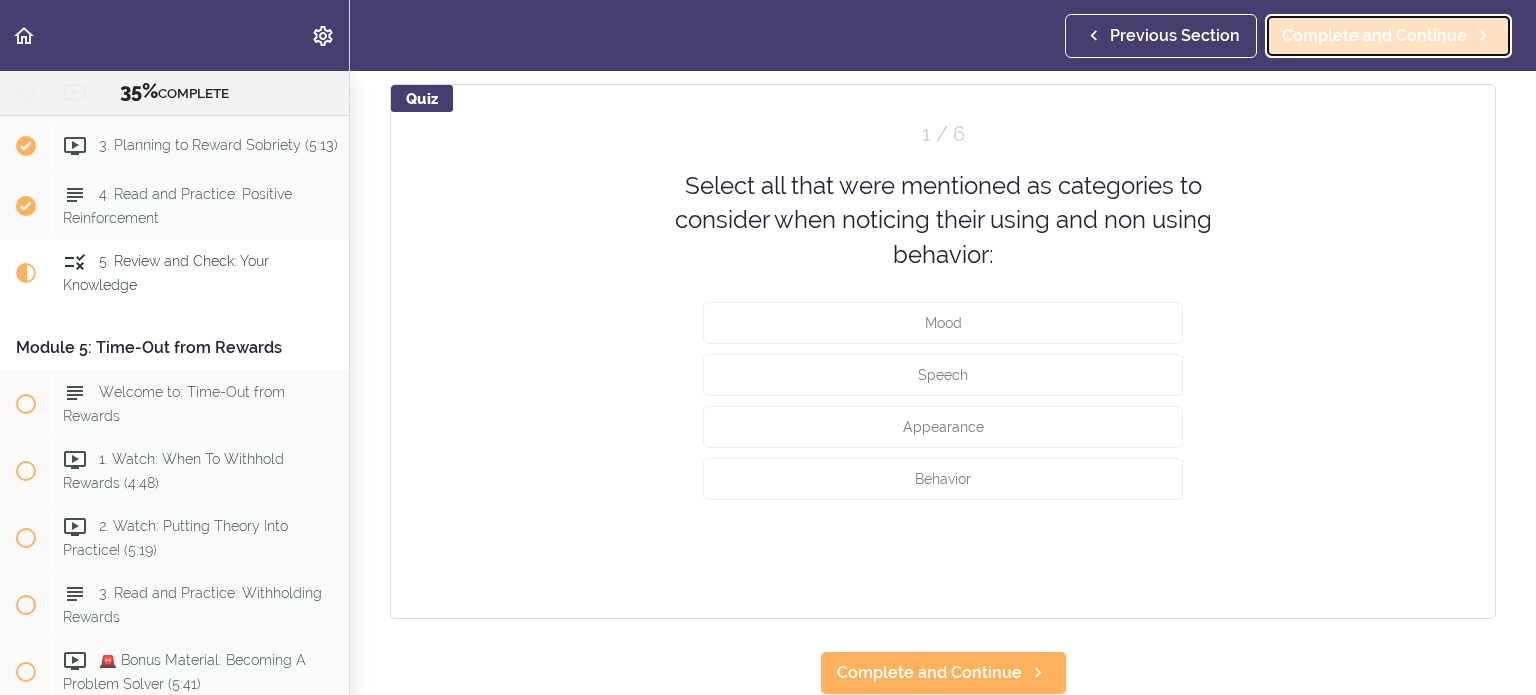 scroll, scrollTop: 0, scrollLeft: 0, axis: both 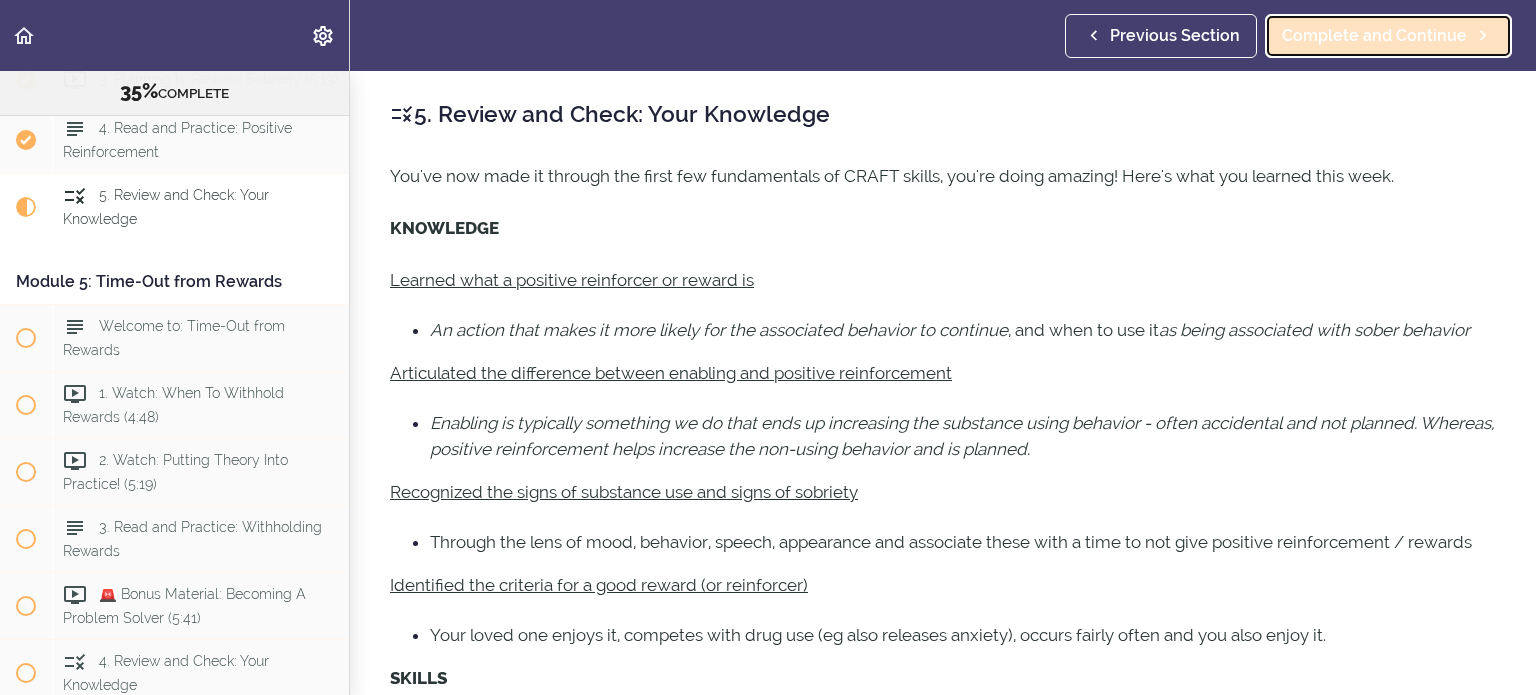 click on "Complete and Continue" at bounding box center [1374, 36] 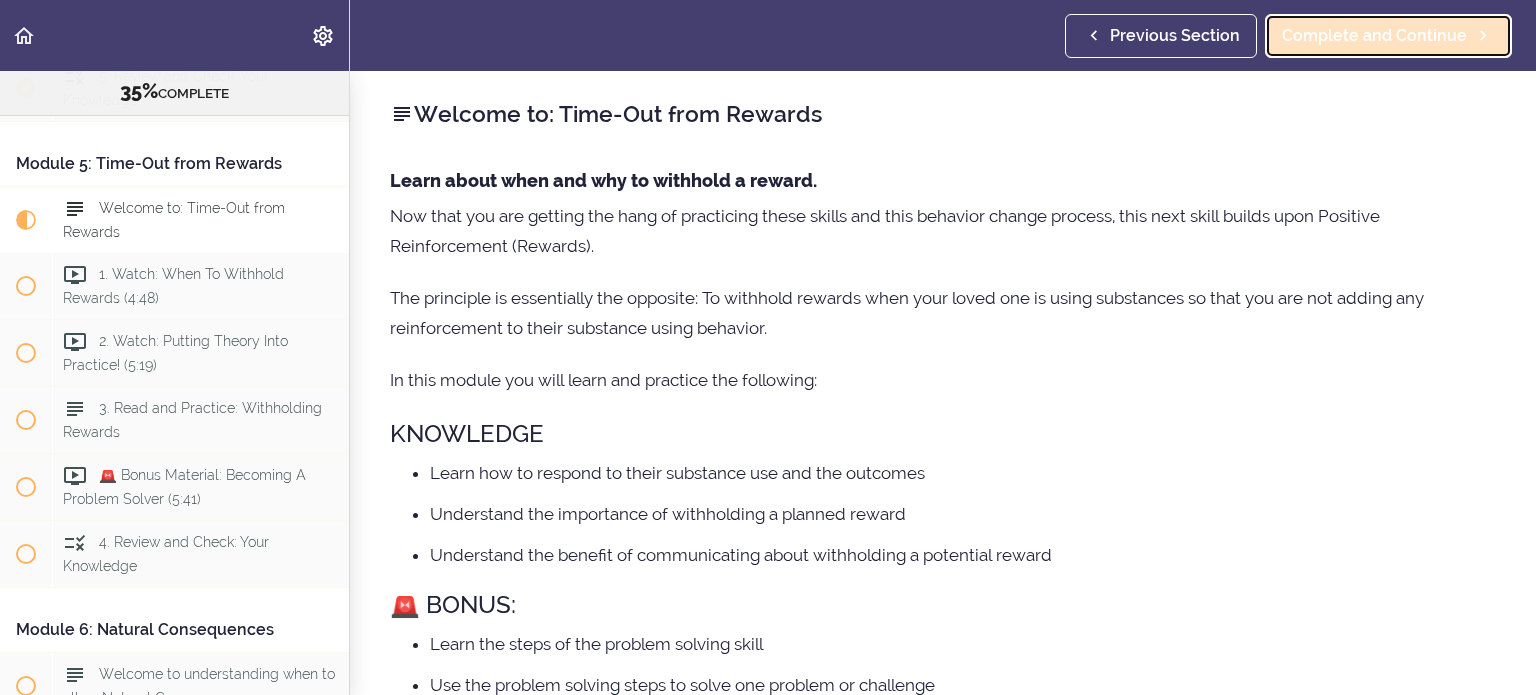 scroll, scrollTop: 1847, scrollLeft: 0, axis: vertical 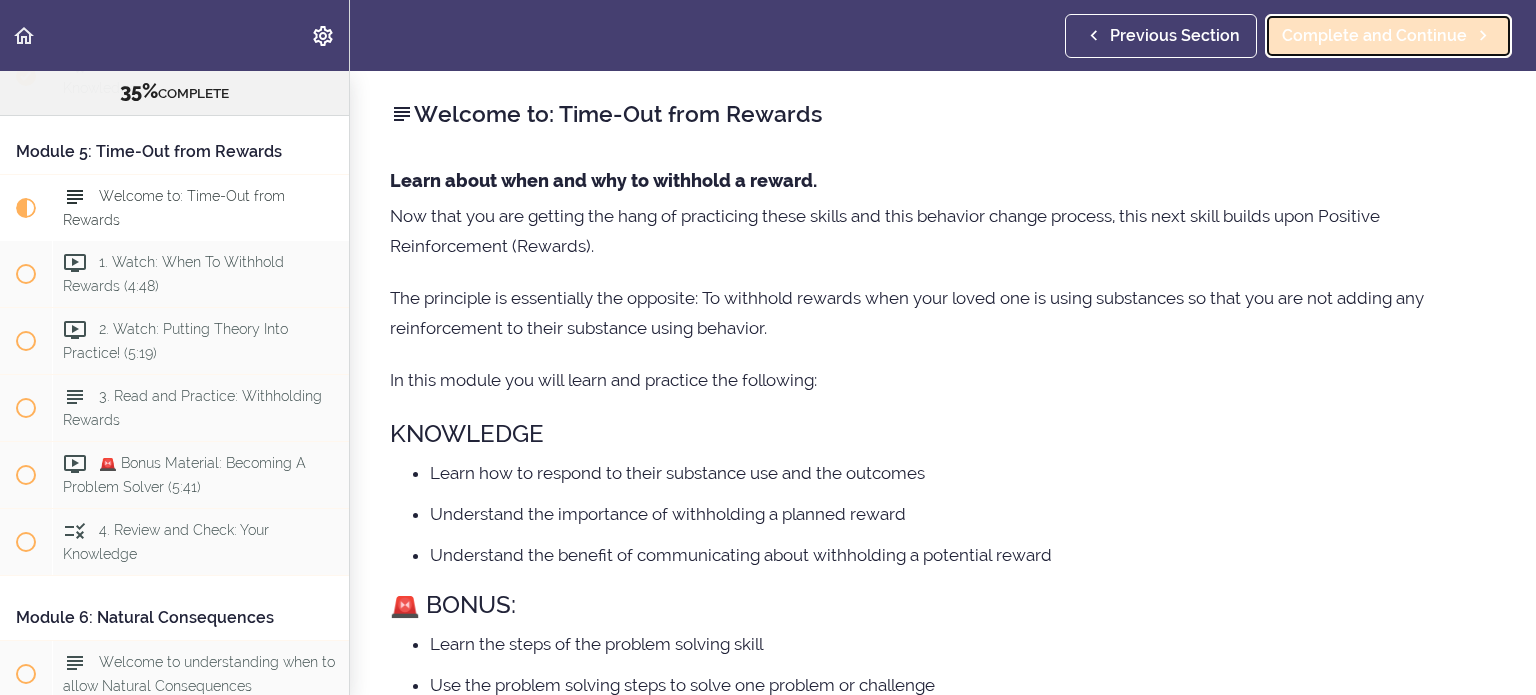 click on "Complete and Continue" at bounding box center [1374, 36] 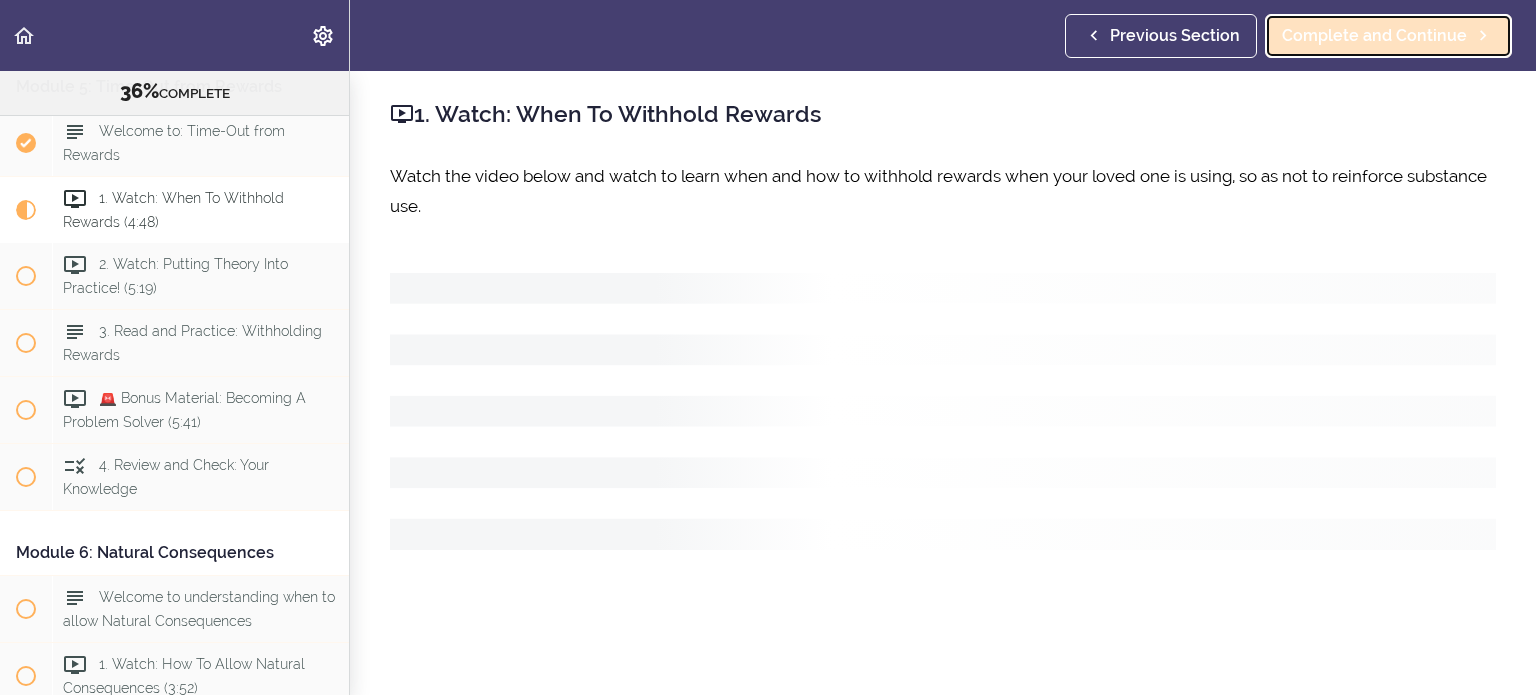scroll, scrollTop: 1912, scrollLeft: 0, axis: vertical 